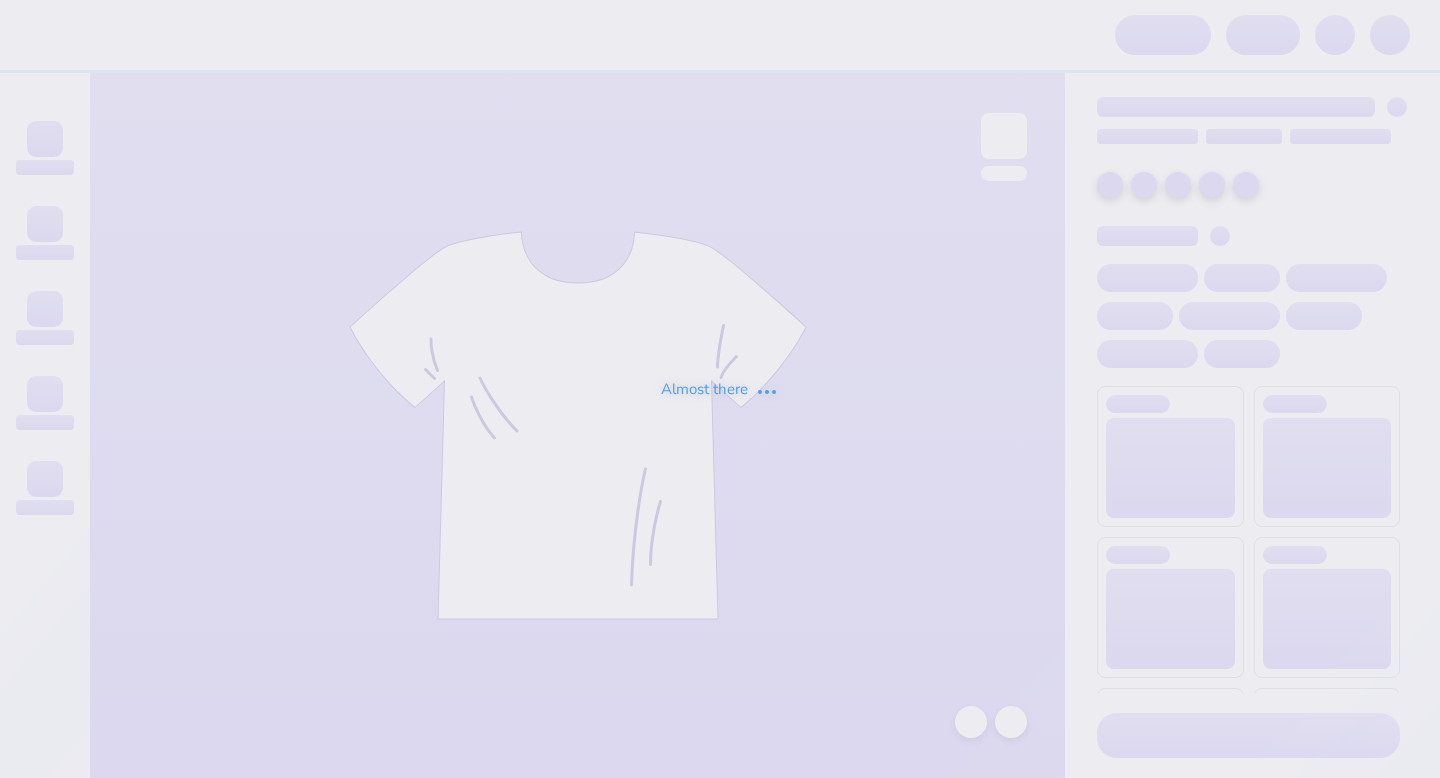 scroll, scrollTop: 0, scrollLeft: 0, axis: both 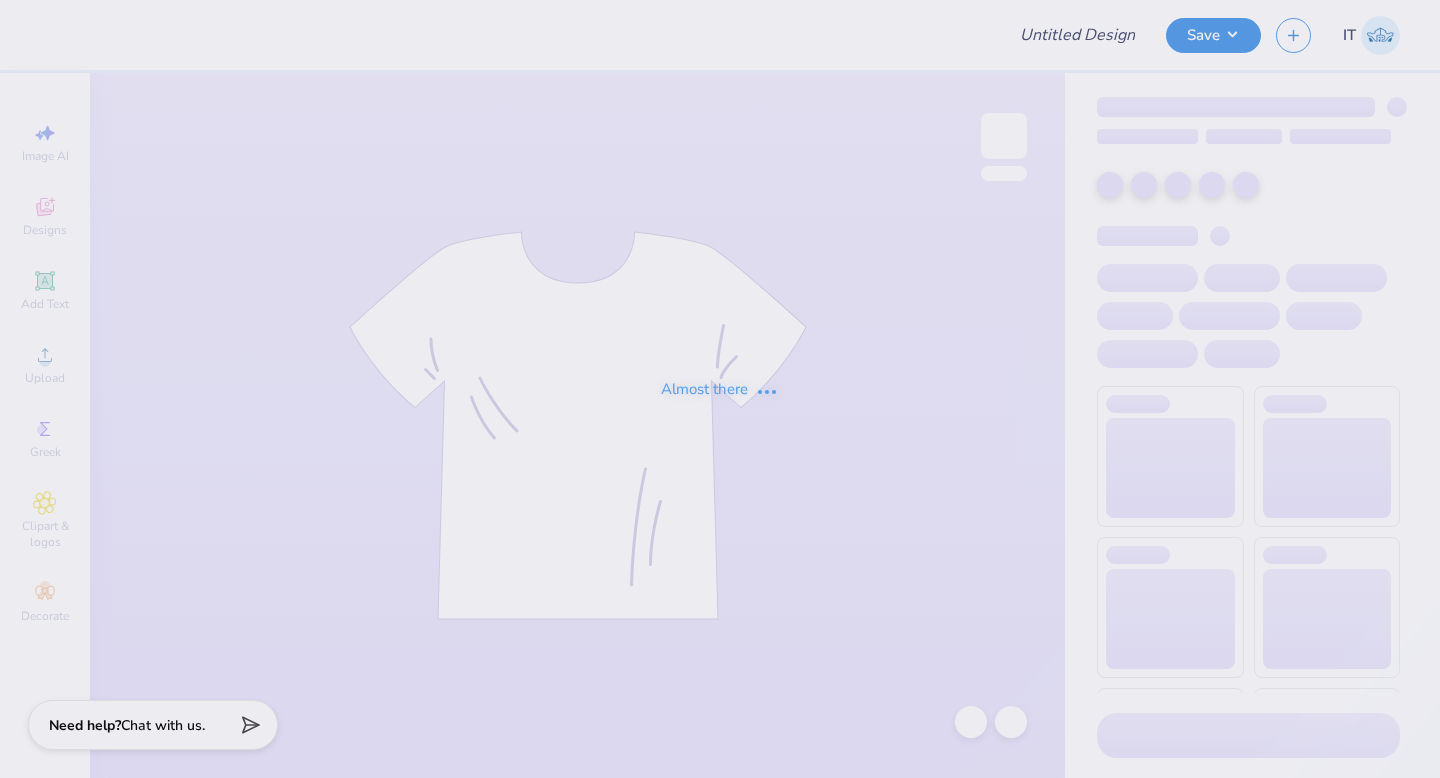 type on "AXO Mockneck" 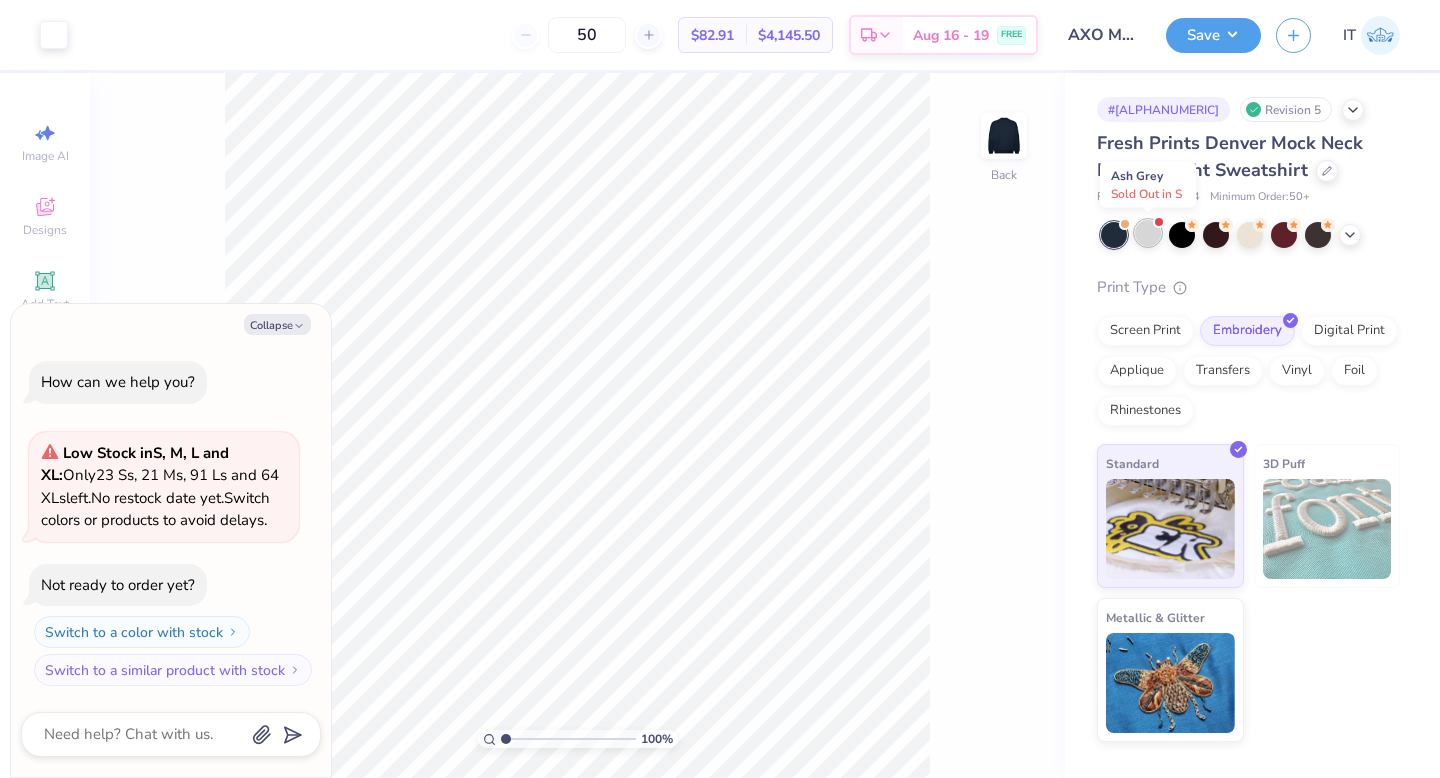 click at bounding box center (1148, 233) 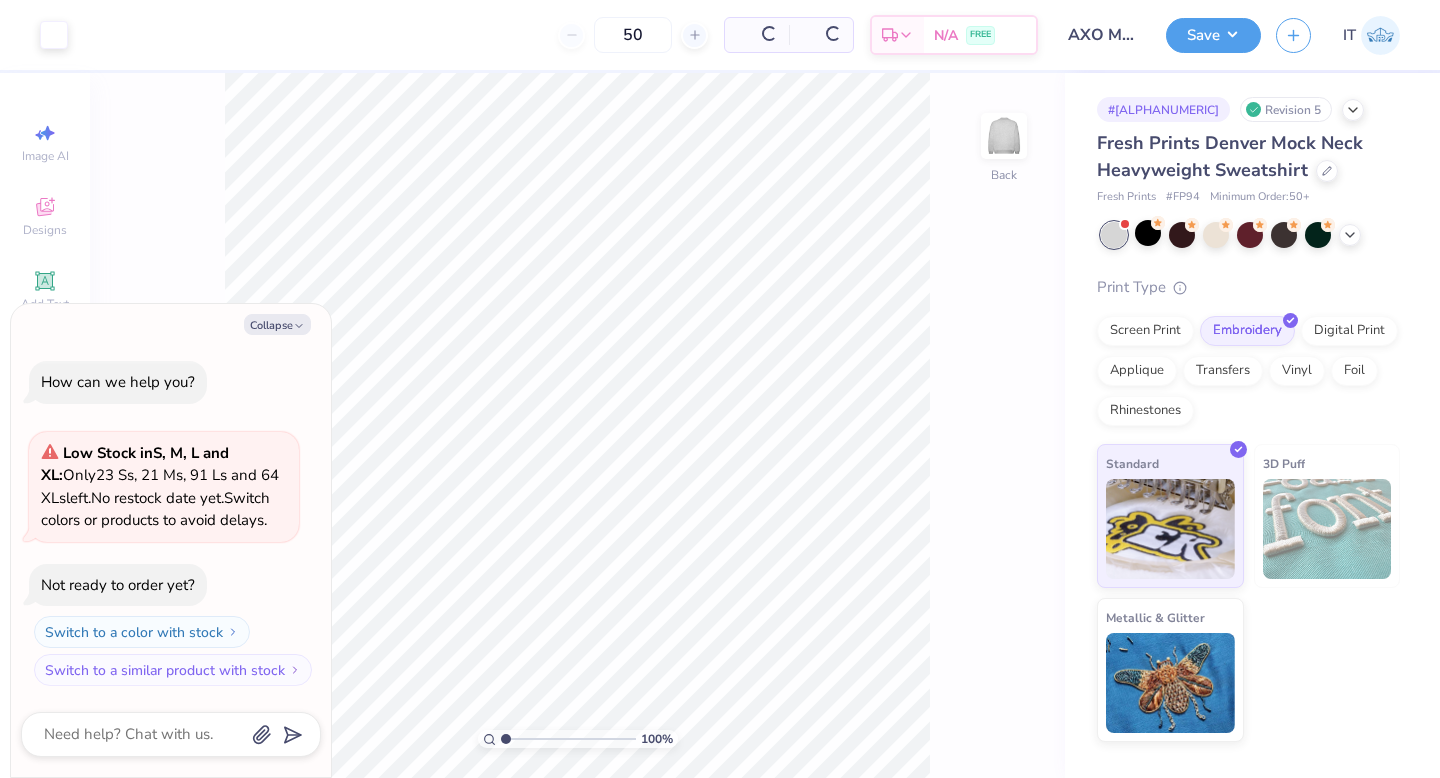 scroll, scrollTop: 200, scrollLeft: 0, axis: vertical 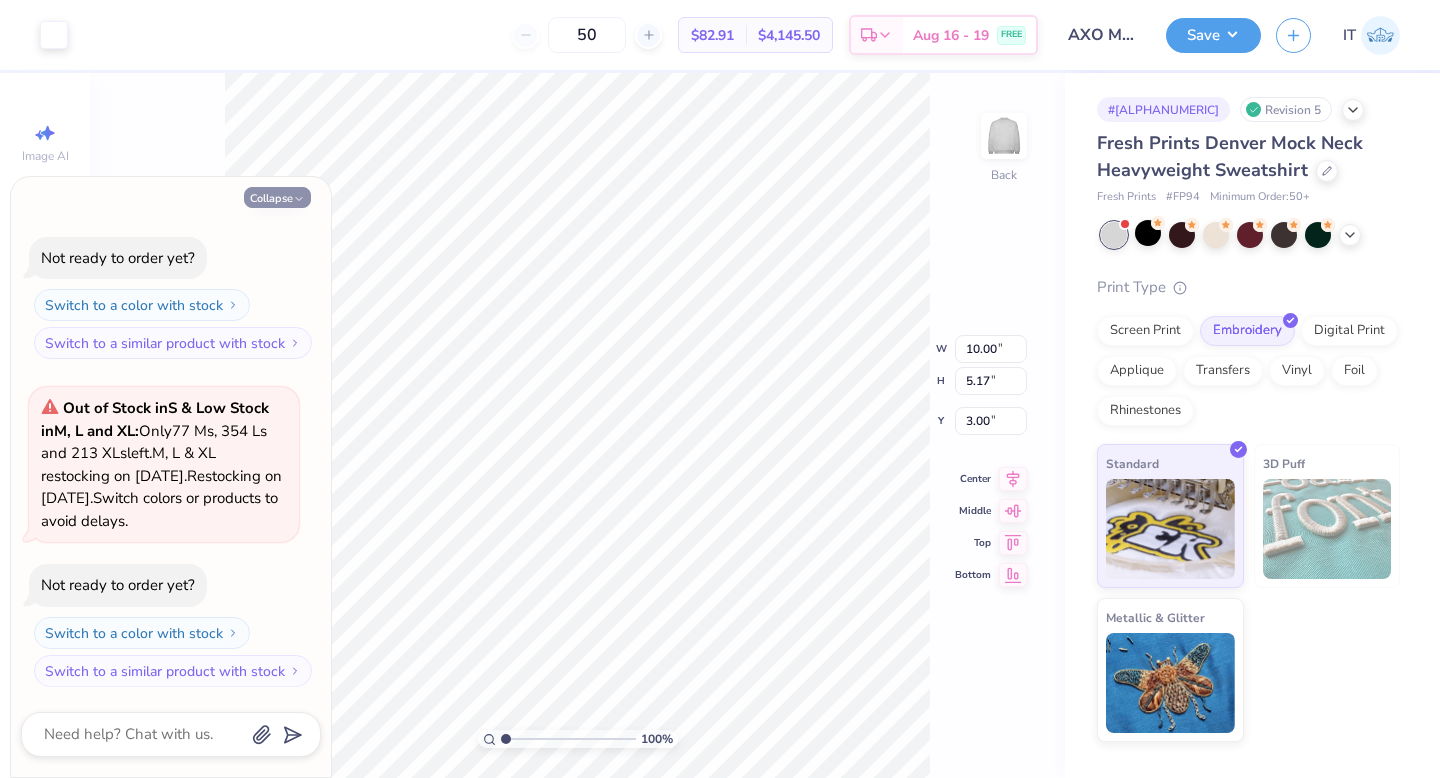 click on "Collapse" at bounding box center [277, 197] 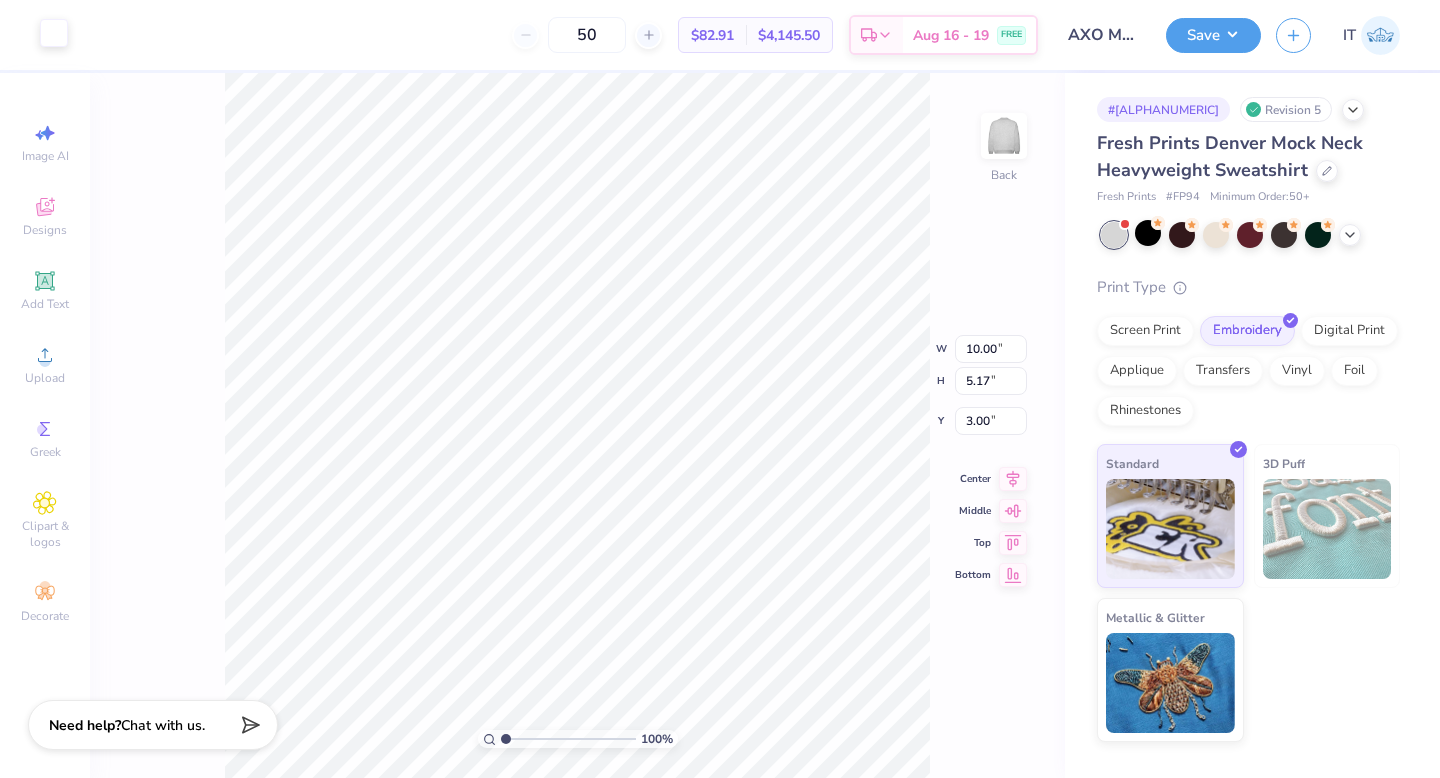 click at bounding box center [54, 33] 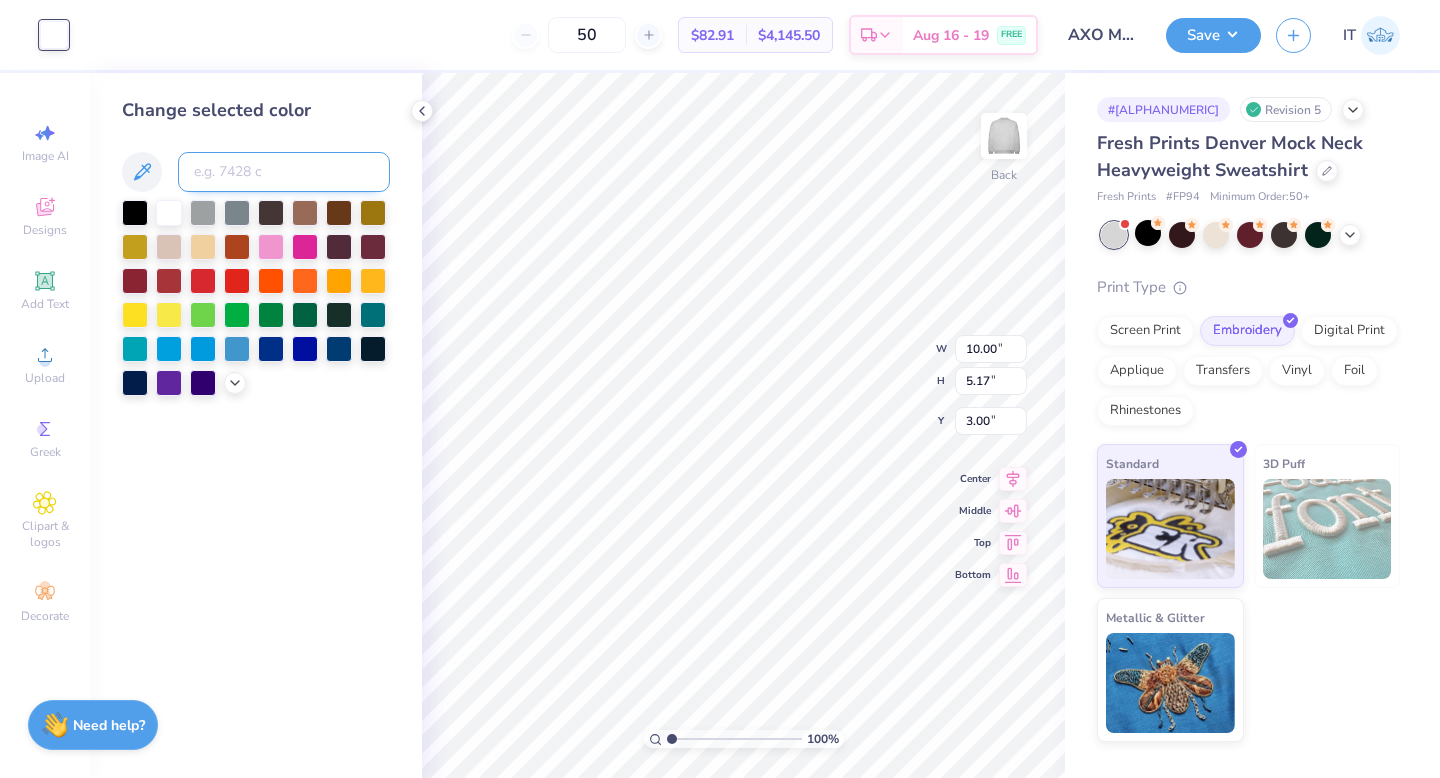 click at bounding box center (284, 172) 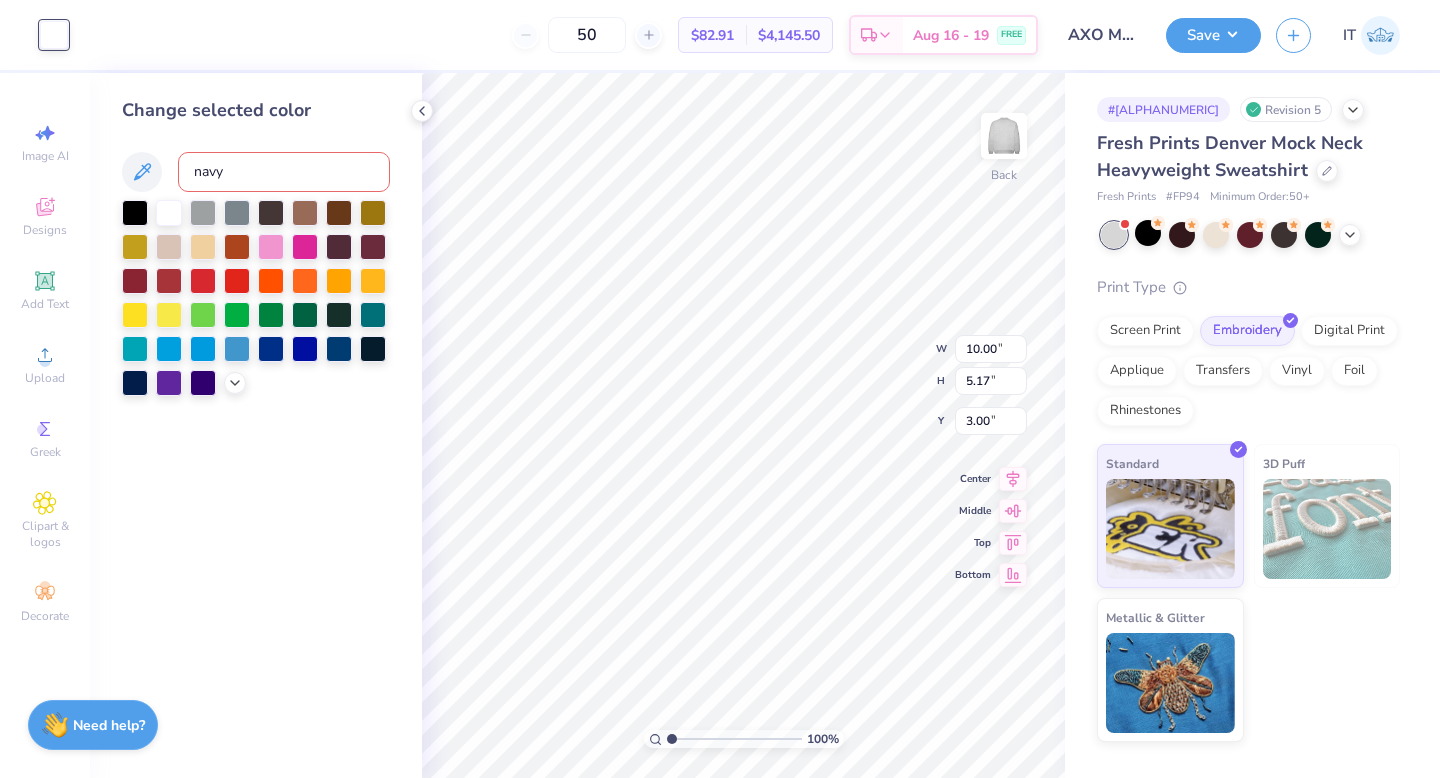 type on "navy" 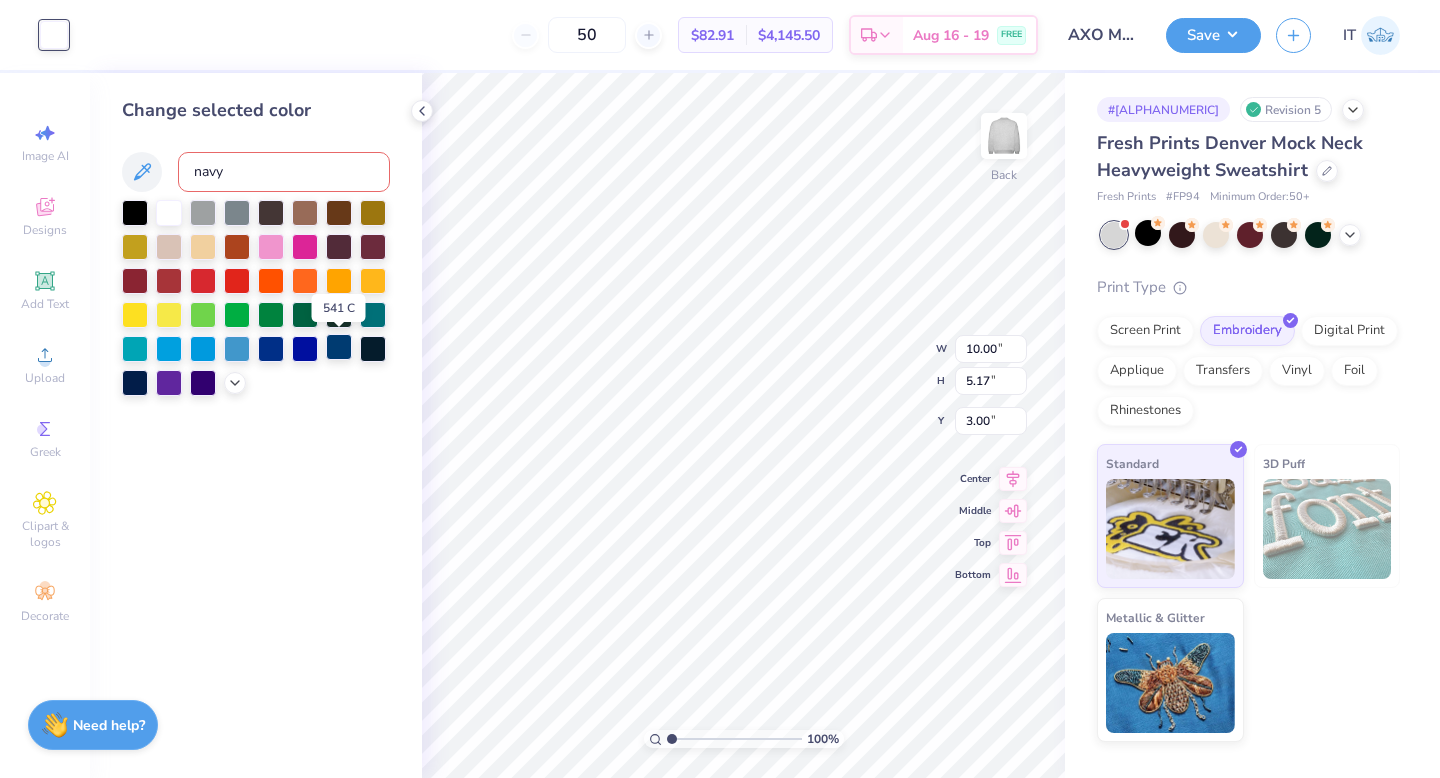 click at bounding box center (339, 347) 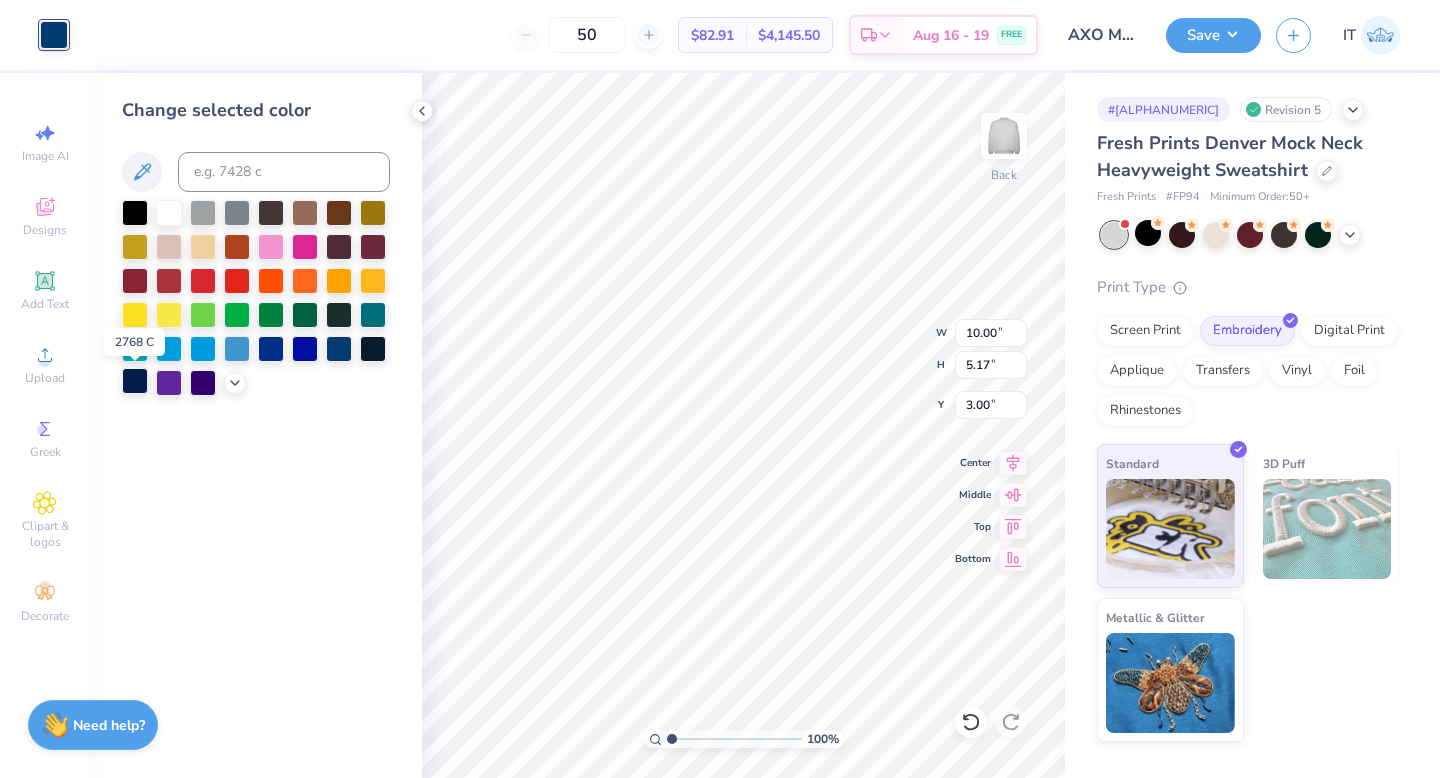 click at bounding box center [135, 381] 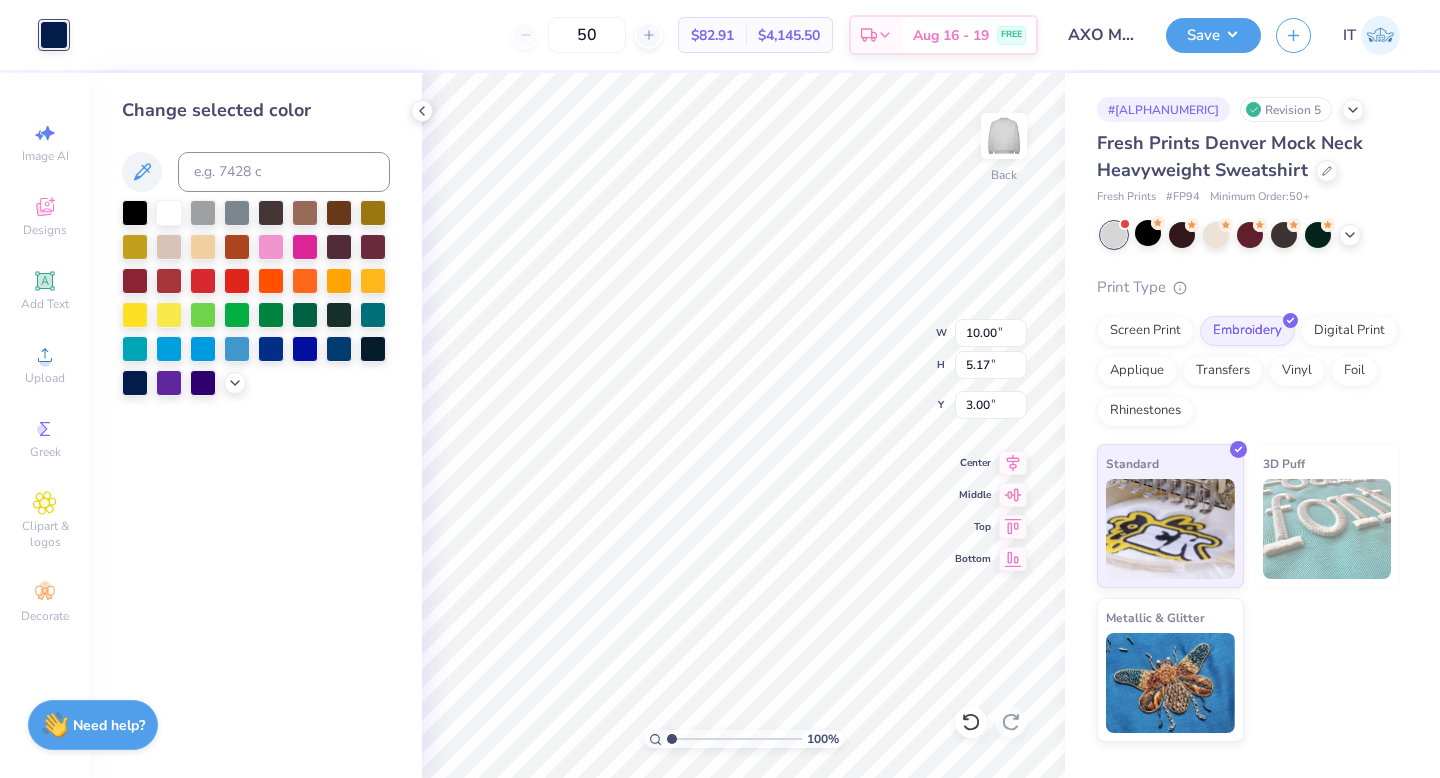click on "Change selected color" at bounding box center (256, 425) 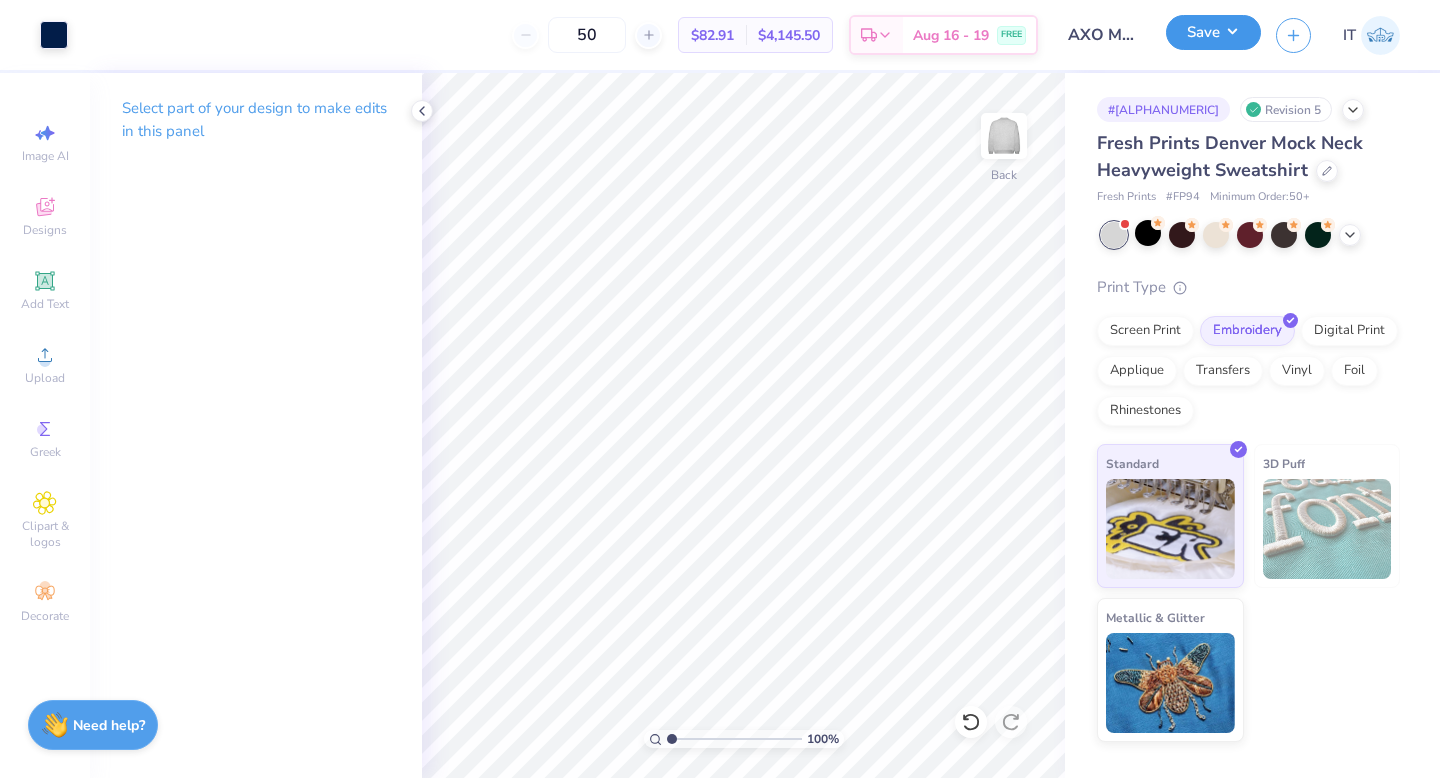 click on "Save" at bounding box center (1213, 32) 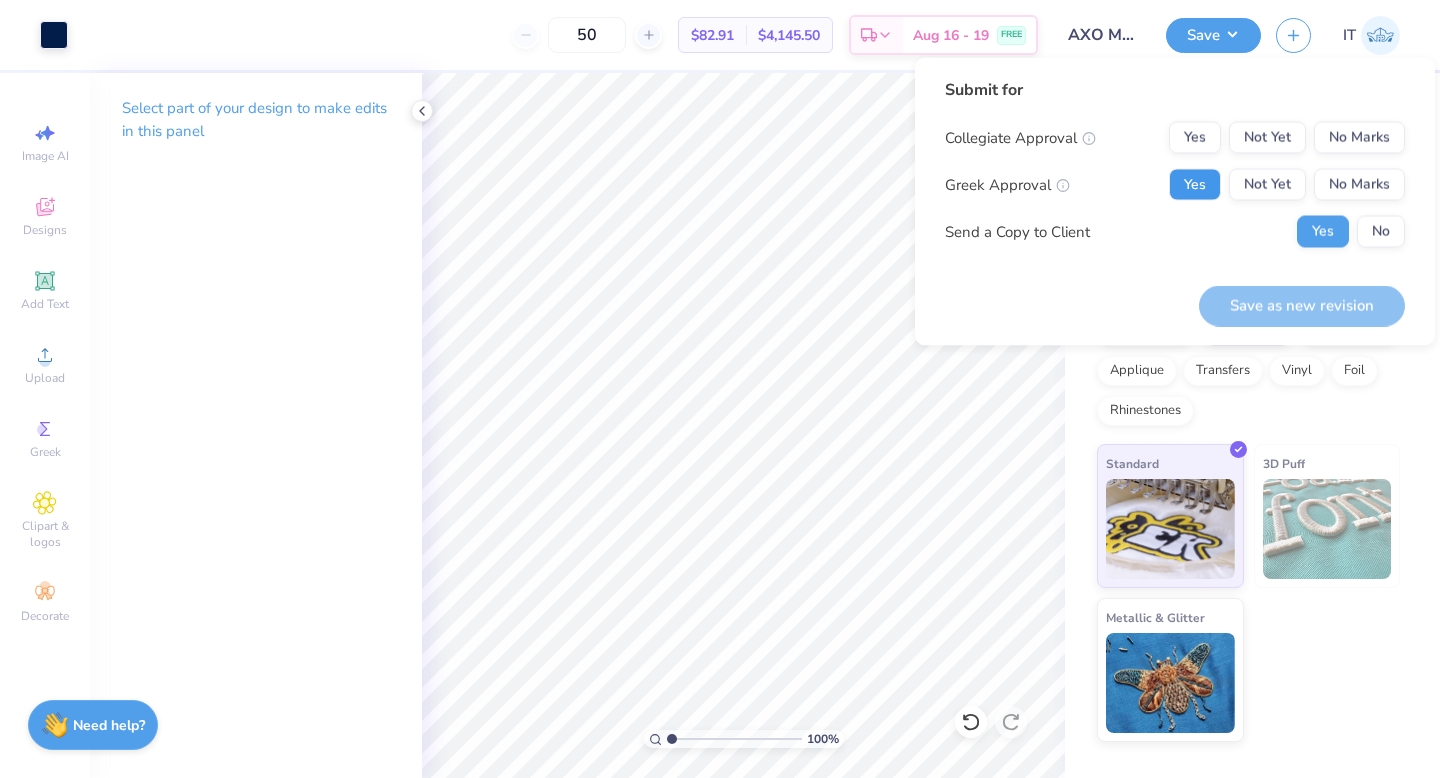 click on "Yes" at bounding box center [1195, 185] 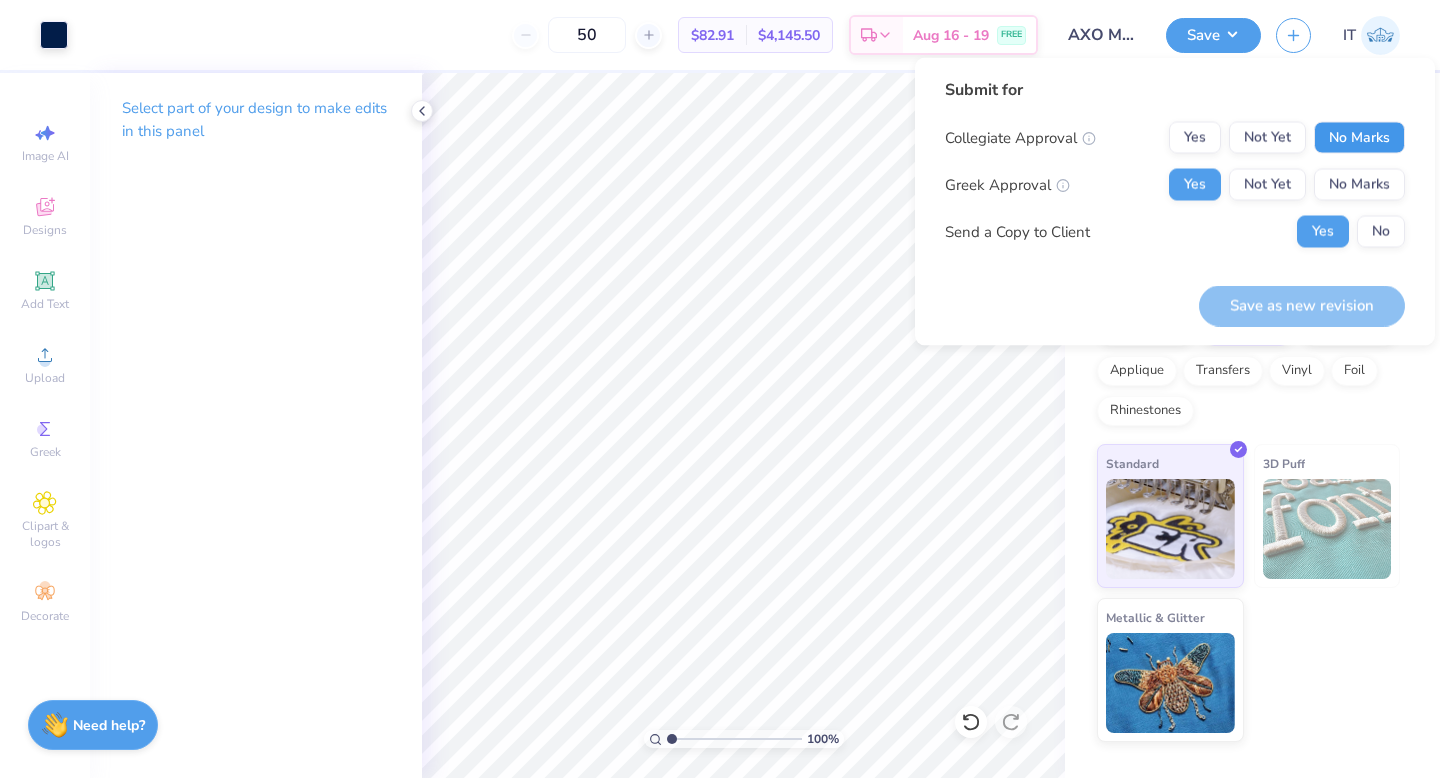 click on "No Marks" at bounding box center [1359, 138] 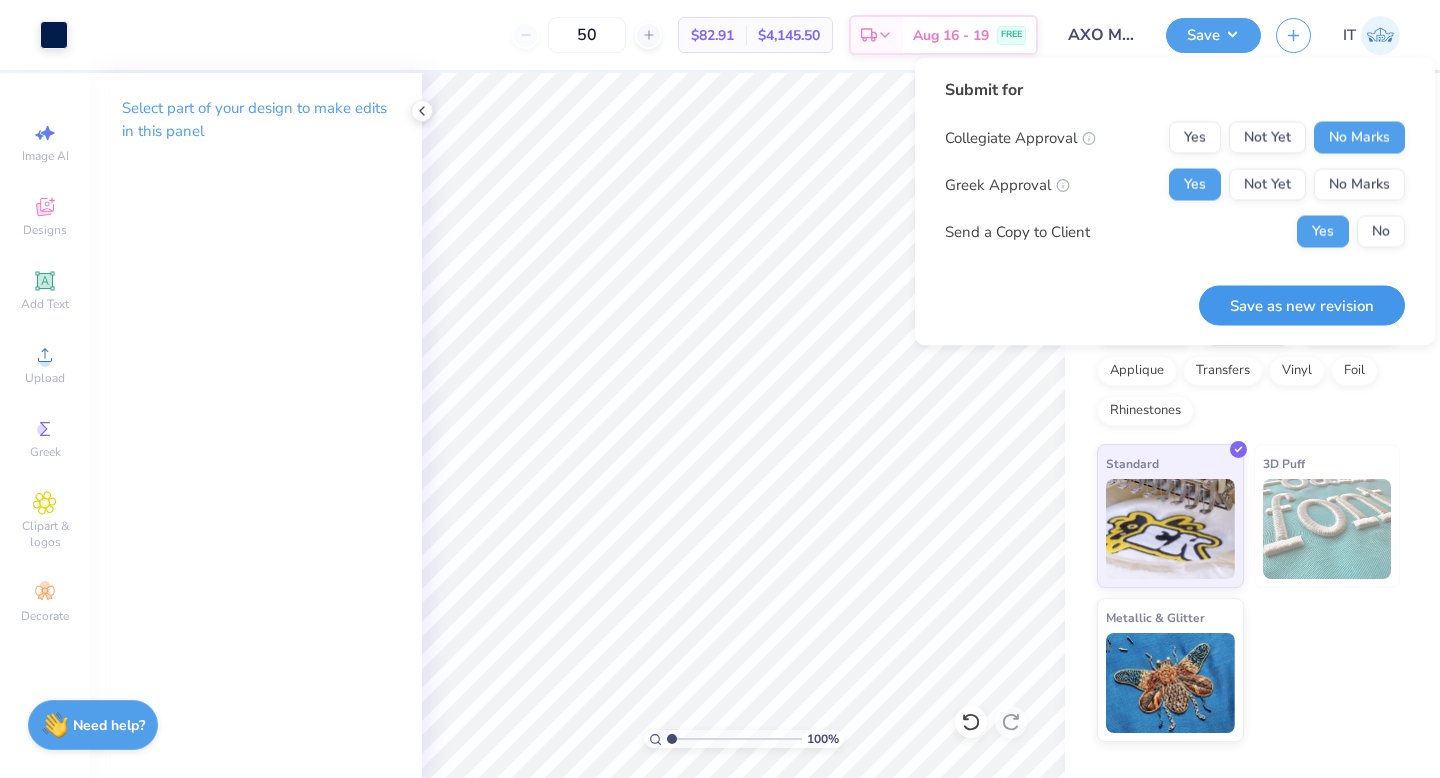 click on "Save as new revision" at bounding box center [1302, 305] 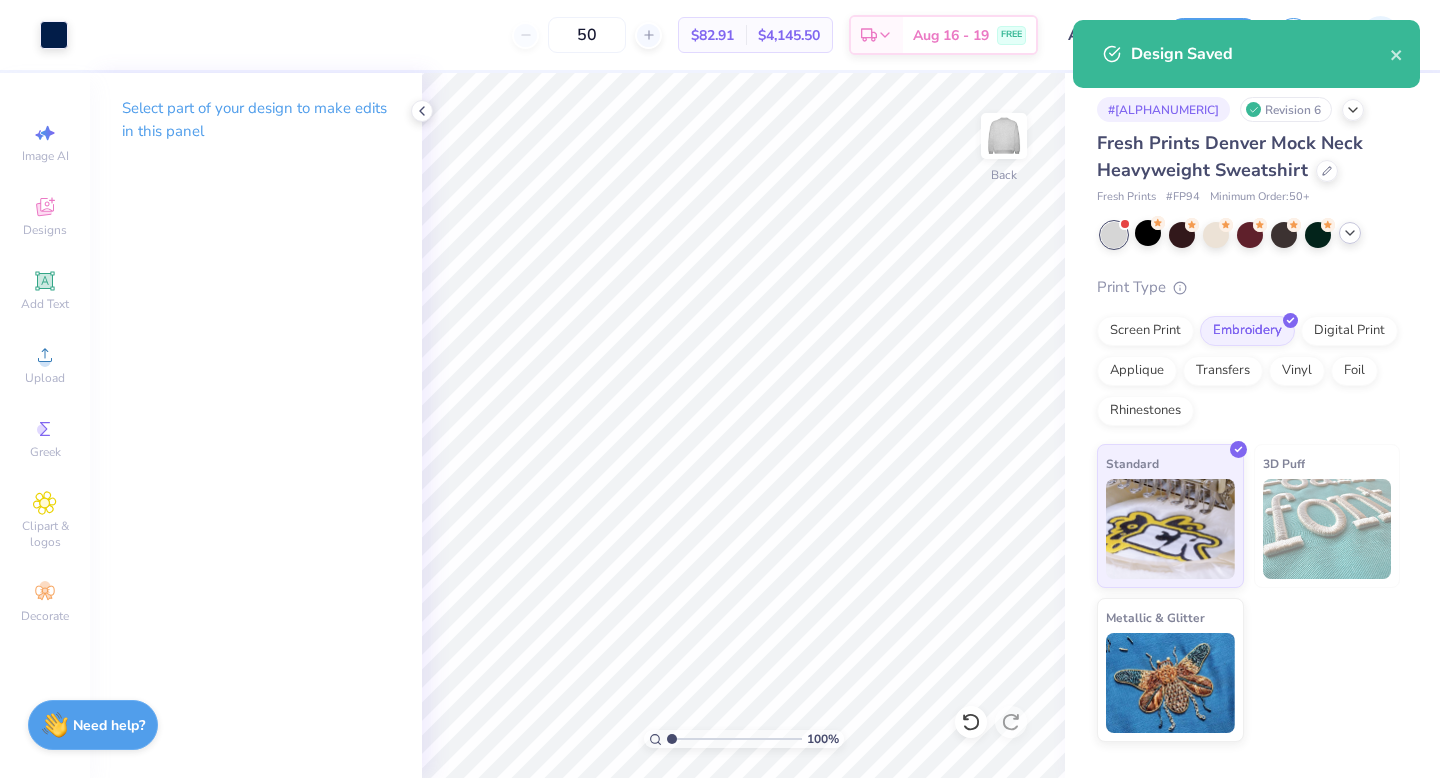click 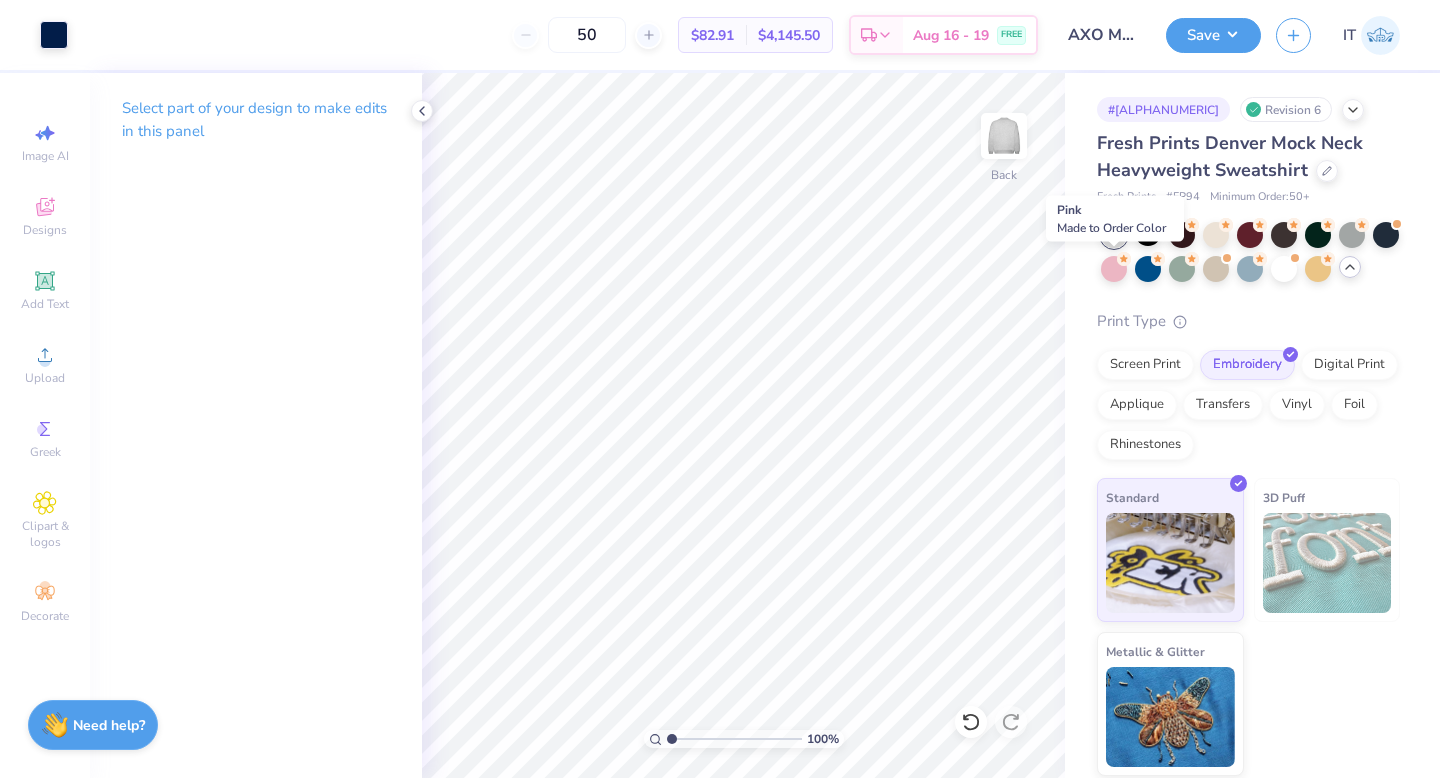 click at bounding box center (1114, 269) 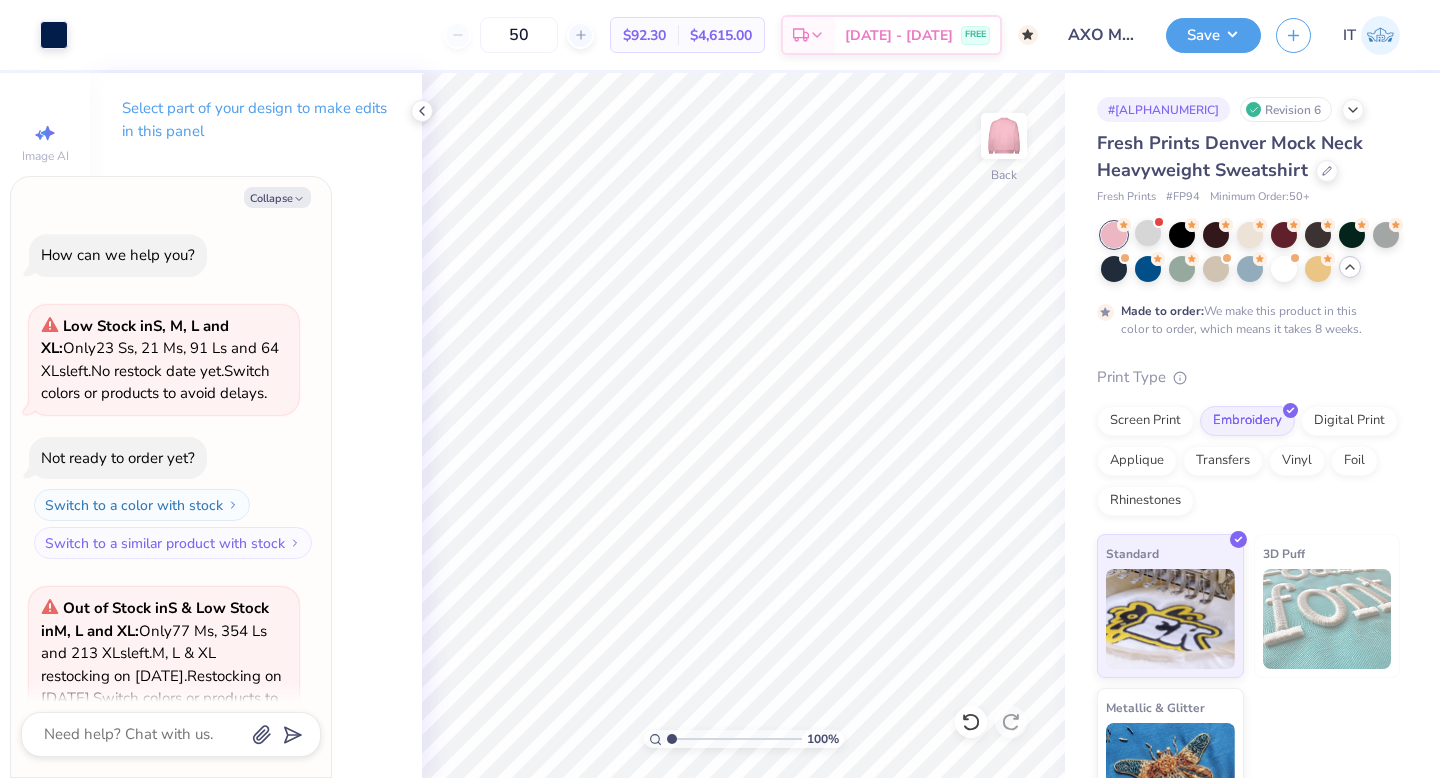 scroll, scrollTop: 389, scrollLeft: 0, axis: vertical 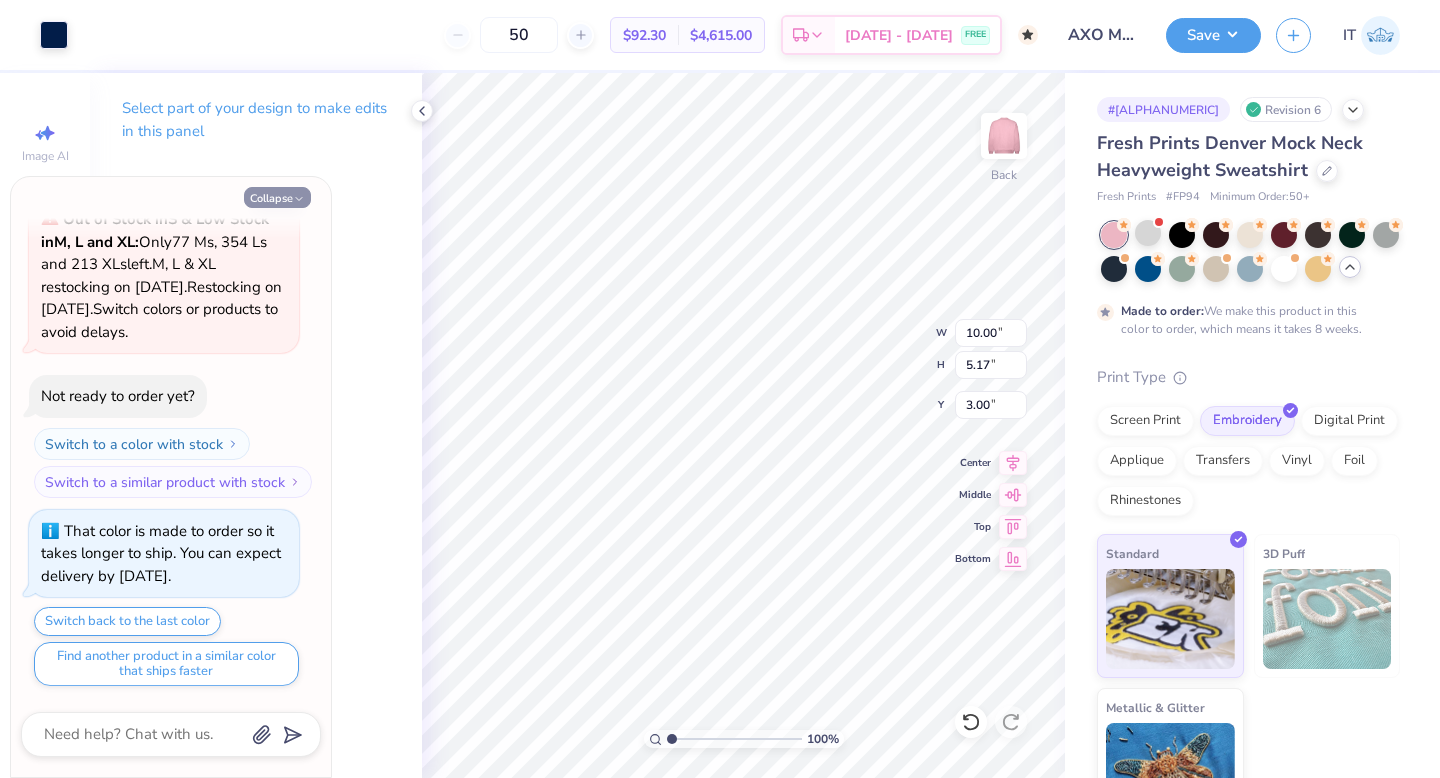 click on "Collapse" at bounding box center (277, 197) 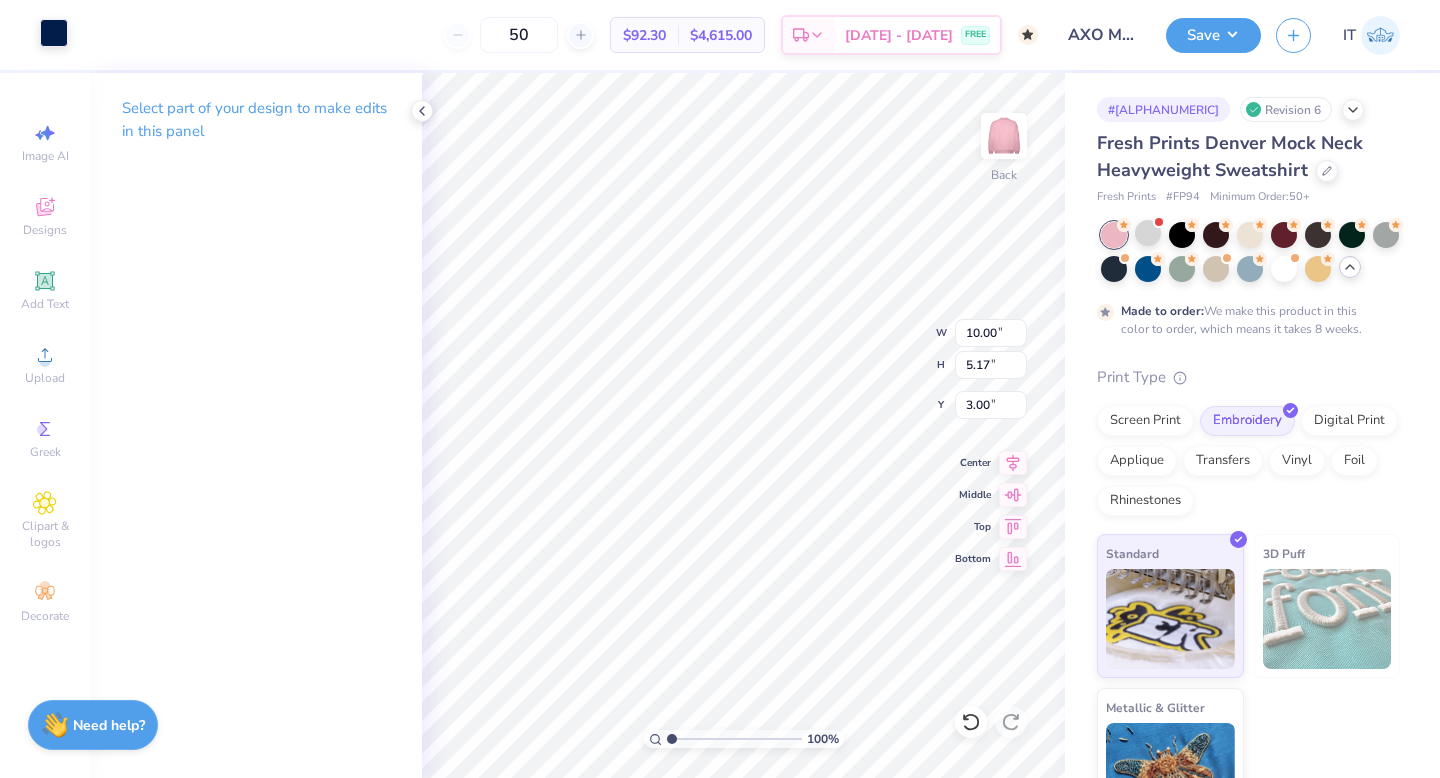 click at bounding box center [54, 33] 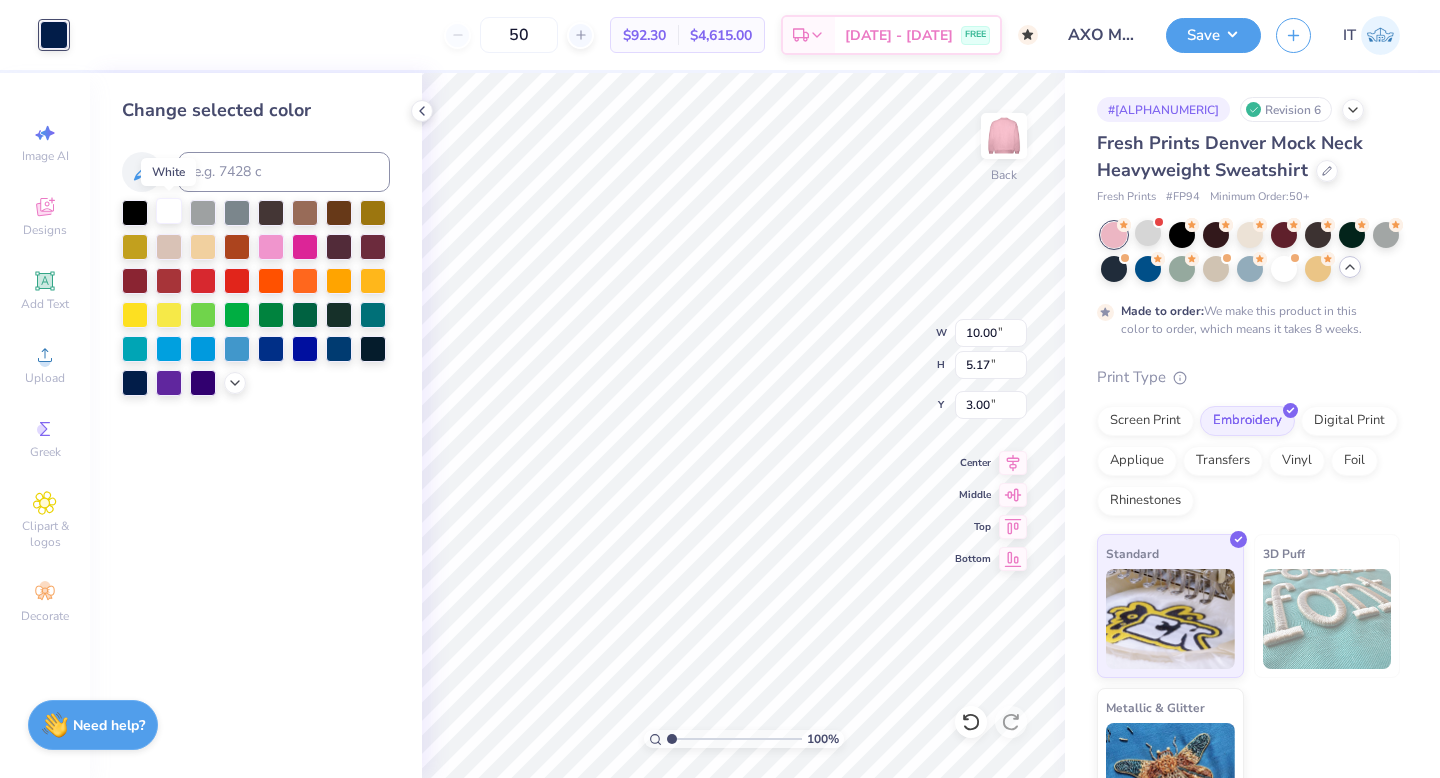 click at bounding box center [169, 211] 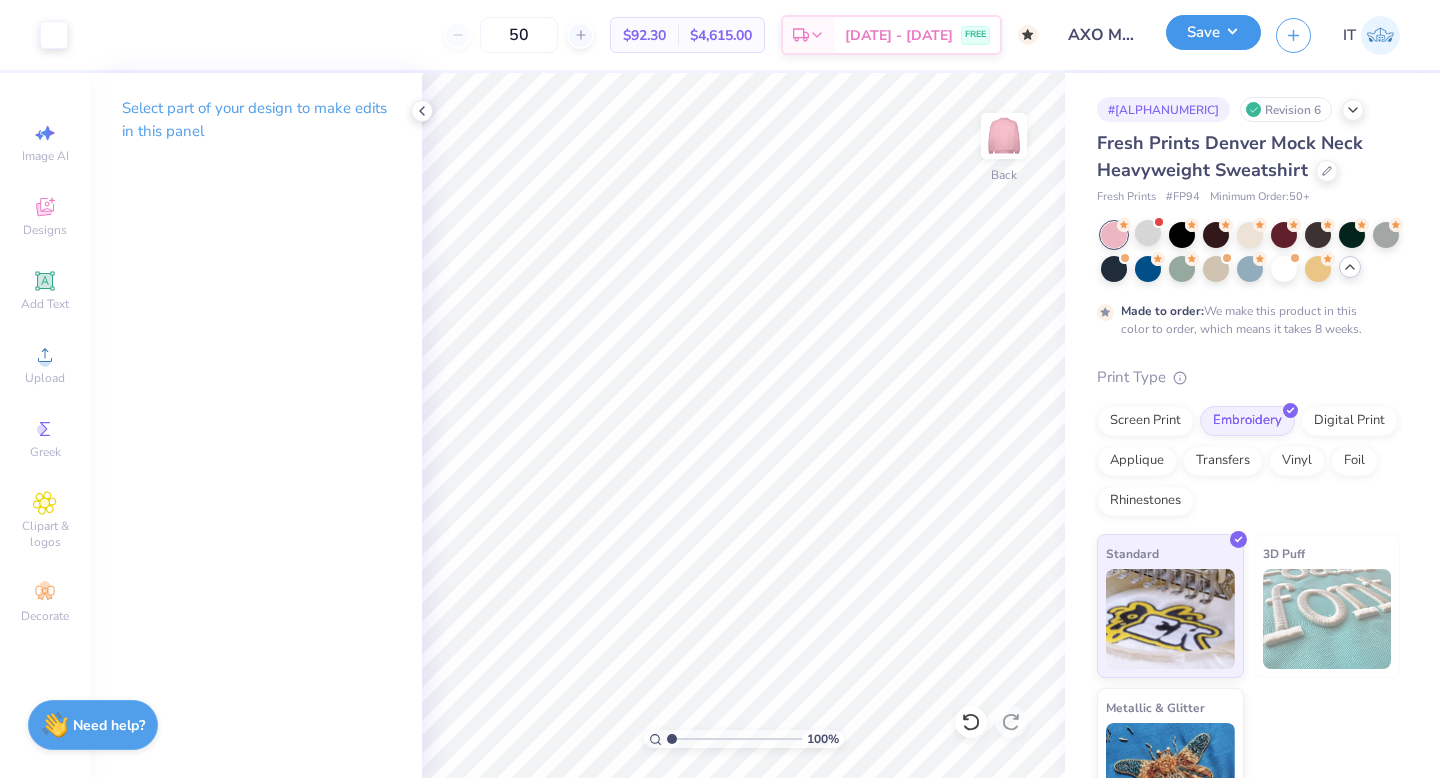 click on "Save" at bounding box center (1213, 32) 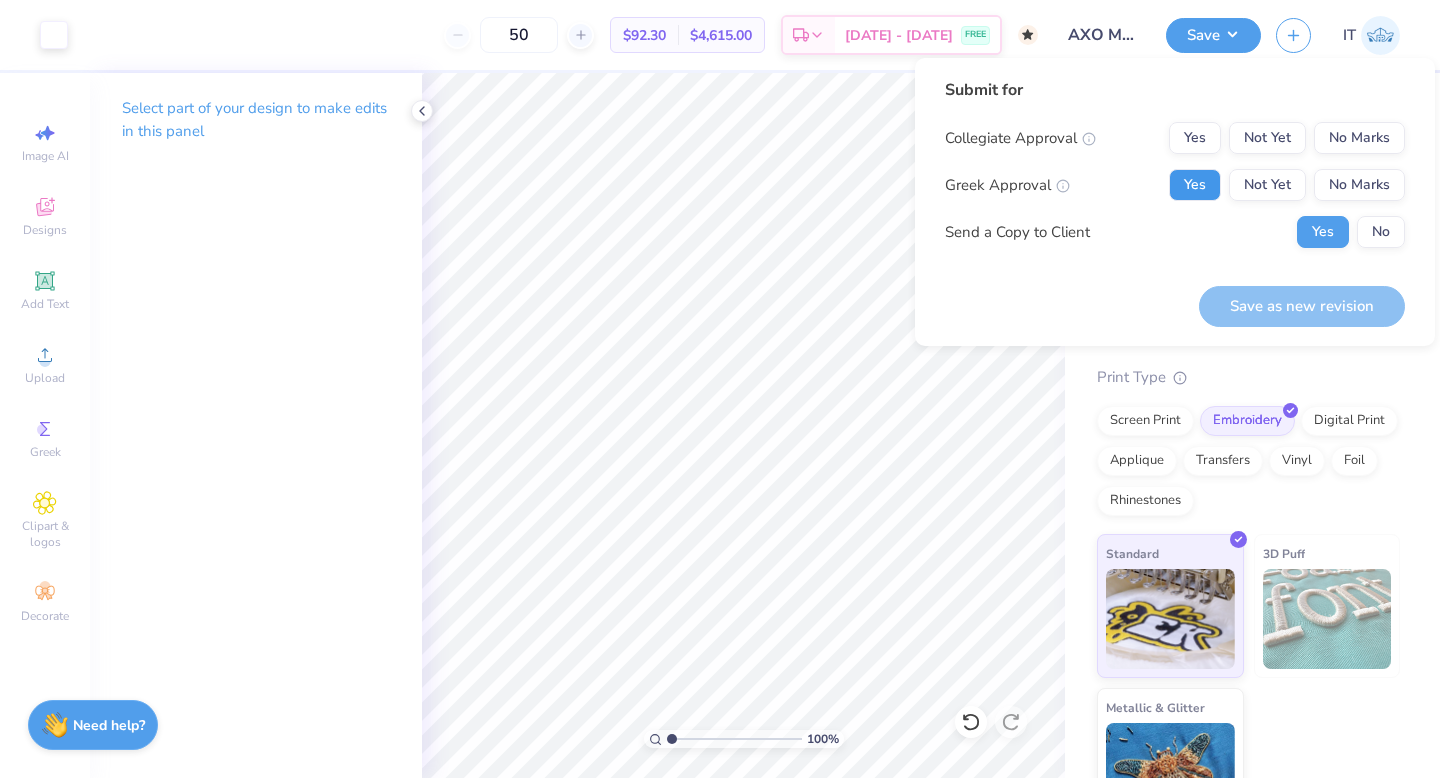click on "Yes" at bounding box center (1195, 185) 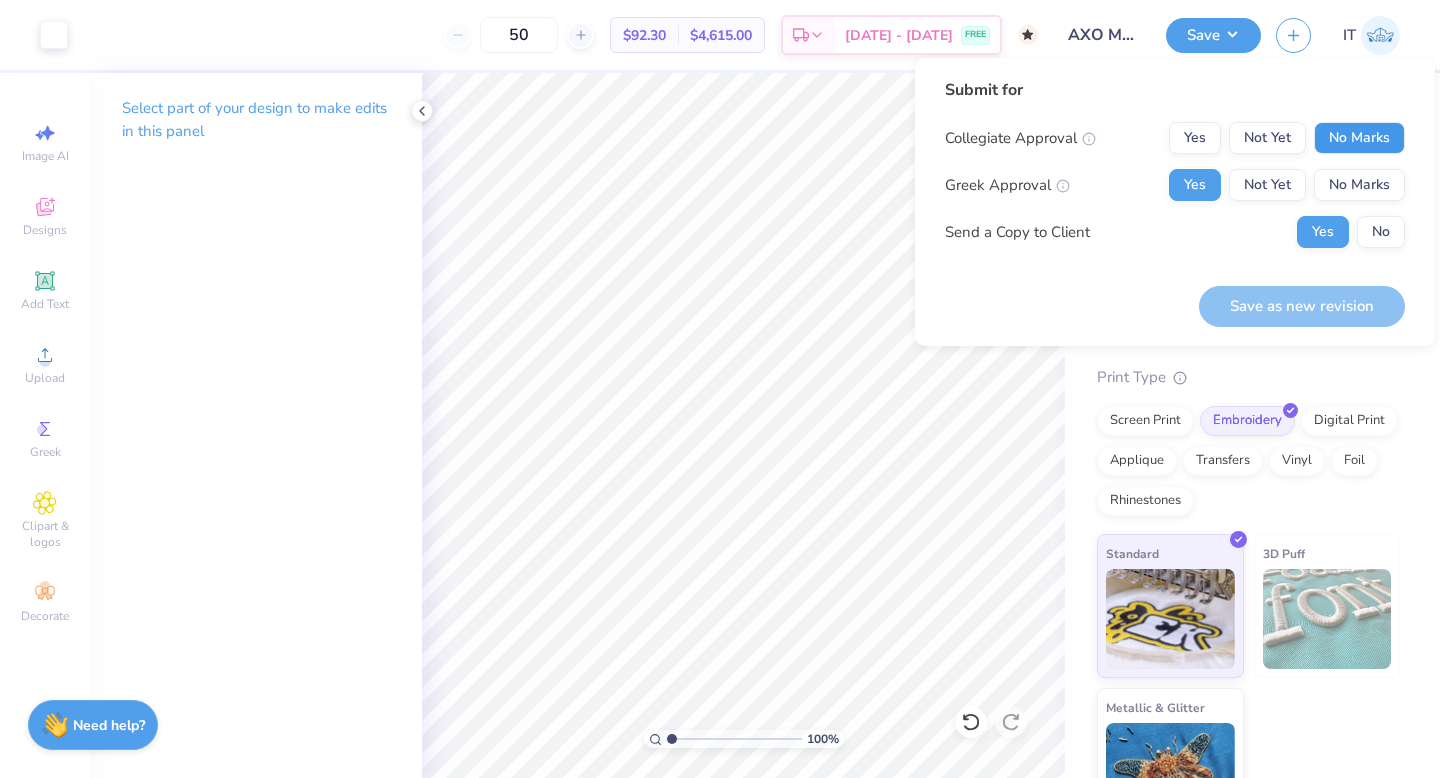 click on "No Marks" at bounding box center (1359, 138) 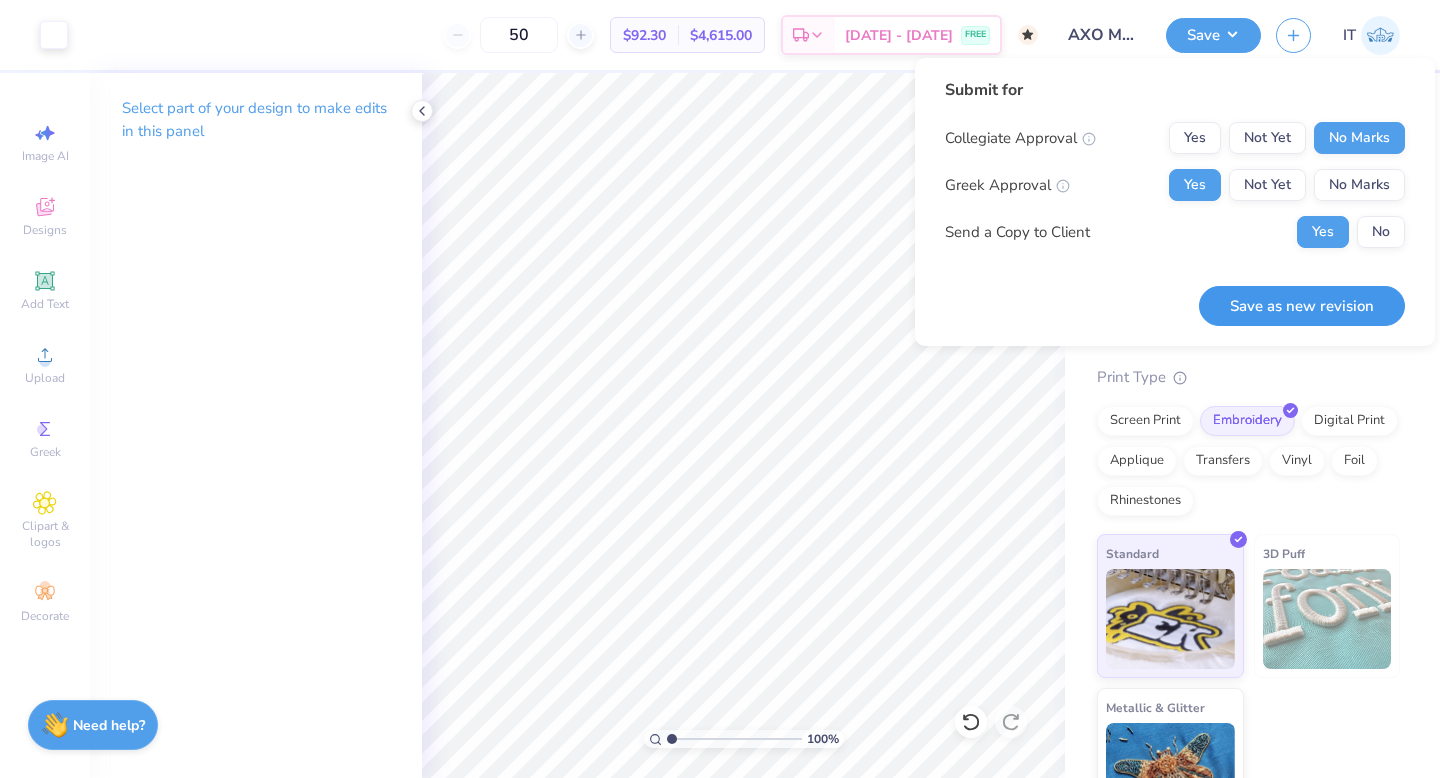 click on "Save as new revision" at bounding box center [1302, 306] 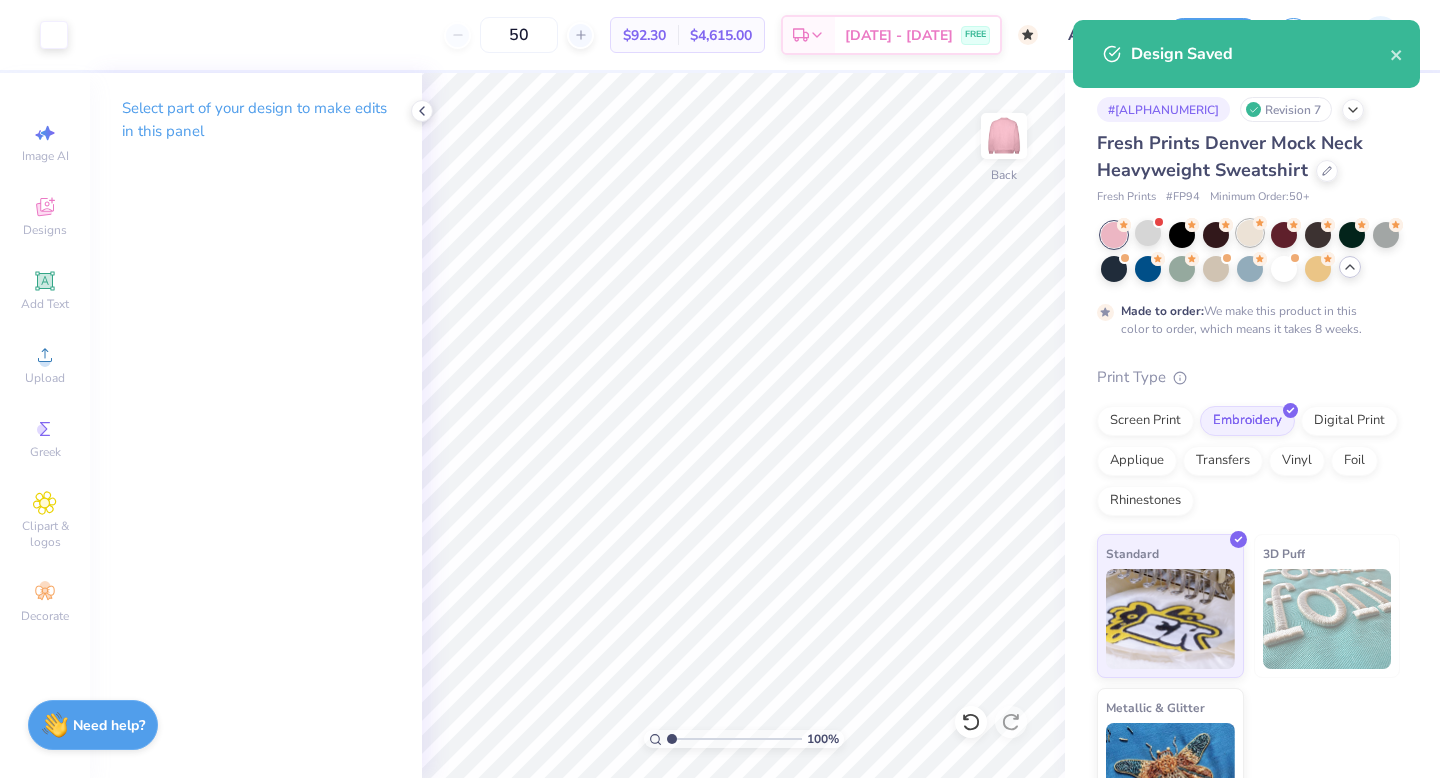 click at bounding box center (1250, 233) 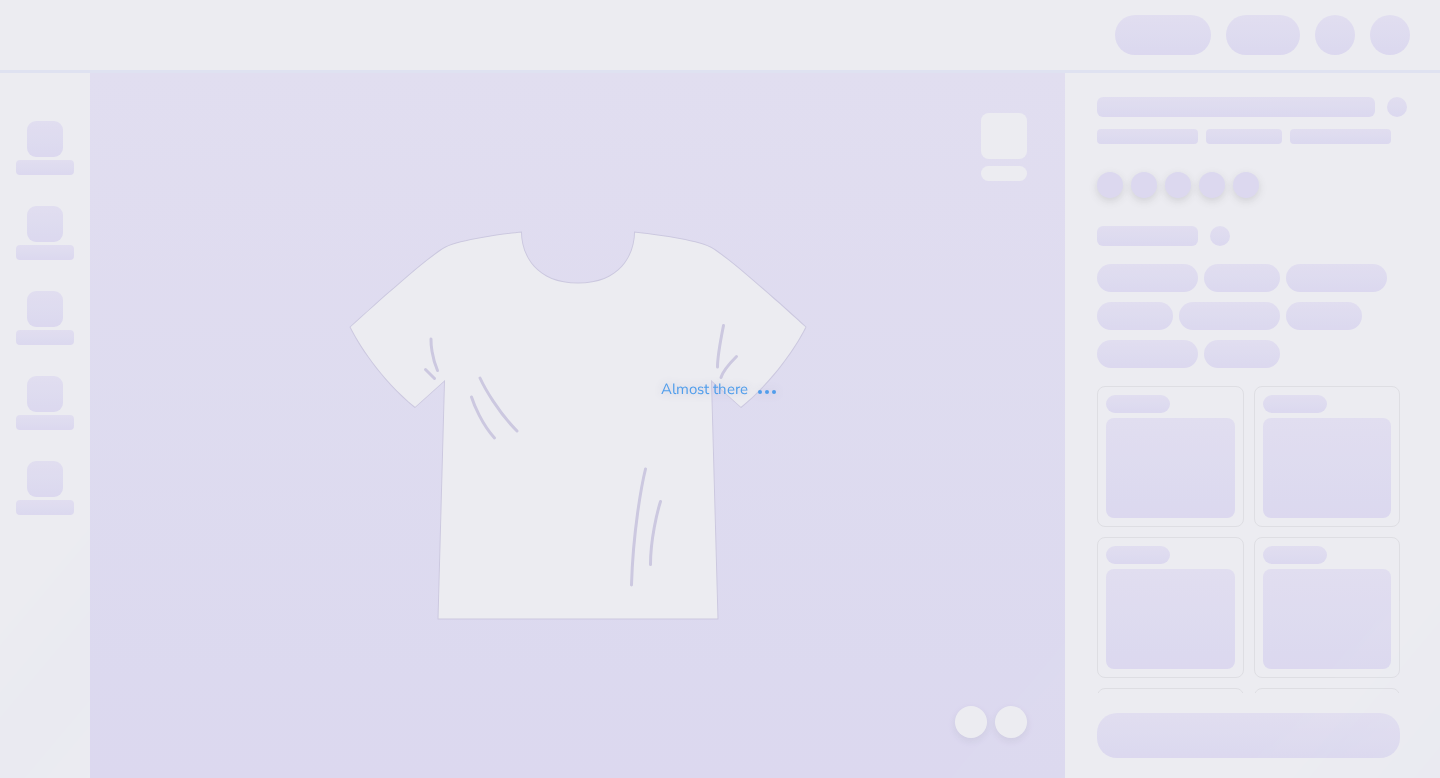 scroll, scrollTop: 0, scrollLeft: 0, axis: both 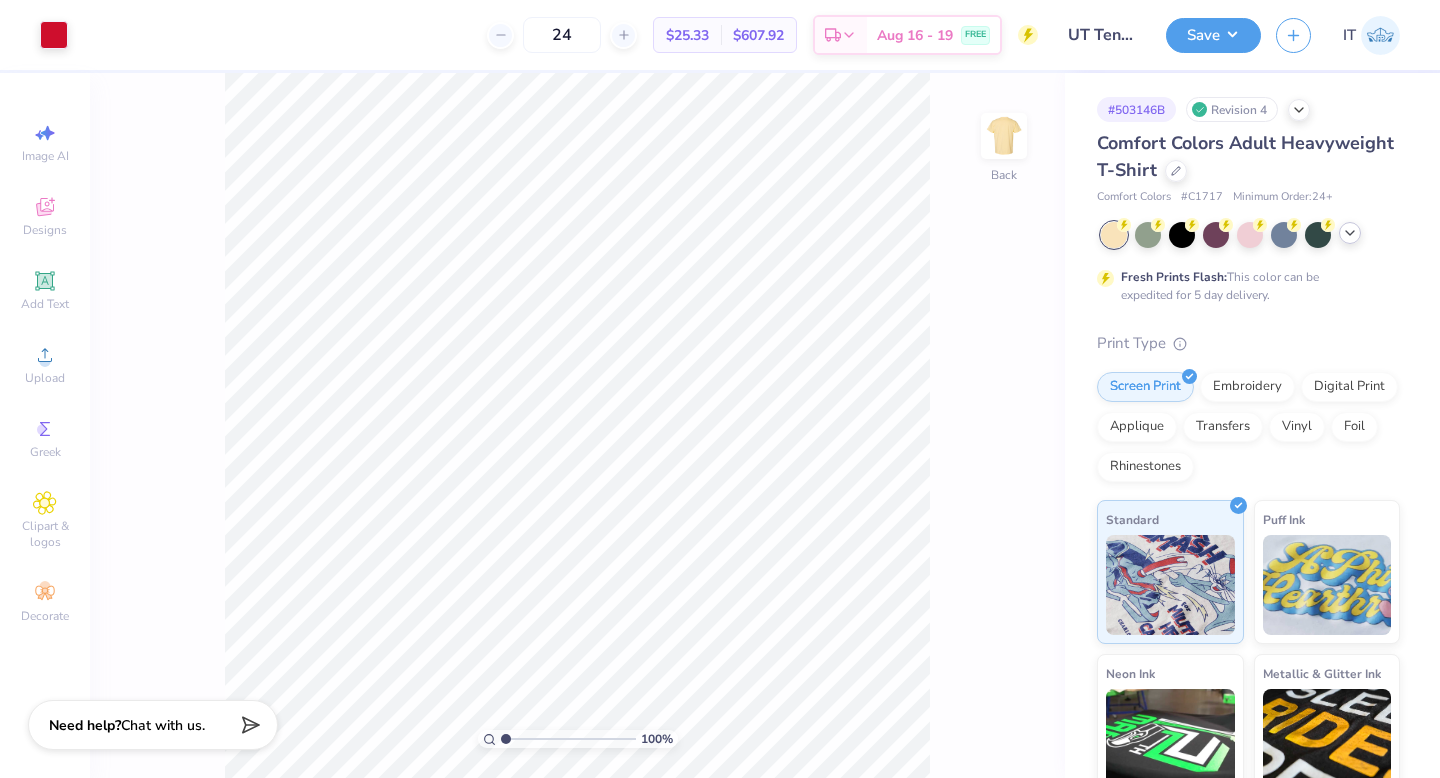 click 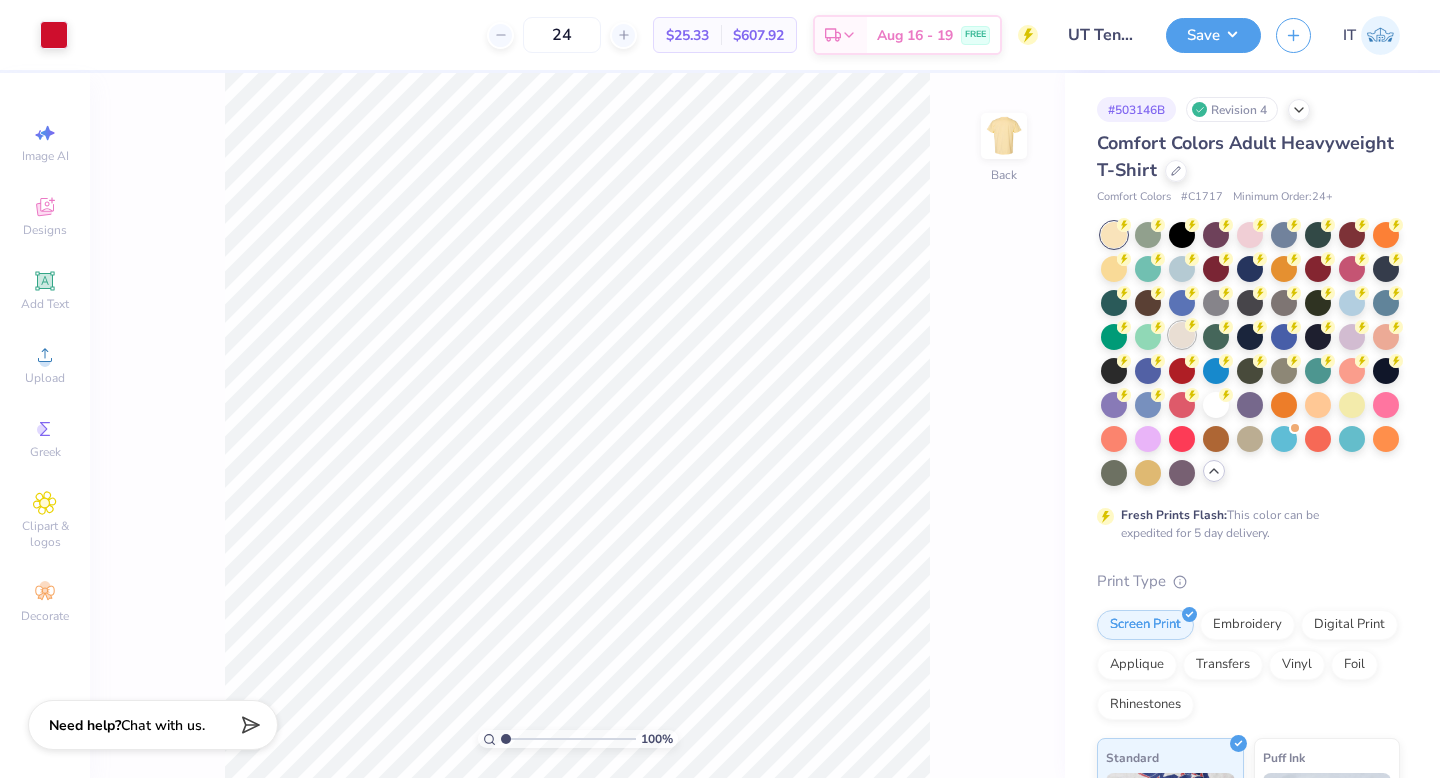 click at bounding box center (1182, 335) 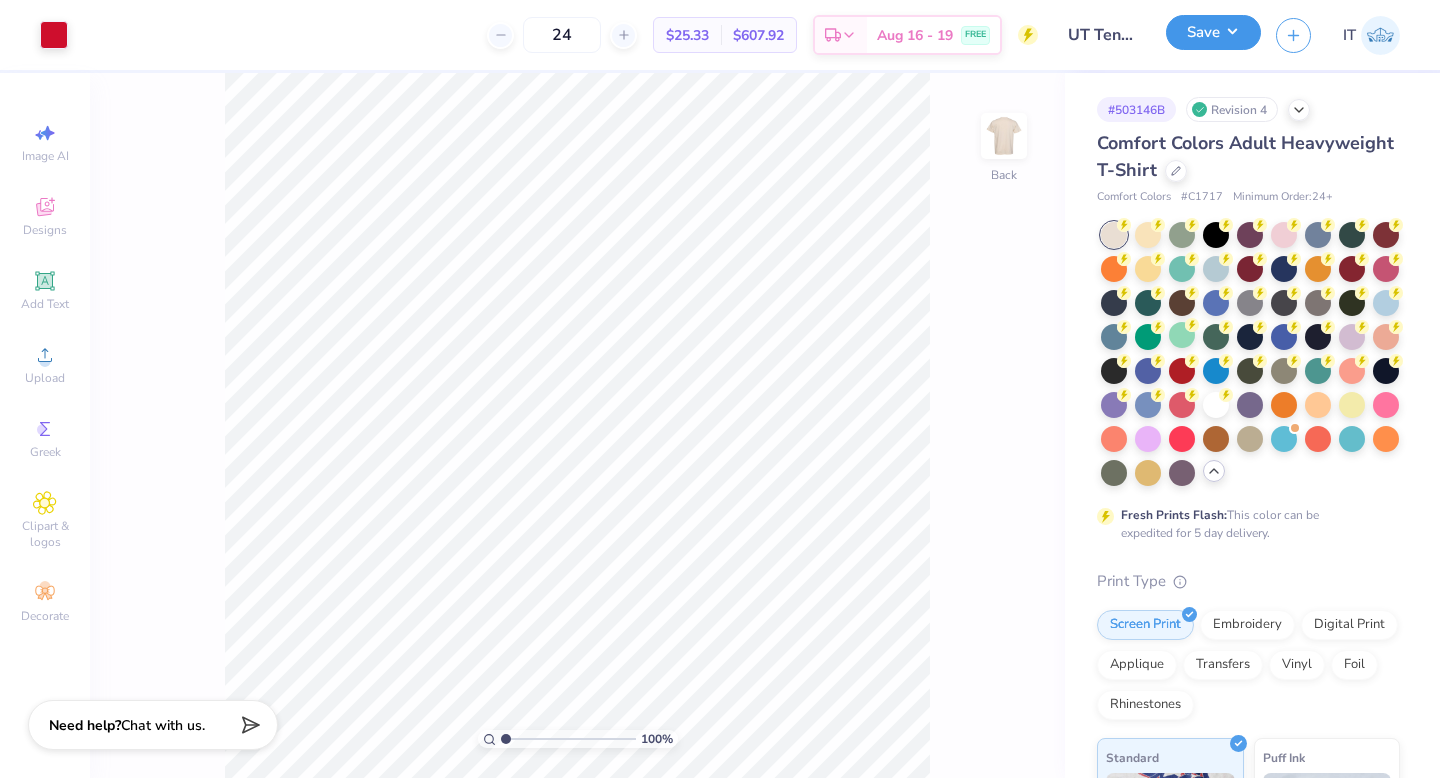 click on "Save" at bounding box center [1213, 32] 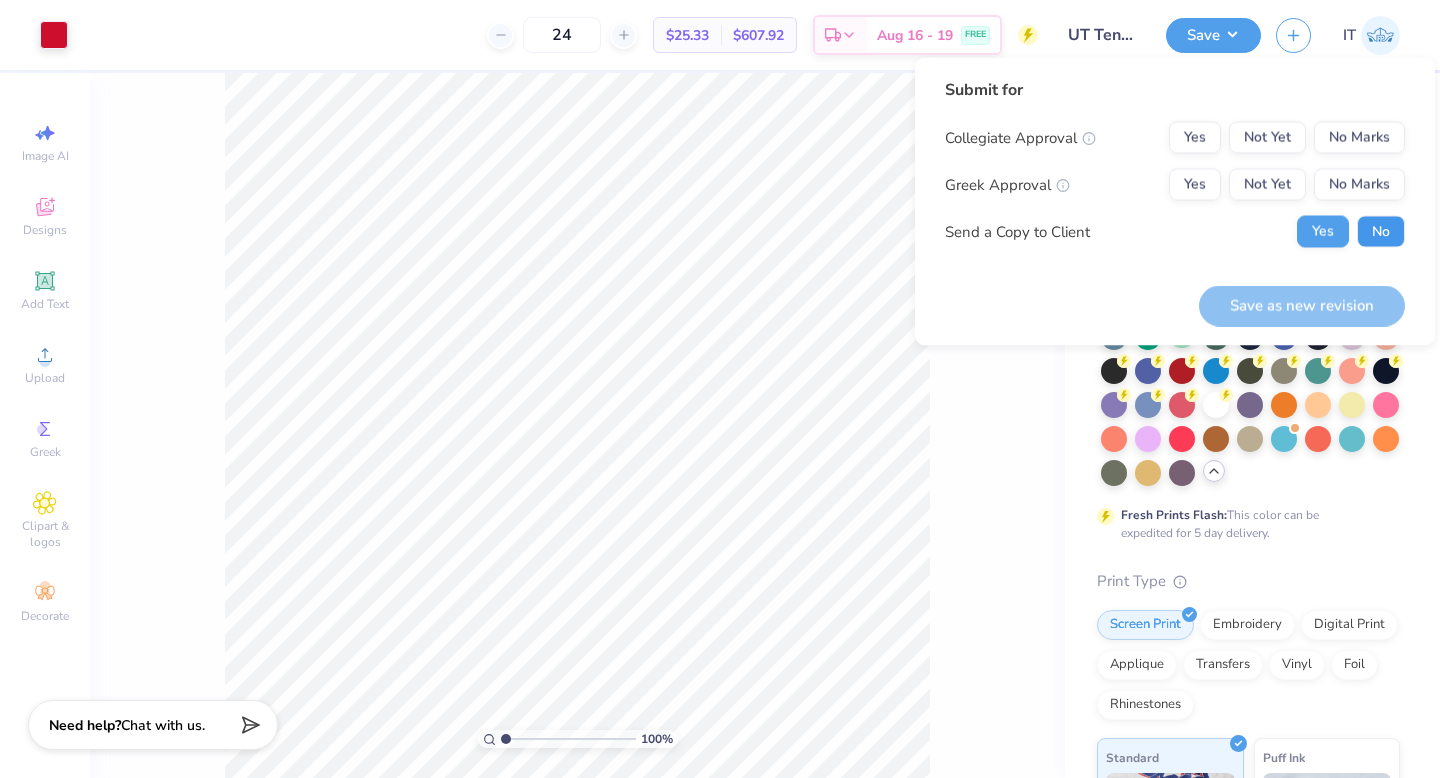 click on "No" at bounding box center (1381, 232) 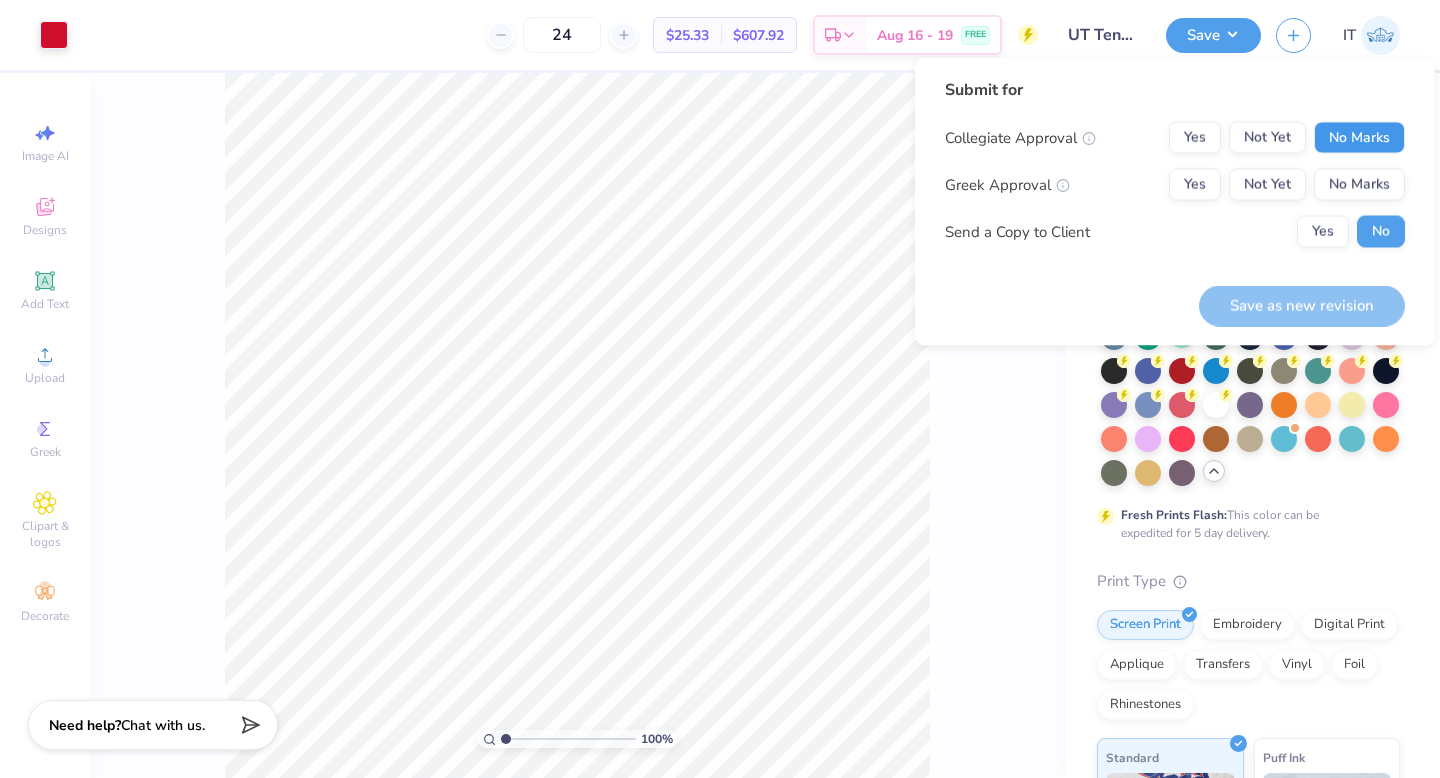 click on "No Marks" at bounding box center (1359, 138) 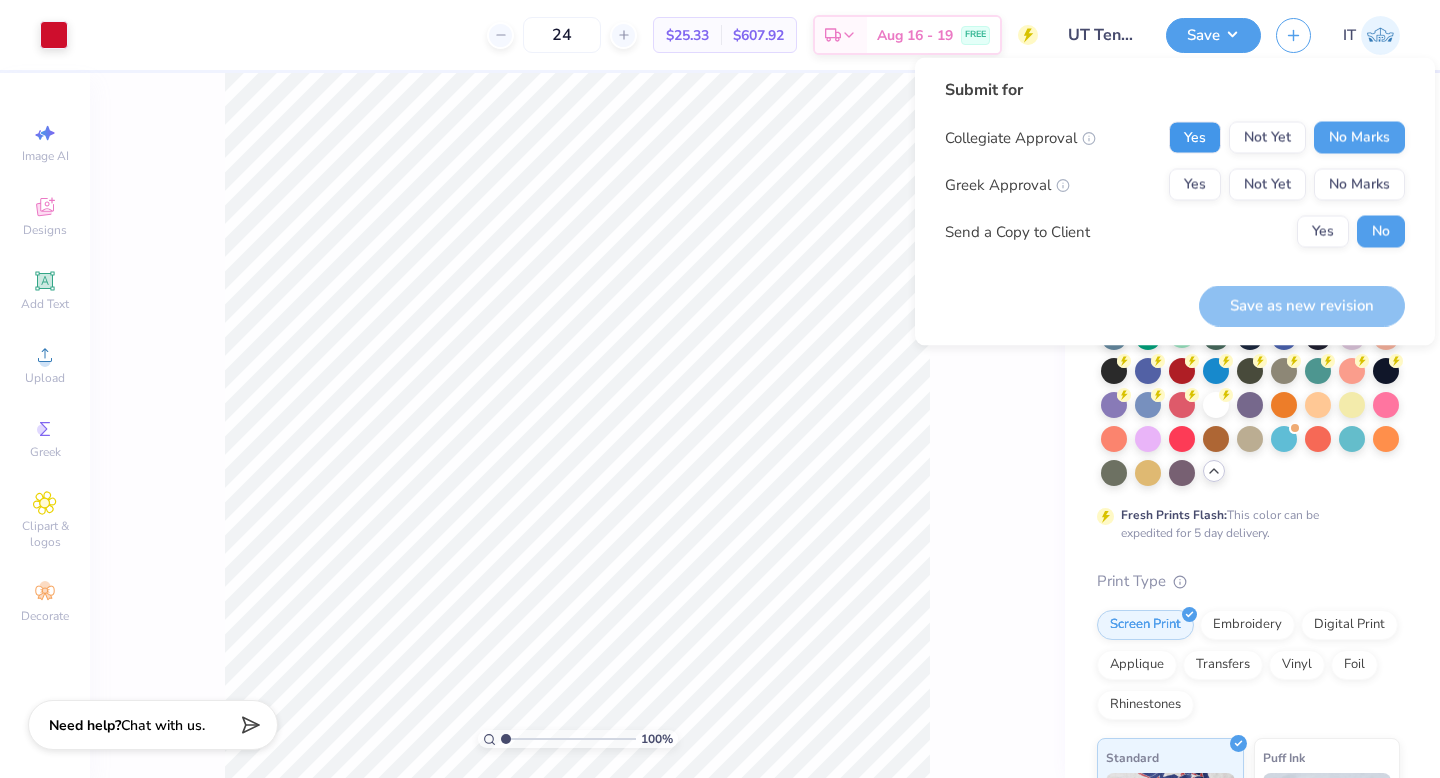 click on "Yes" at bounding box center (1195, 138) 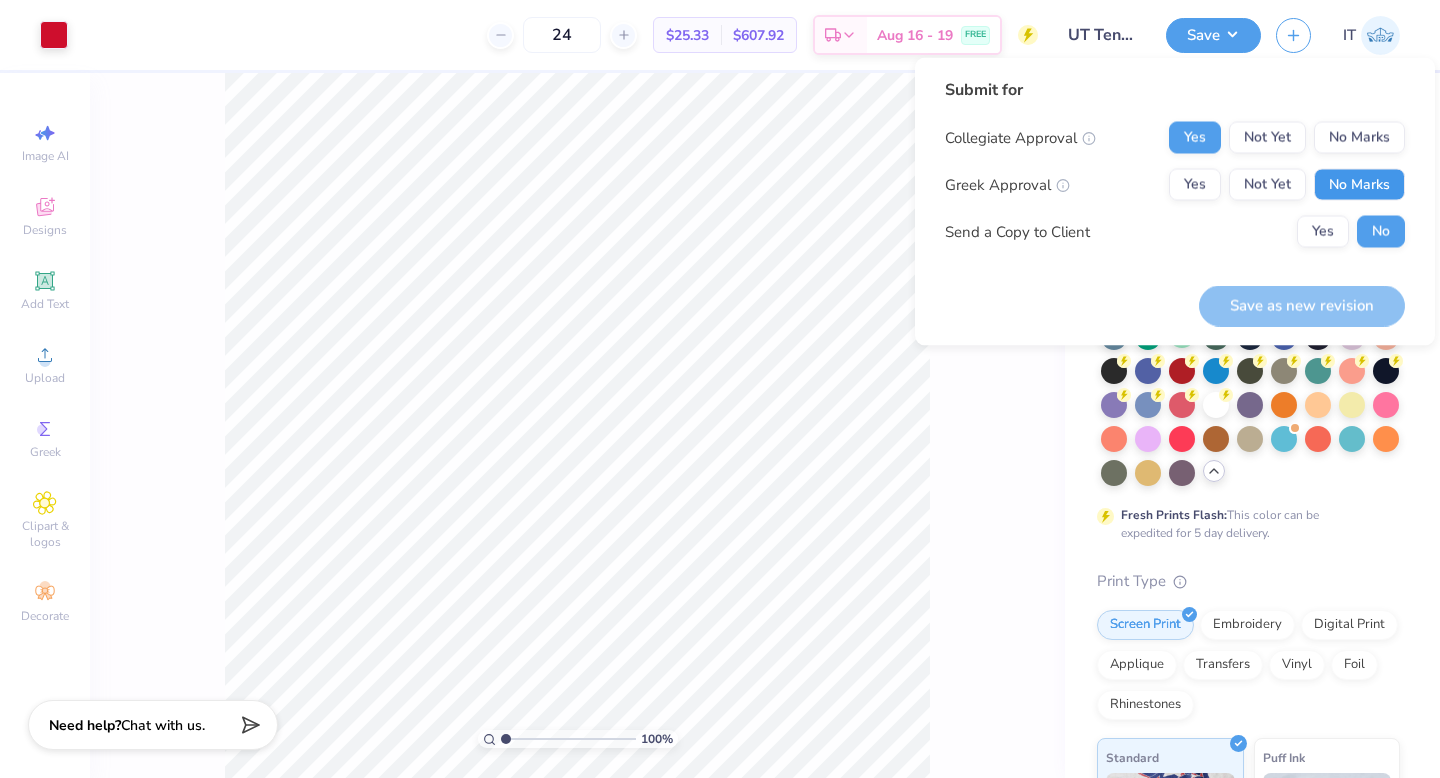 click on "No Marks" at bounding box center [1359, 185] 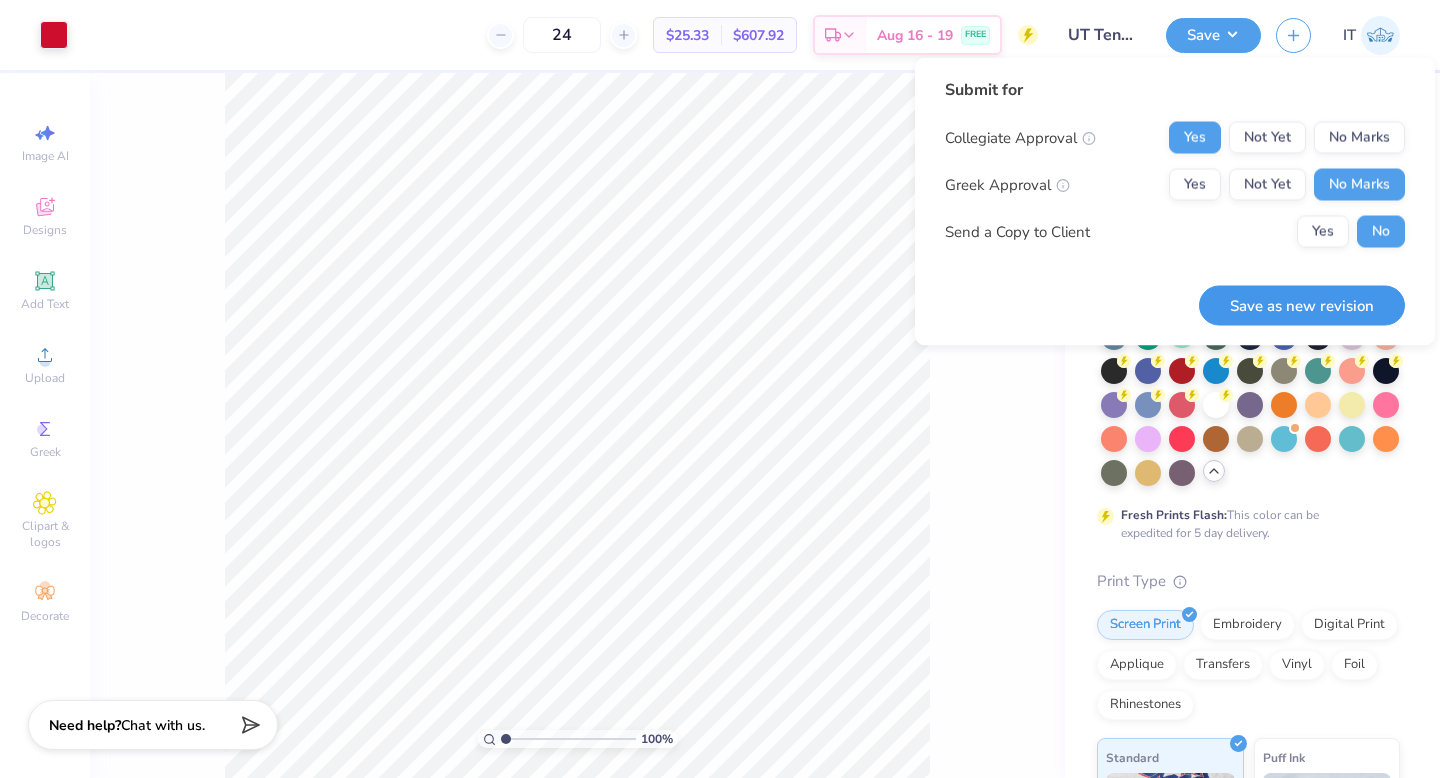 click on "Save as new revision" at bounding box center (1302, 305) 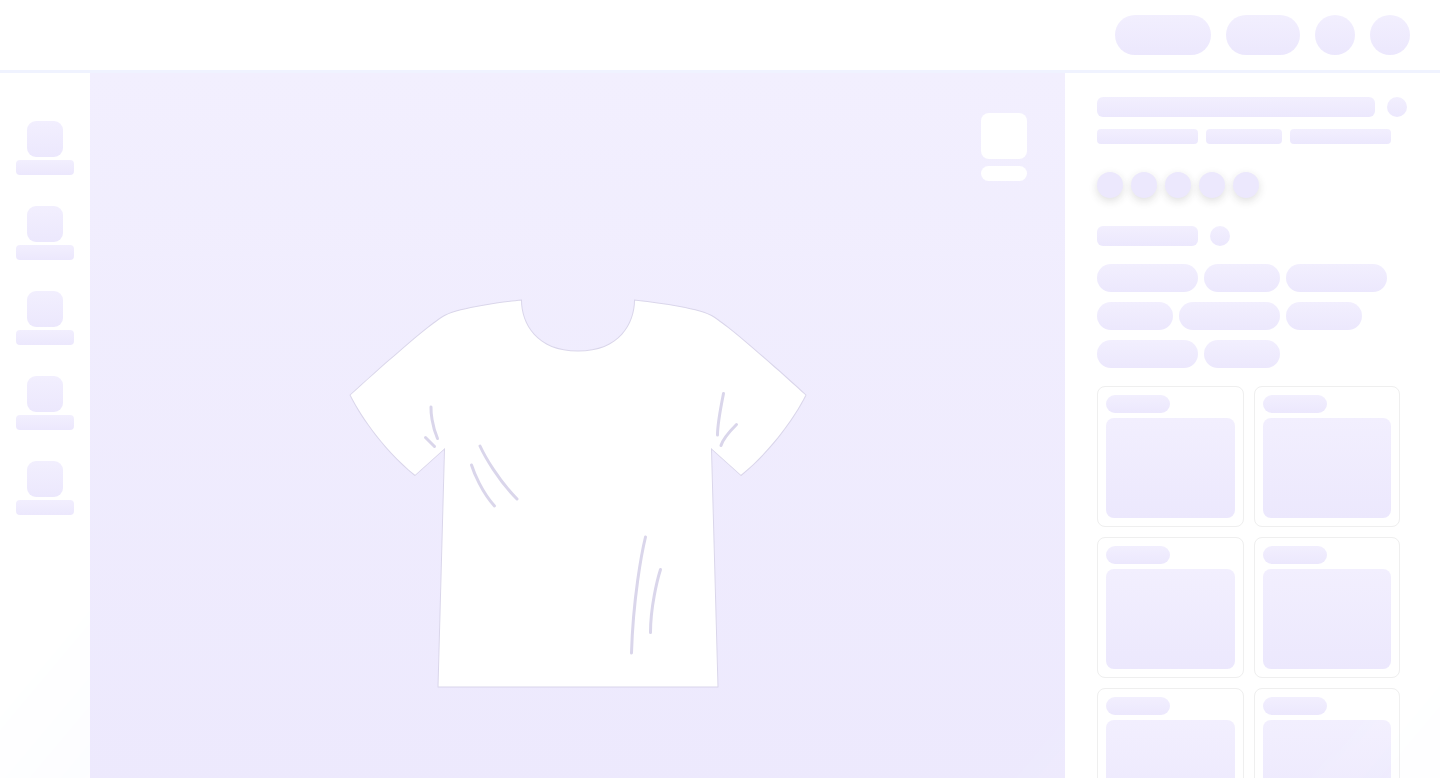 scroll, scrollTop: 0, scrollLeft: 0, axis: both 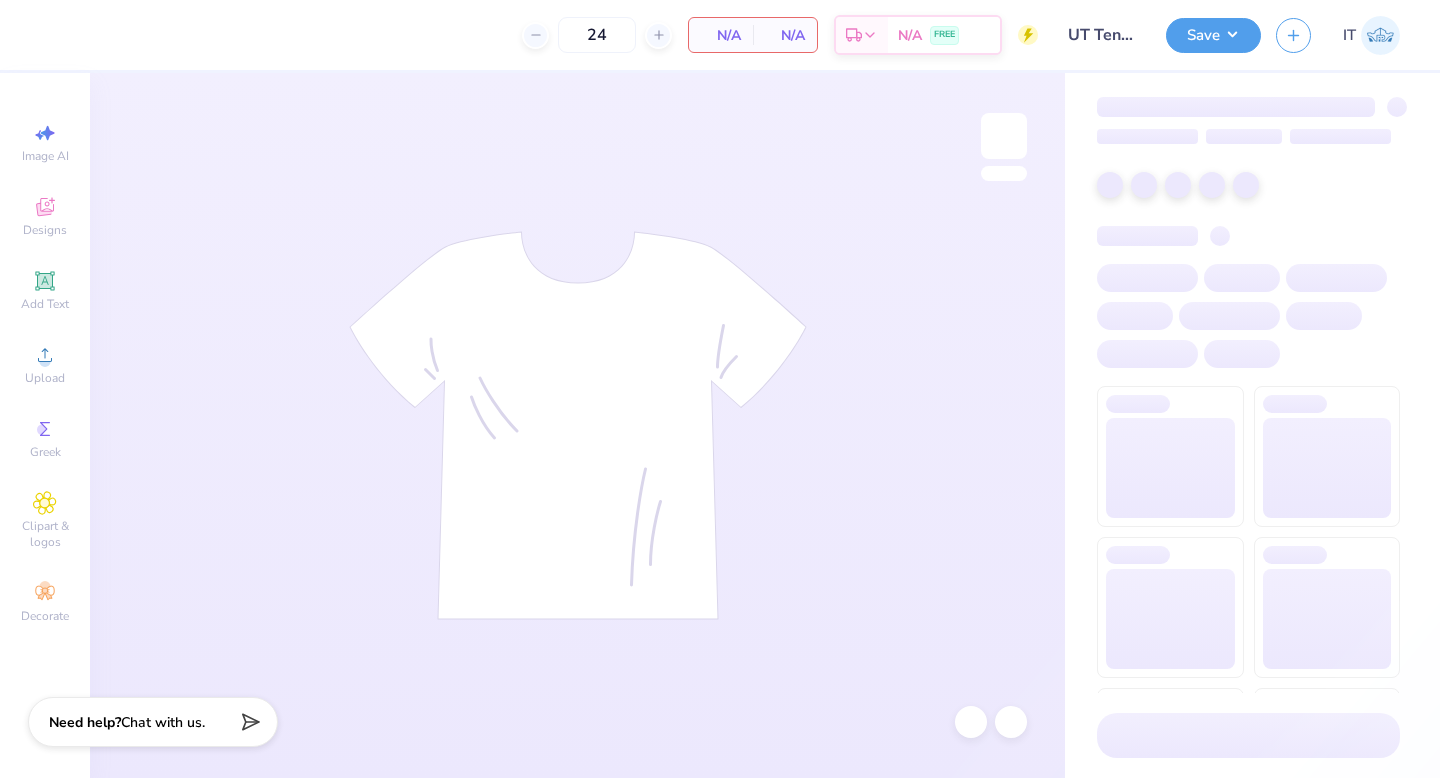 click on "Need help?  Chat with us." at bounding box center (153, 722) 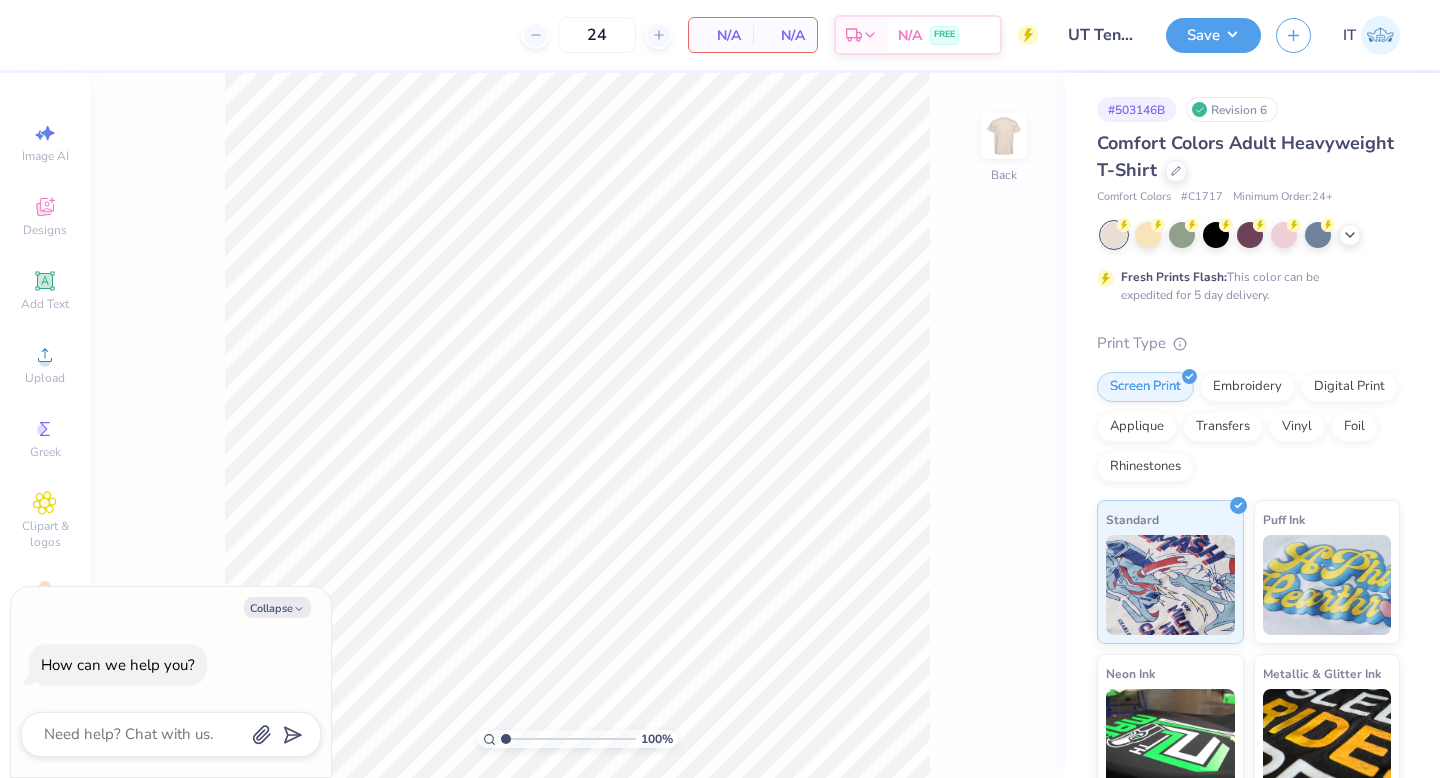 type on "x" 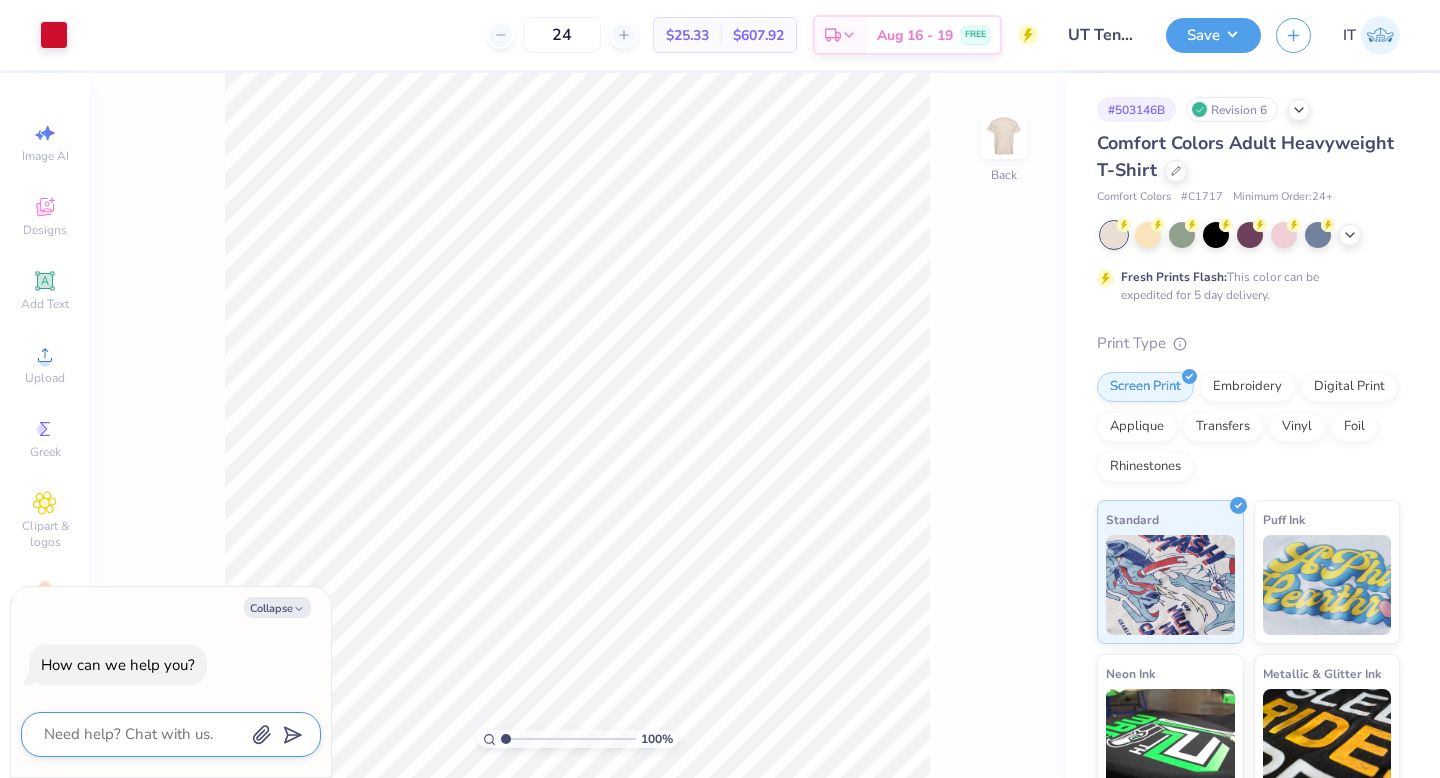 click at bounding box center [143, 734] 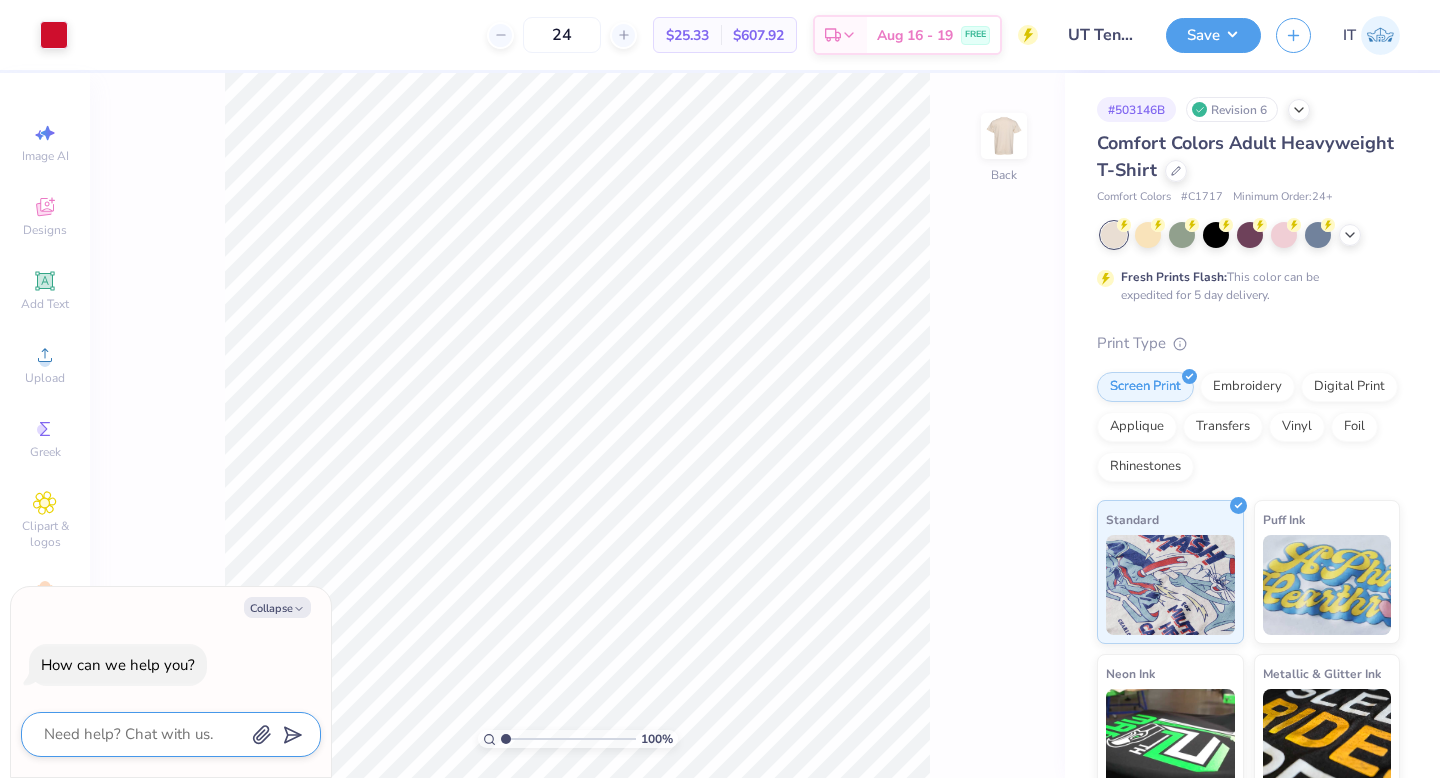 type on "I" 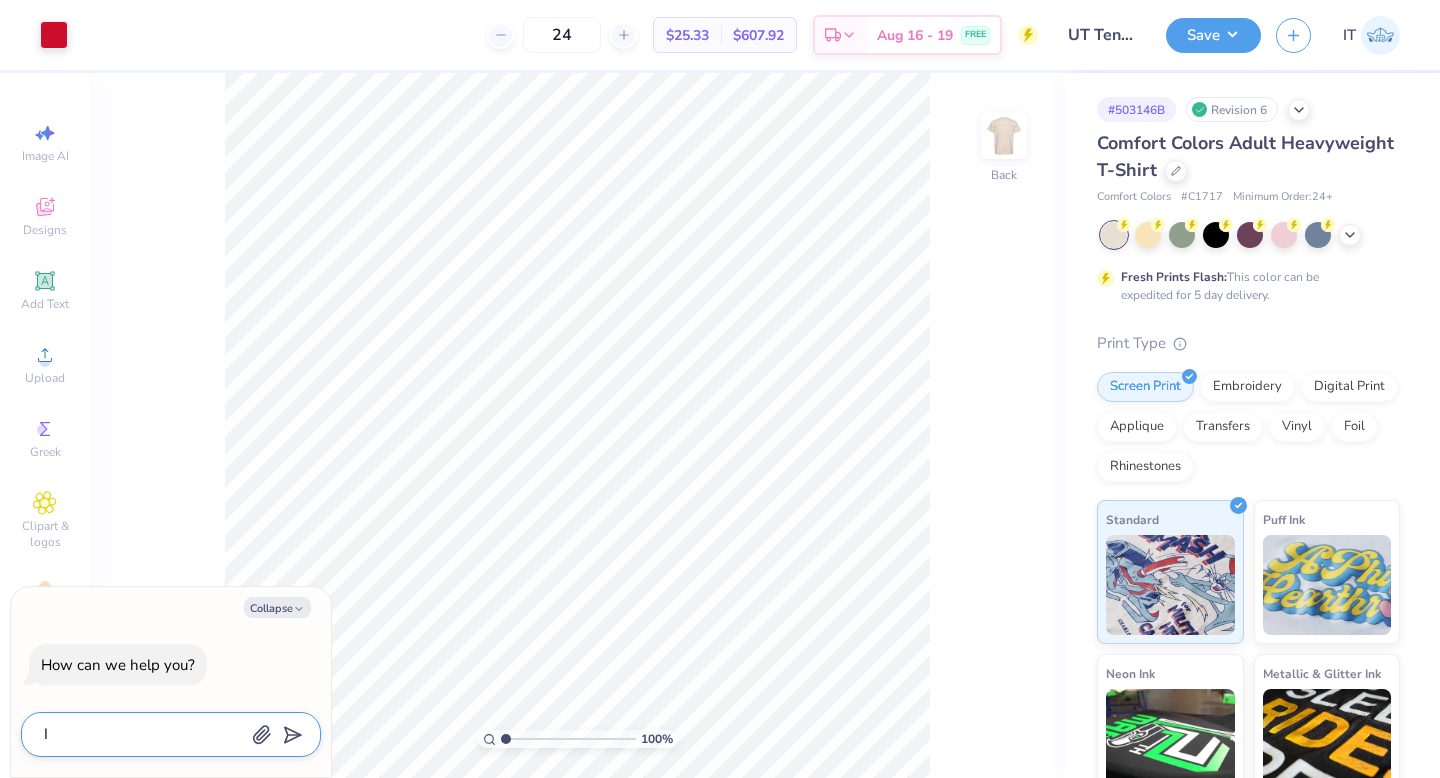 type on "I" 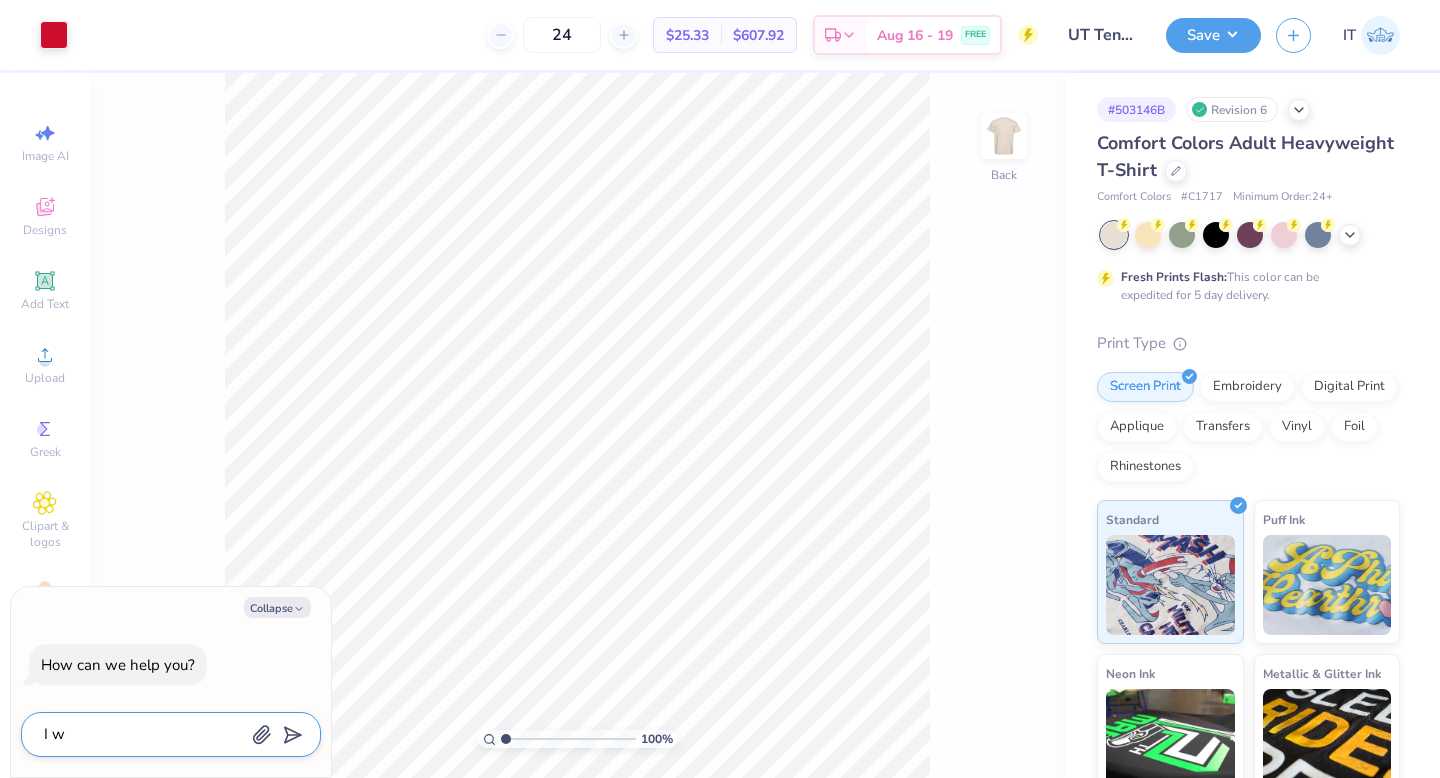 type on "I wo" 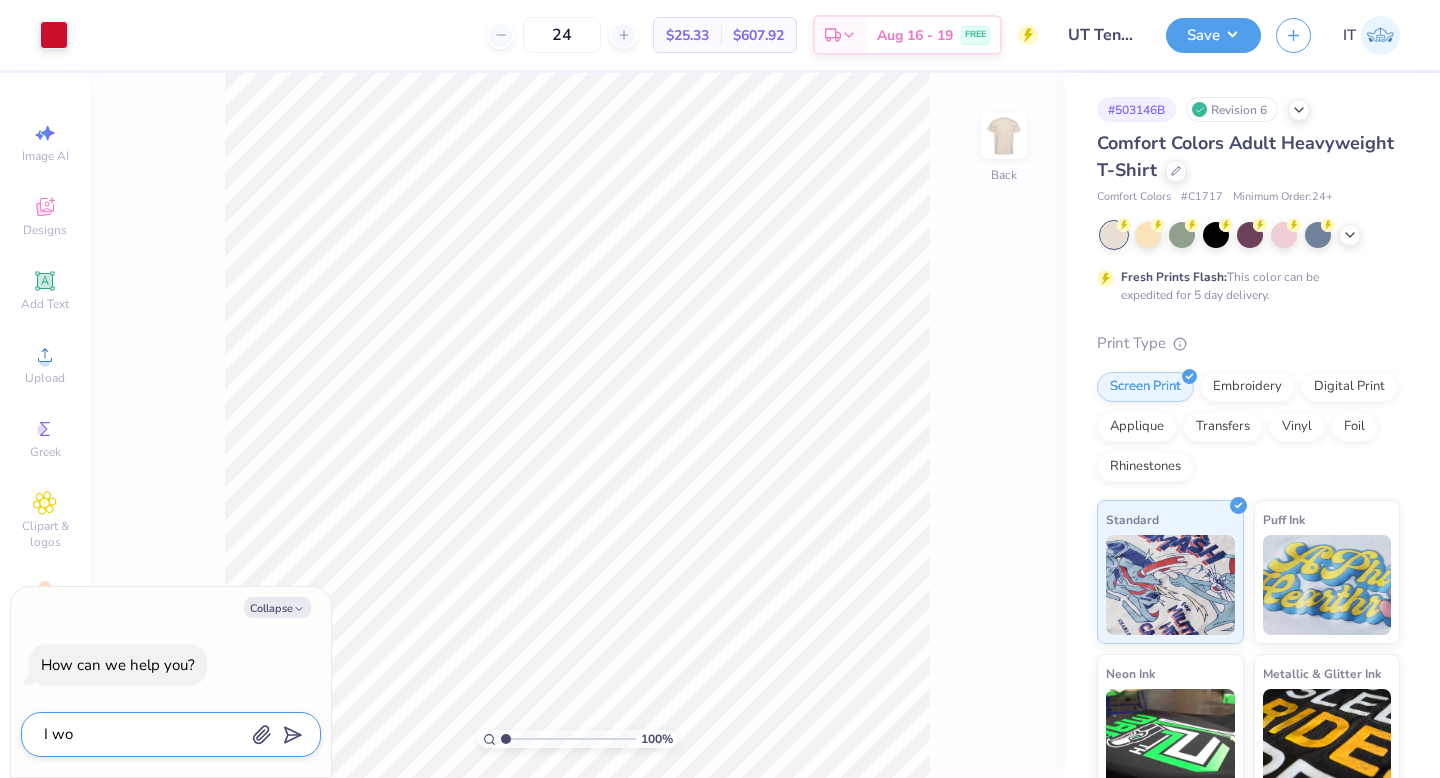 type on "I w" 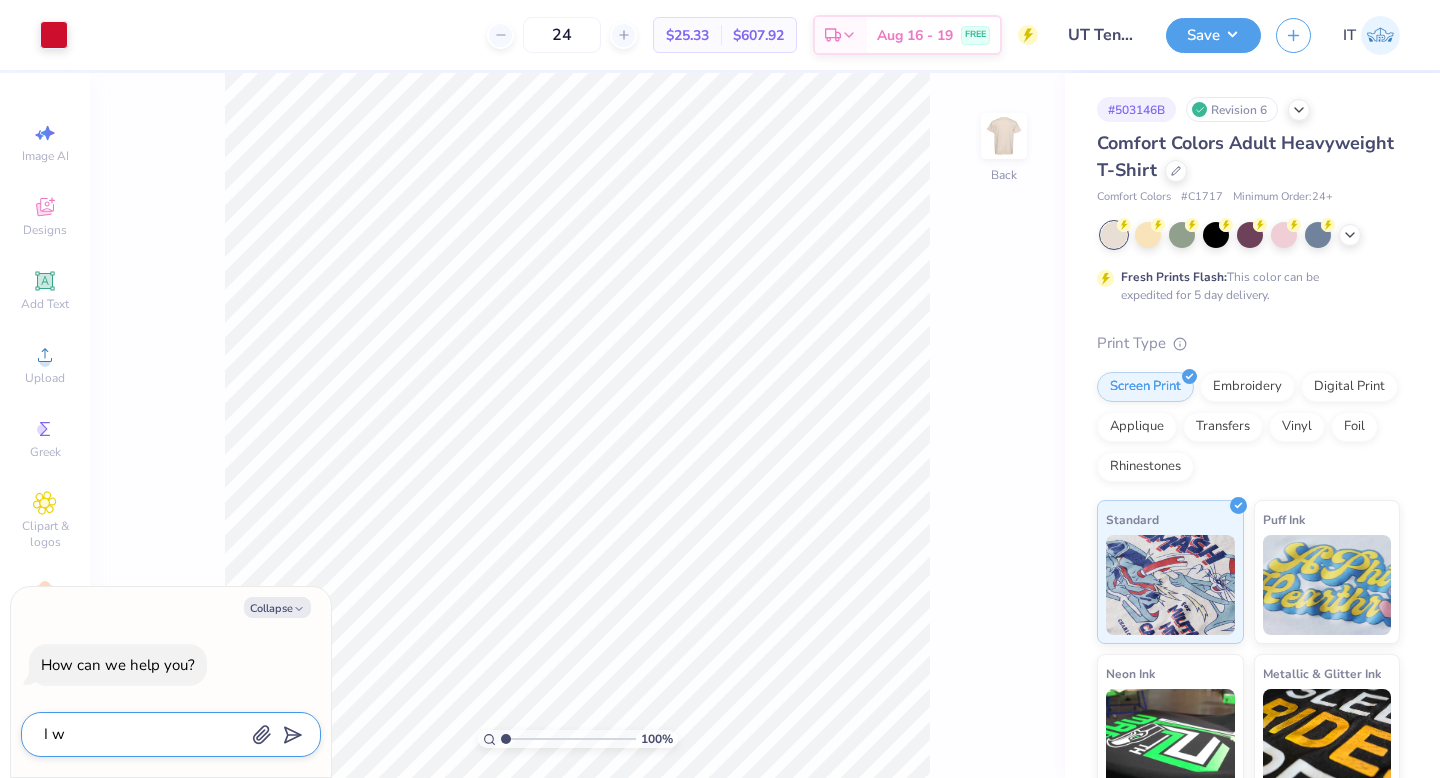 type on "I" 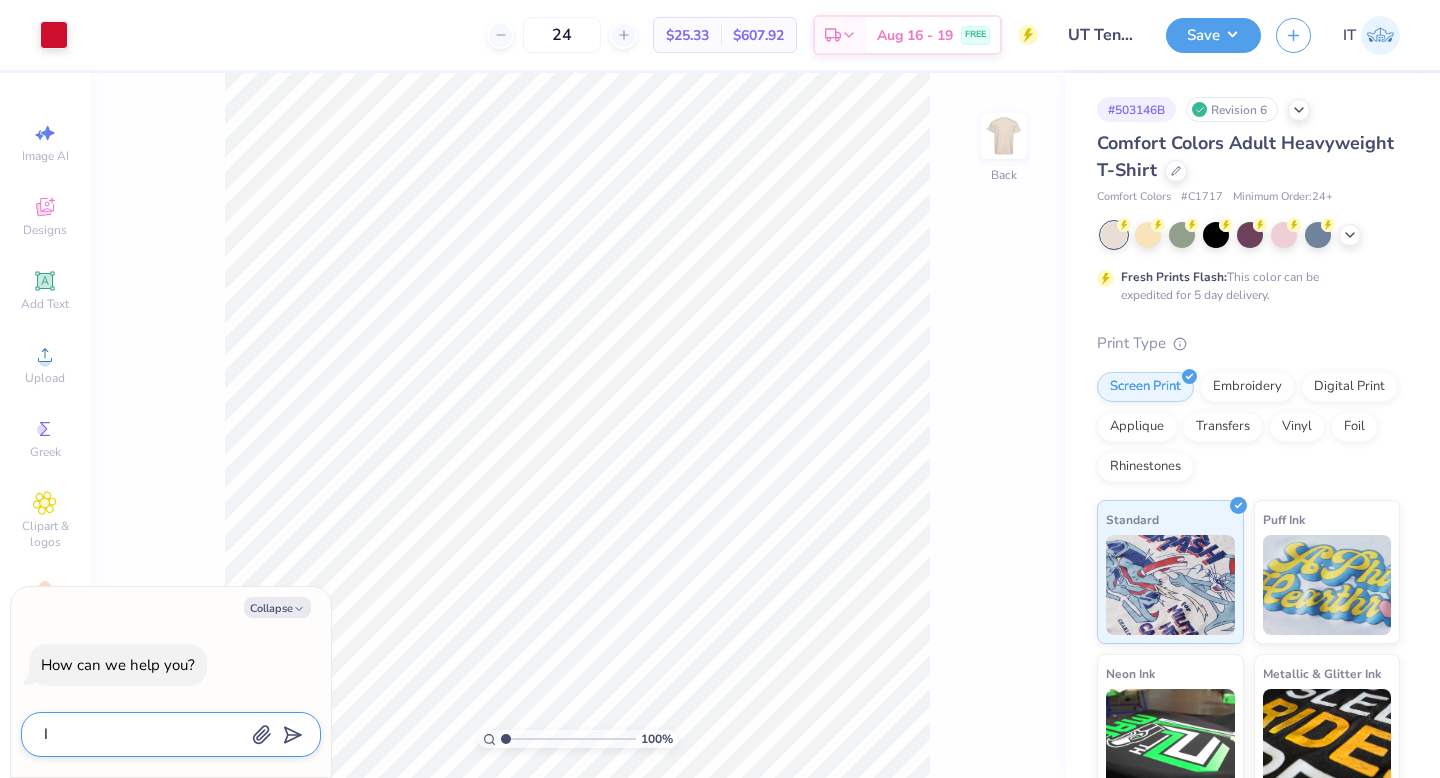 type on "I" 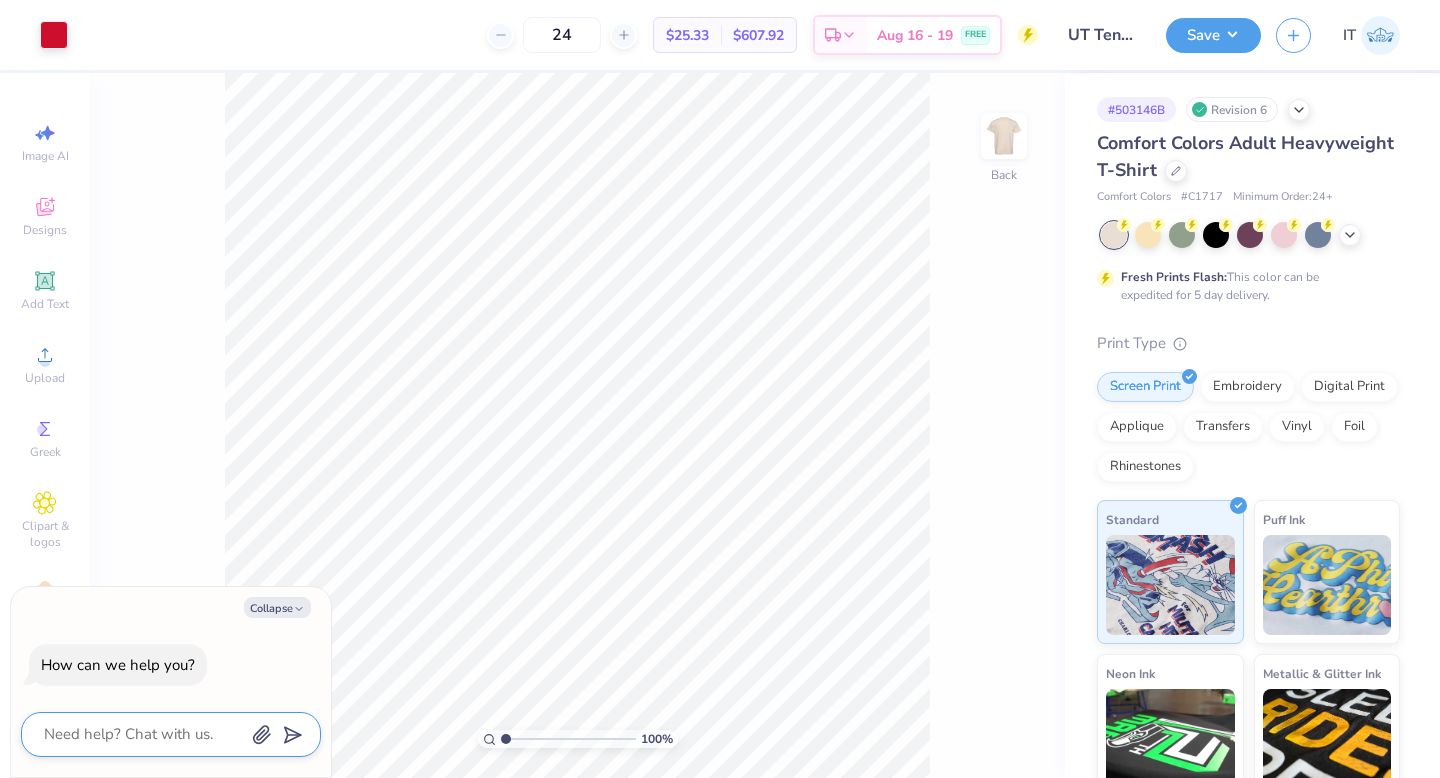 type on "M" 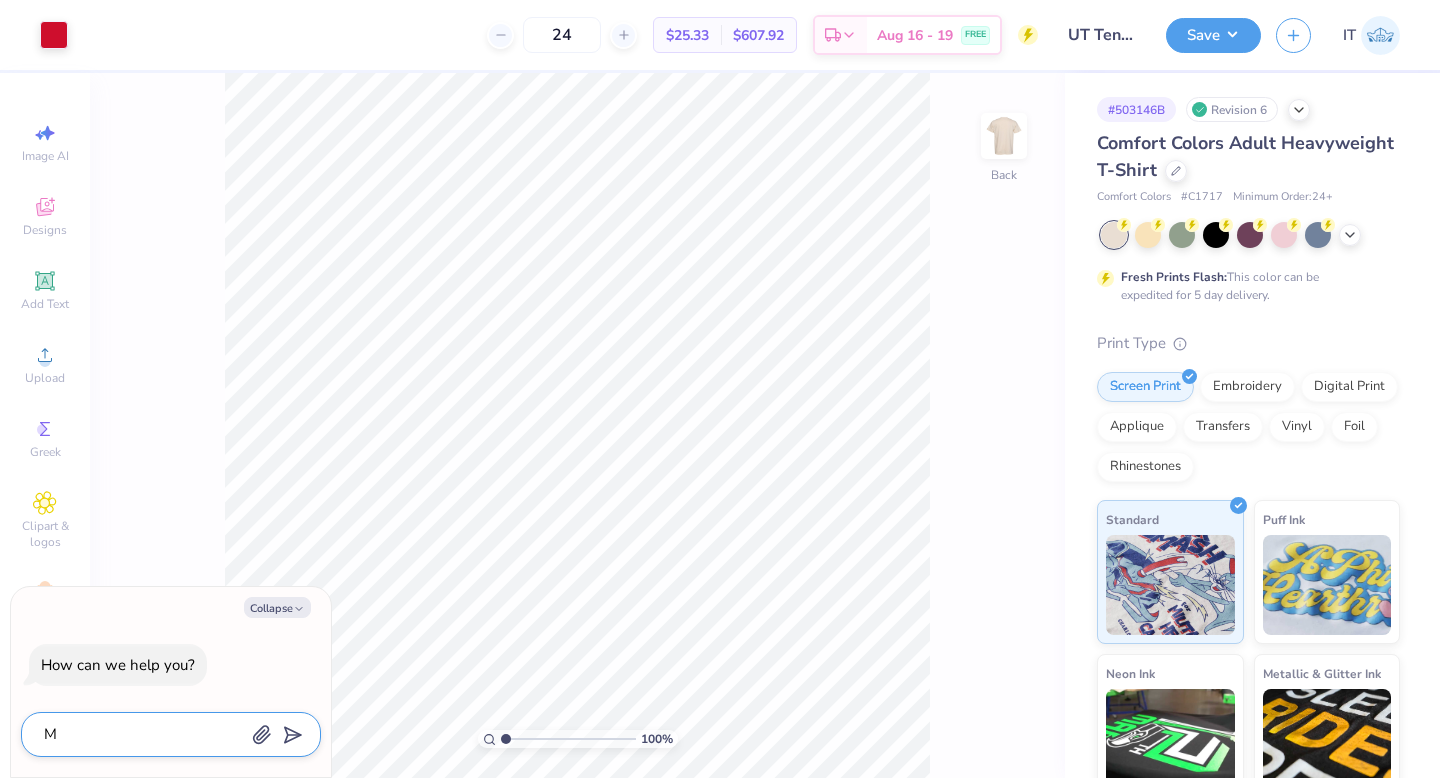 type on "My" 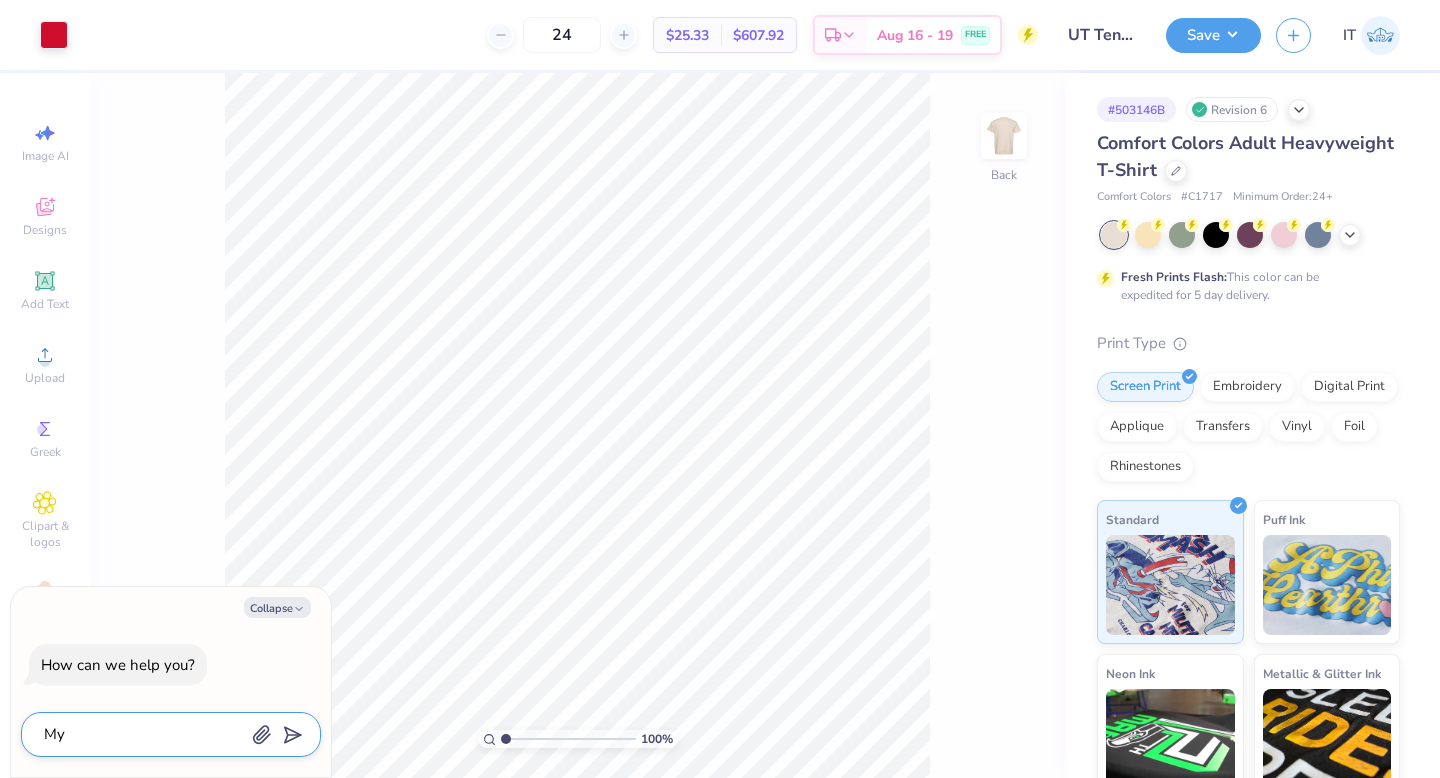 type on "My" 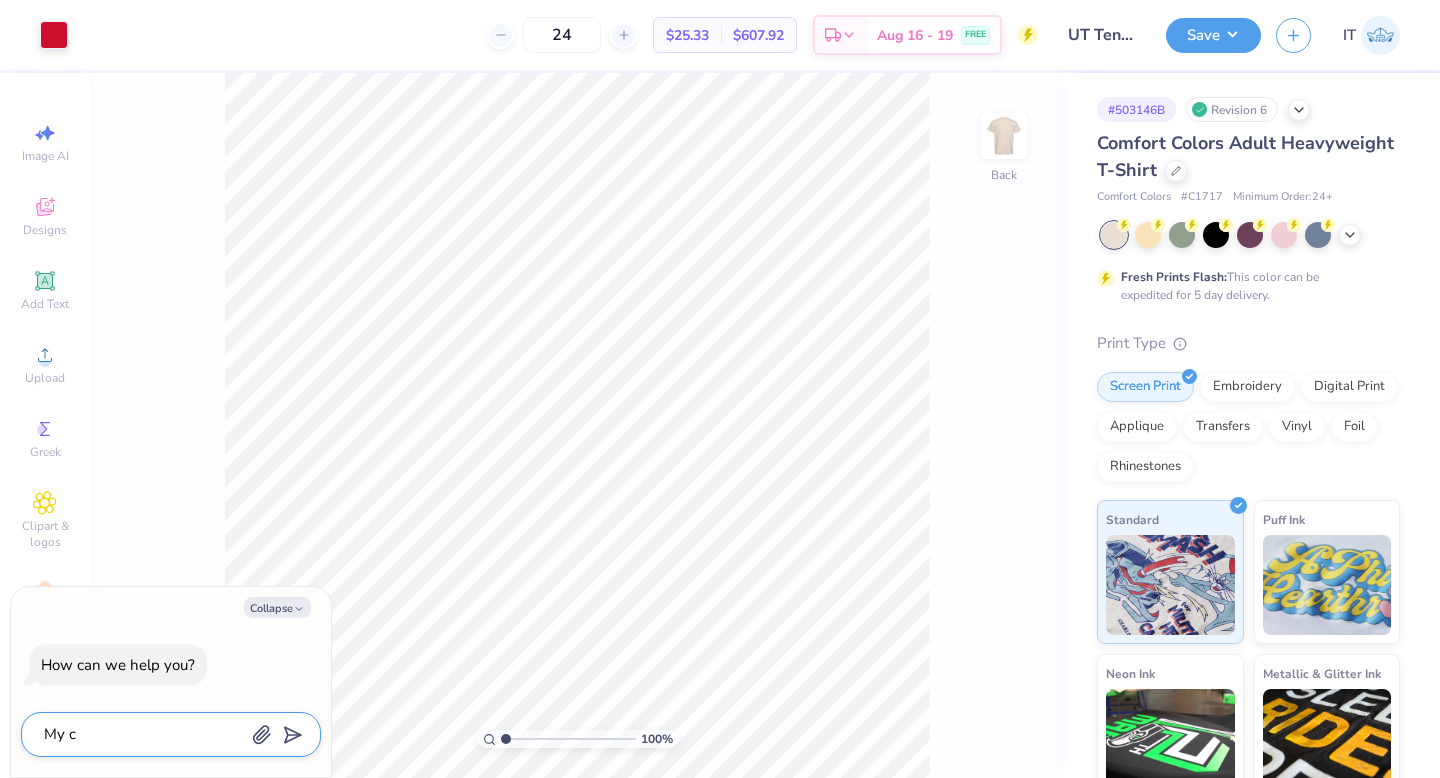 type on "My cl" 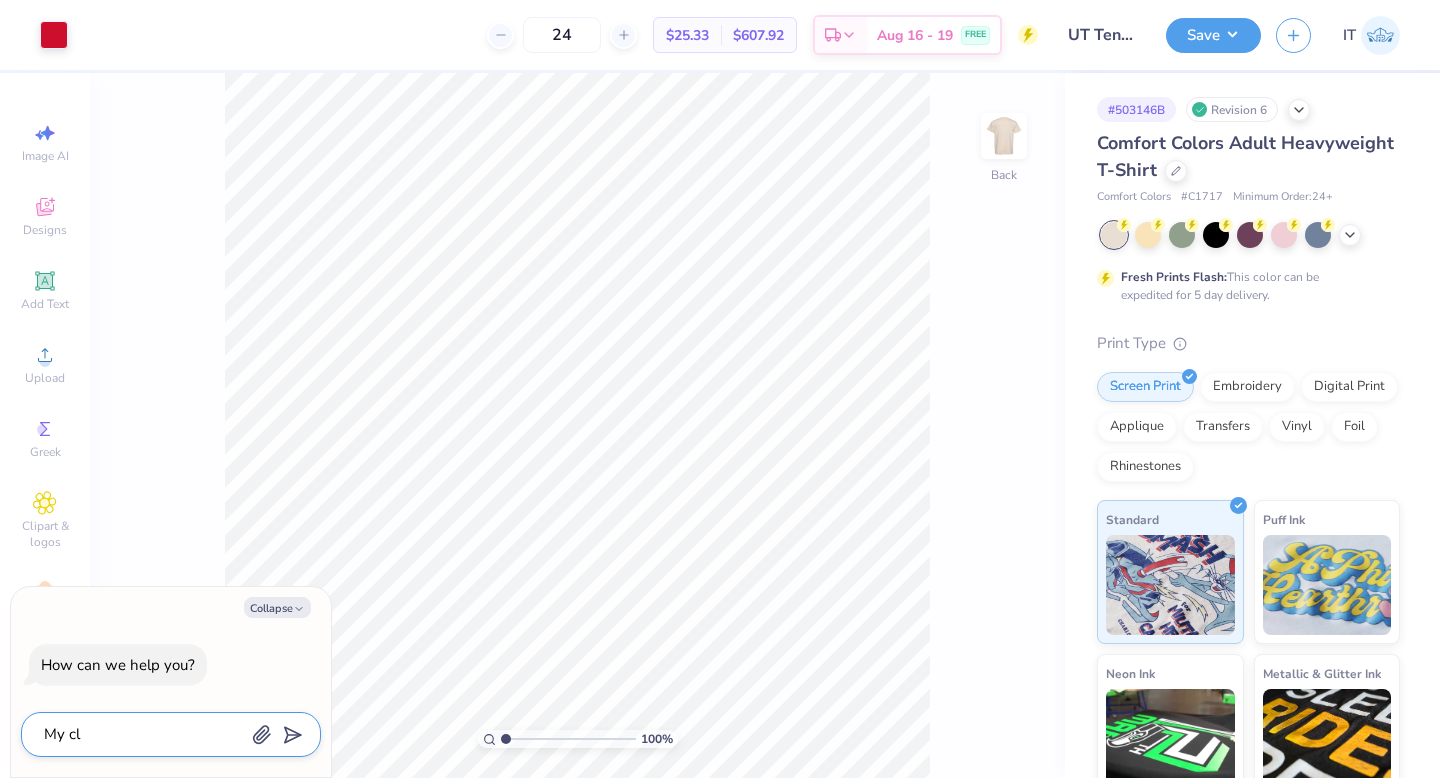 type on "My cli" 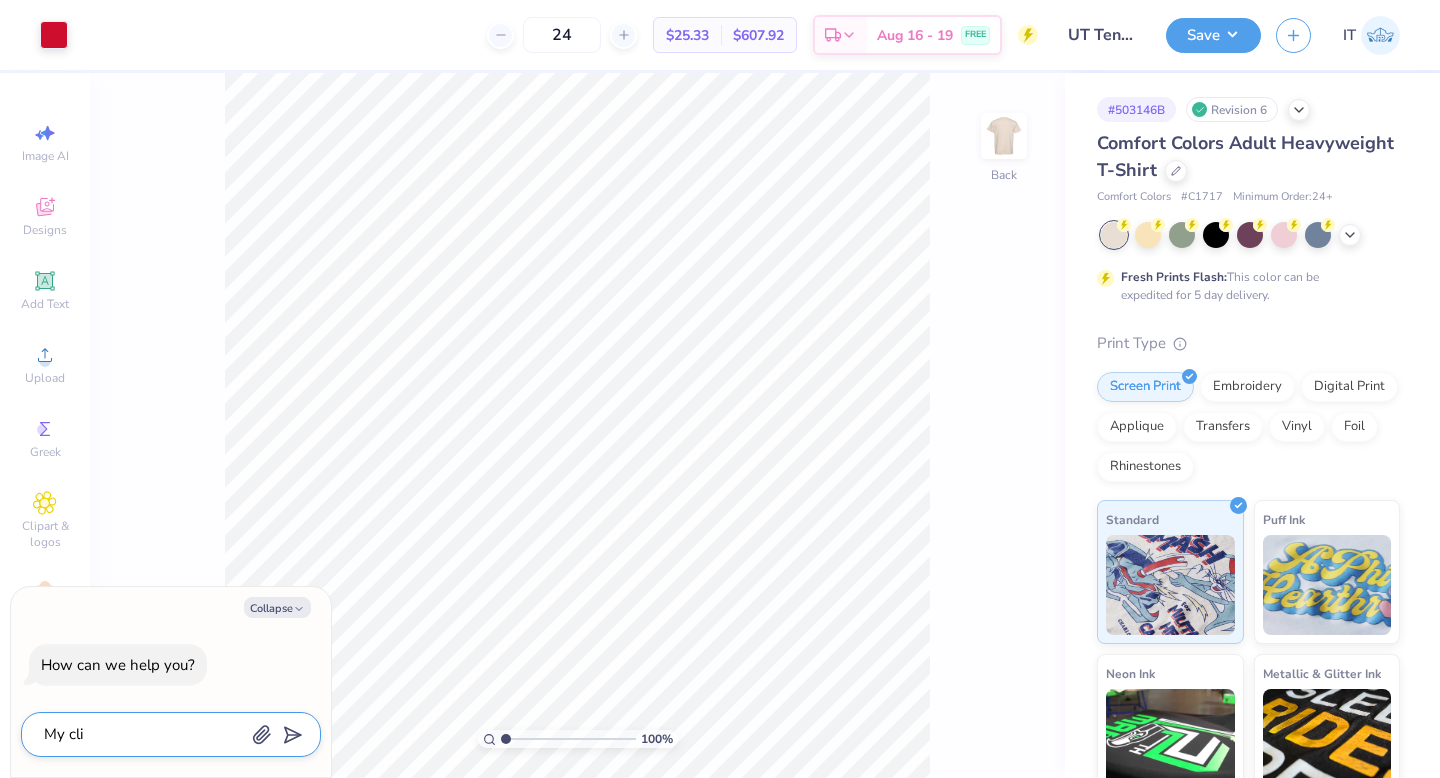 type on "My clie" 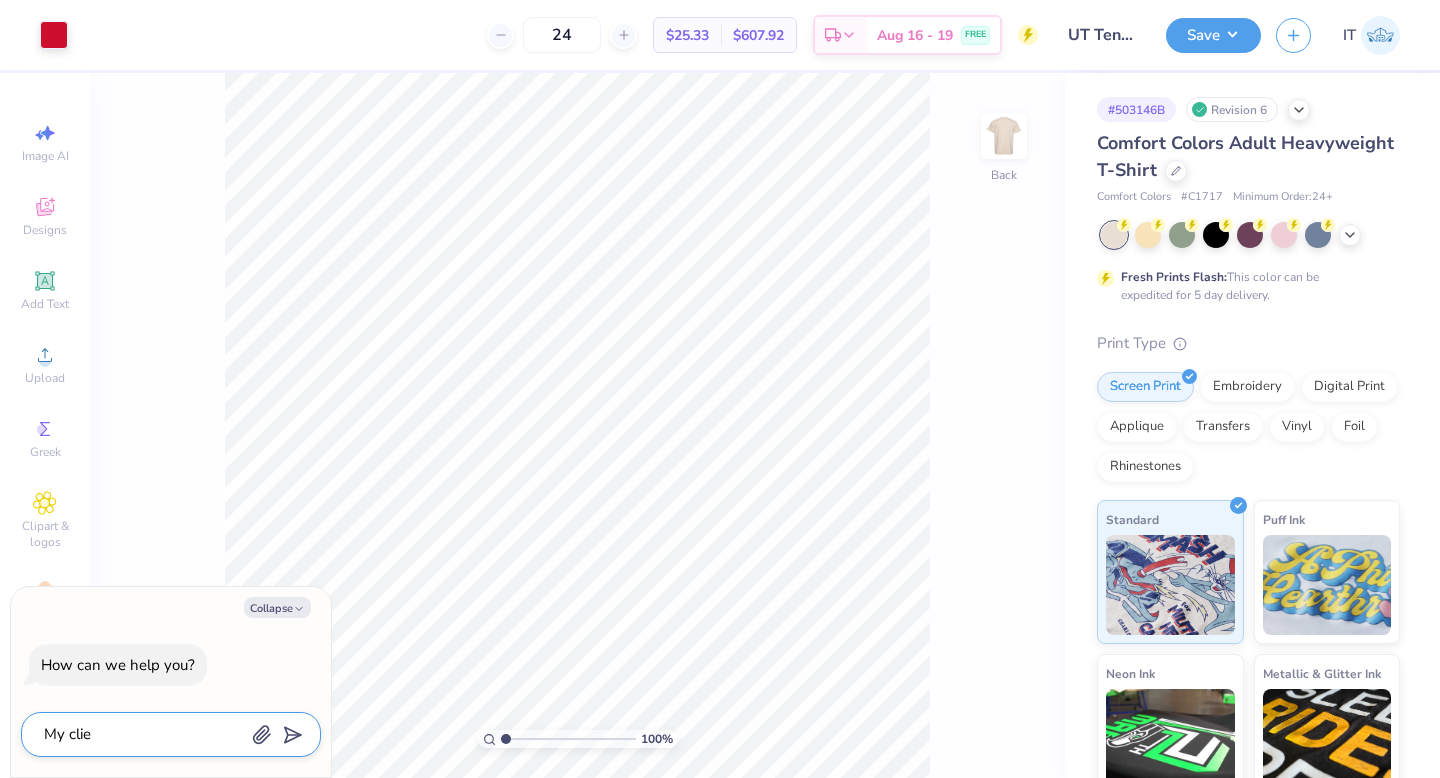 type on "My clien" 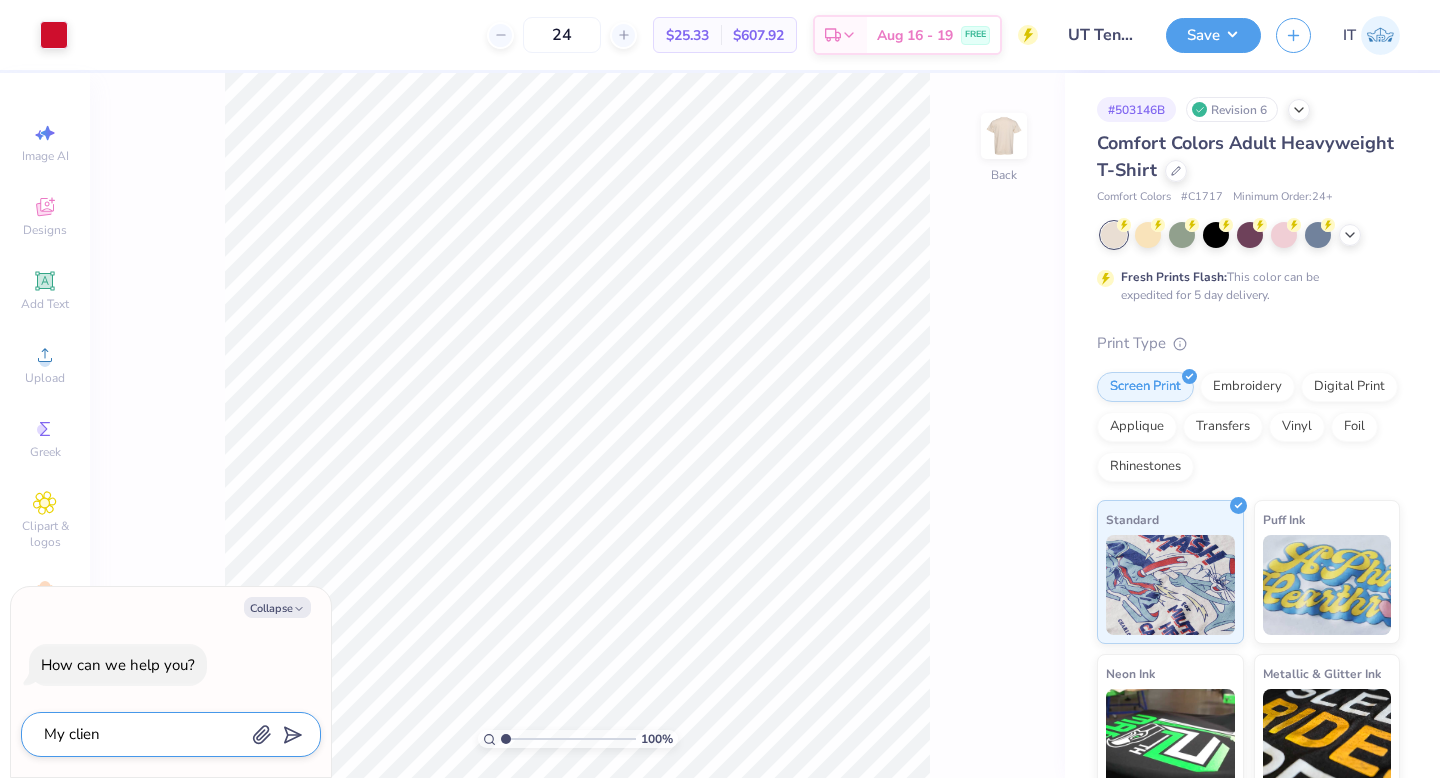 type on "My client" 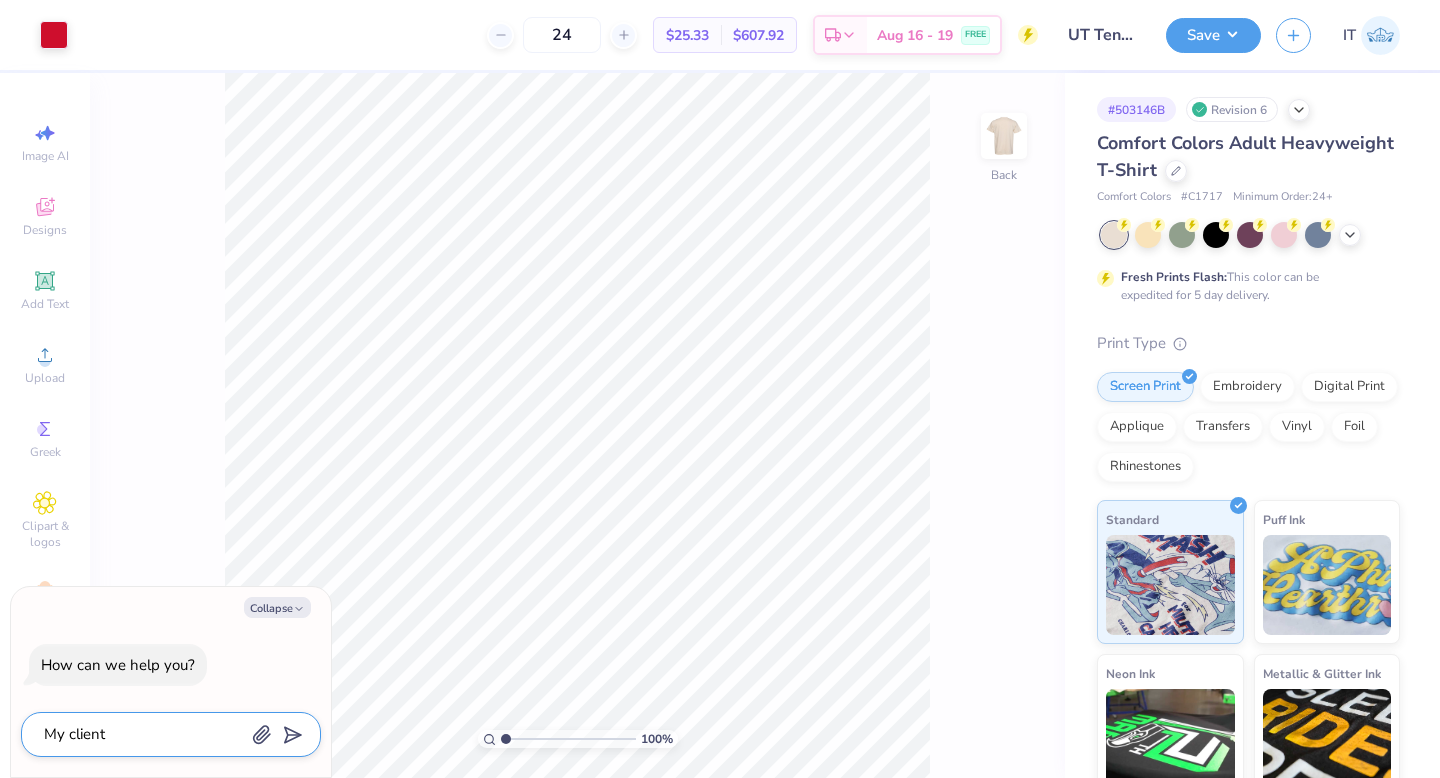 type on "My client" 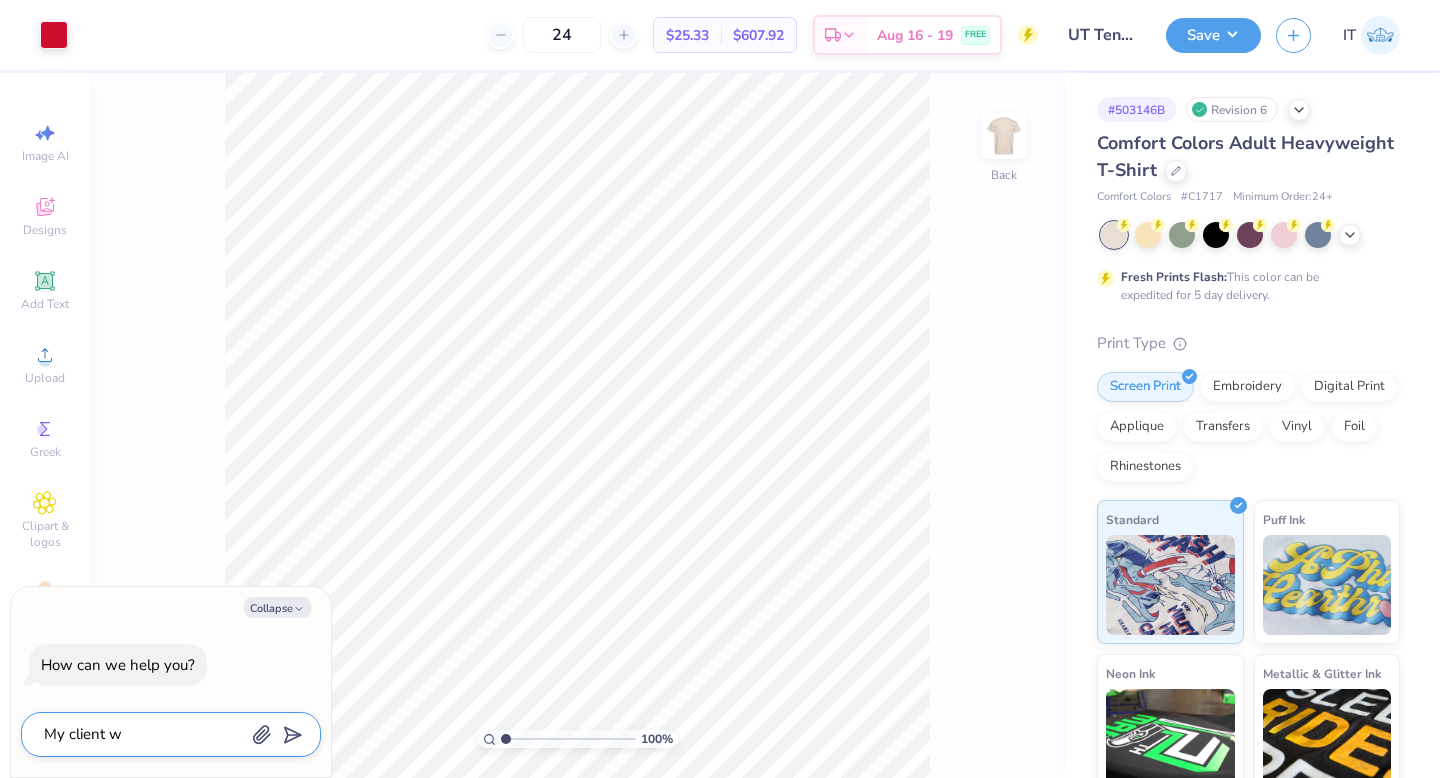 type on "My client wo" 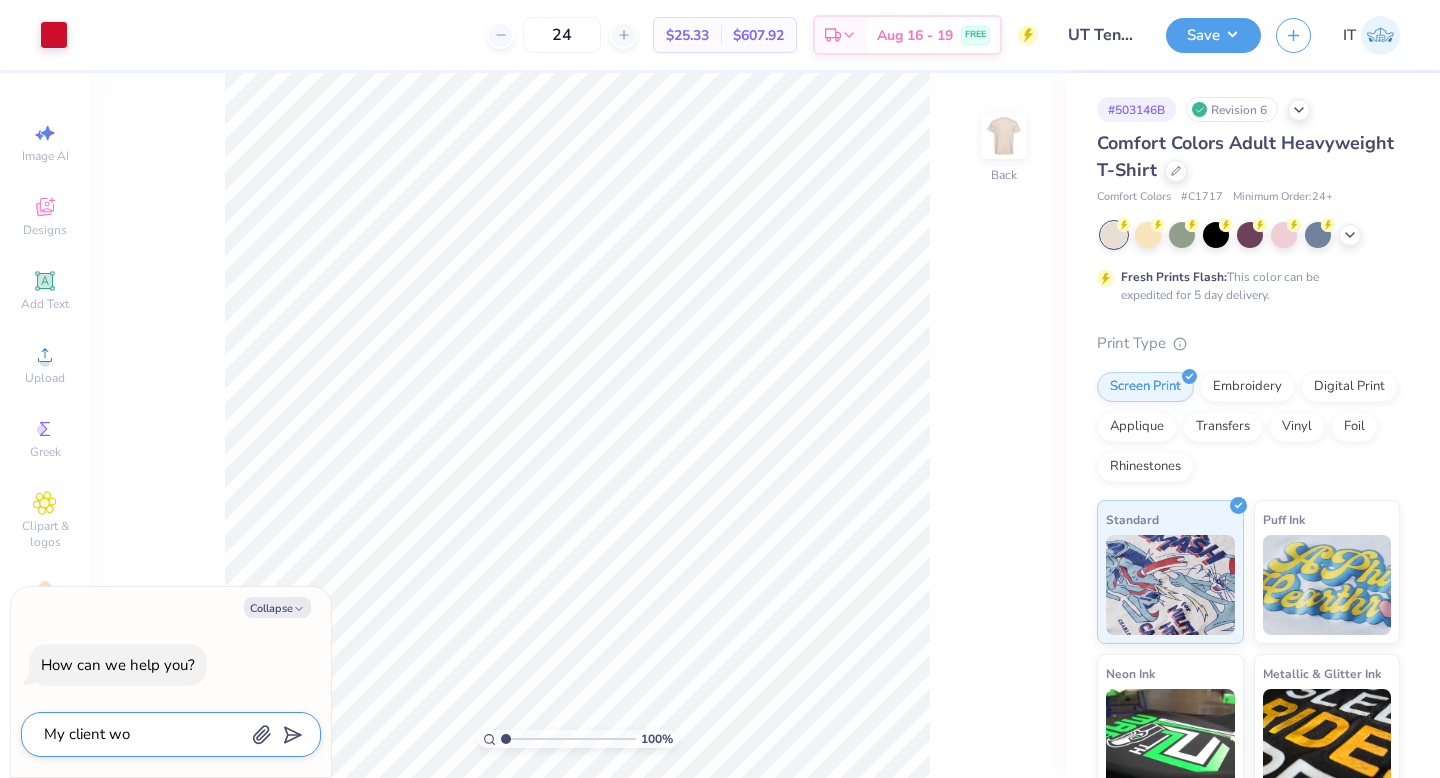 type on "My client wou" 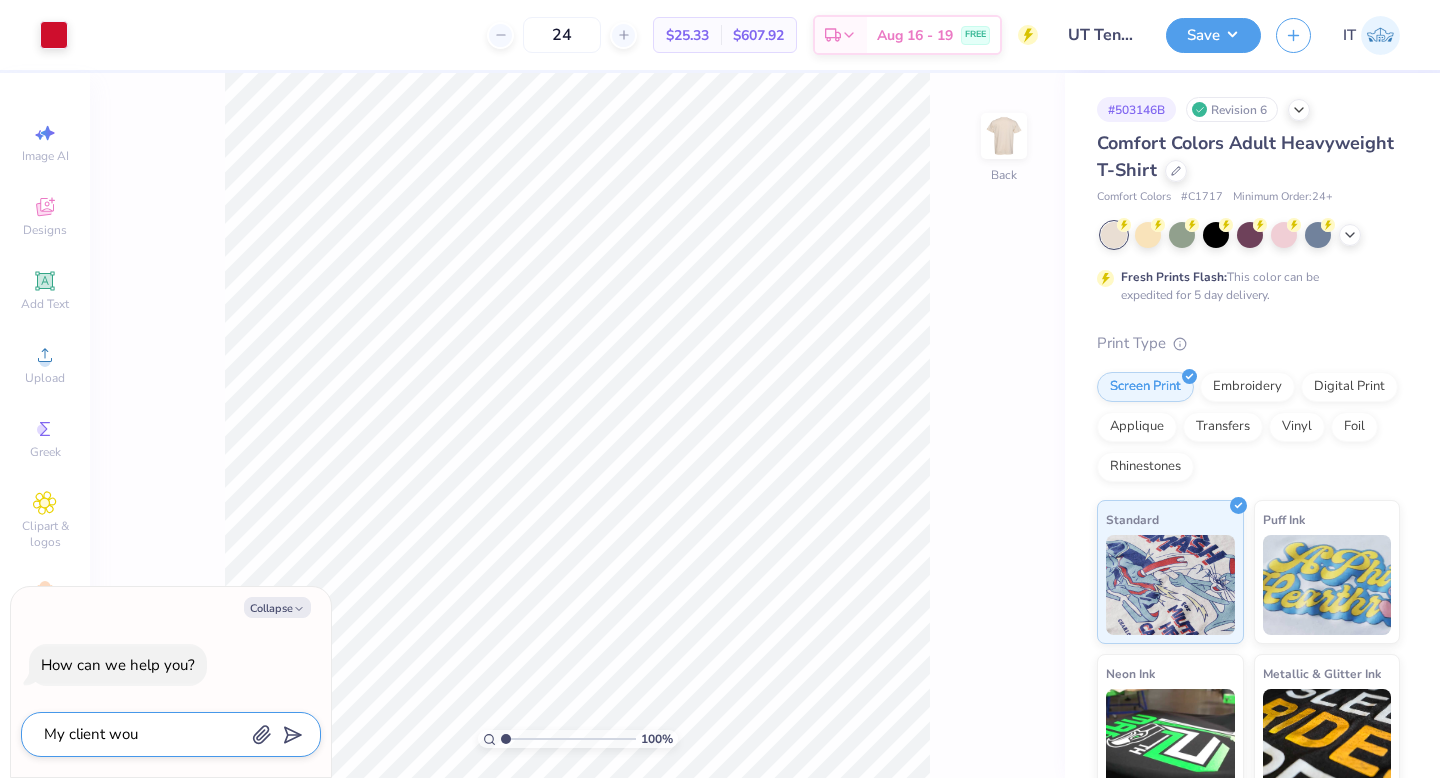 type on "My client woul" 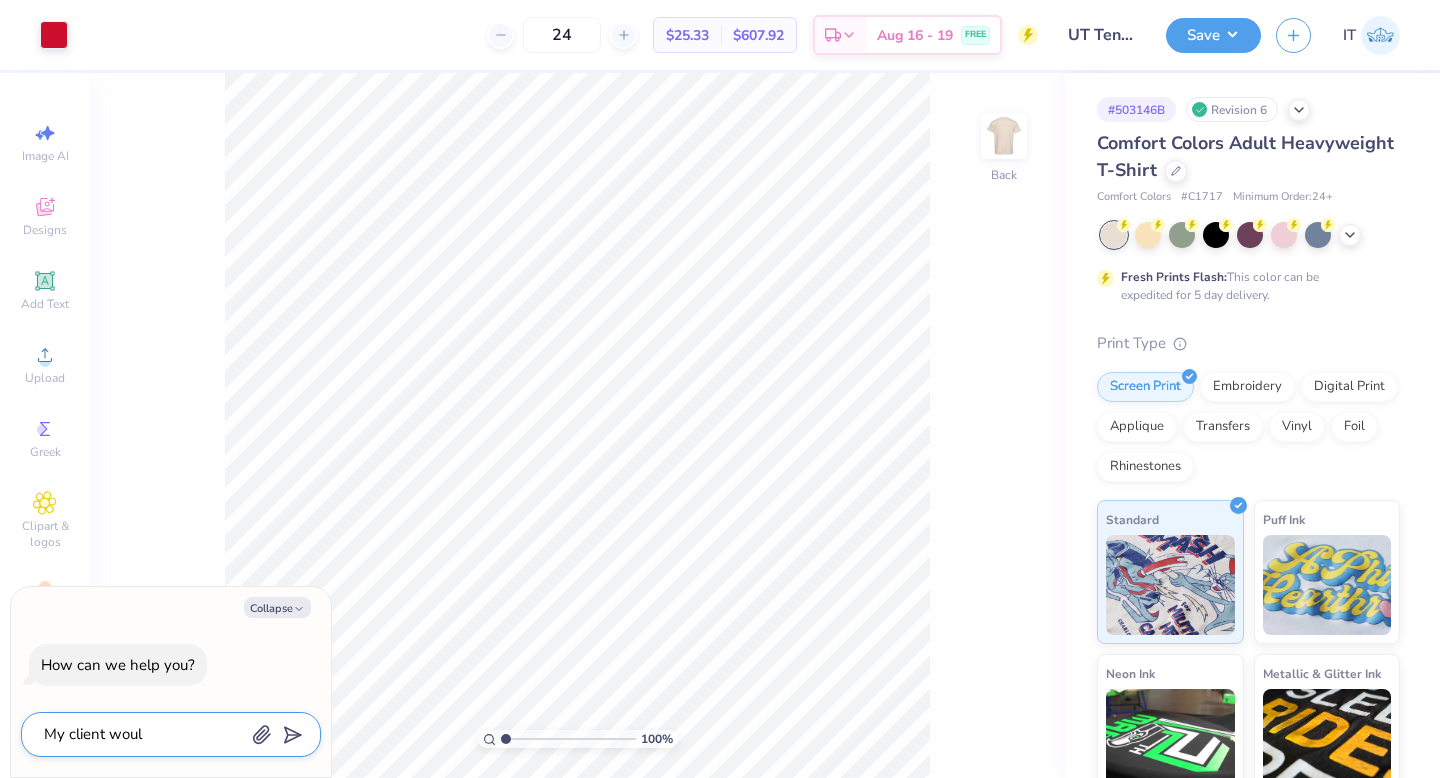 type on "My client would" 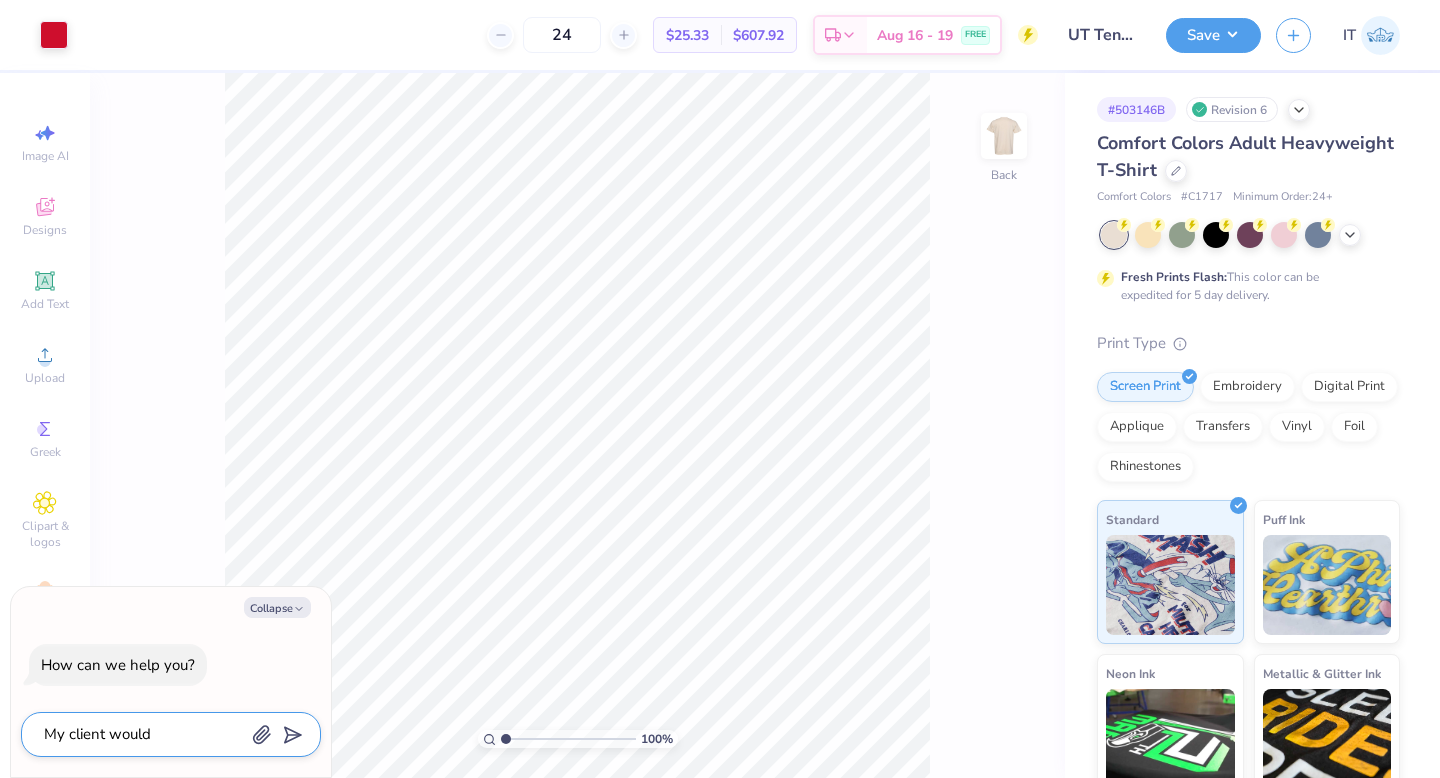type on "x" 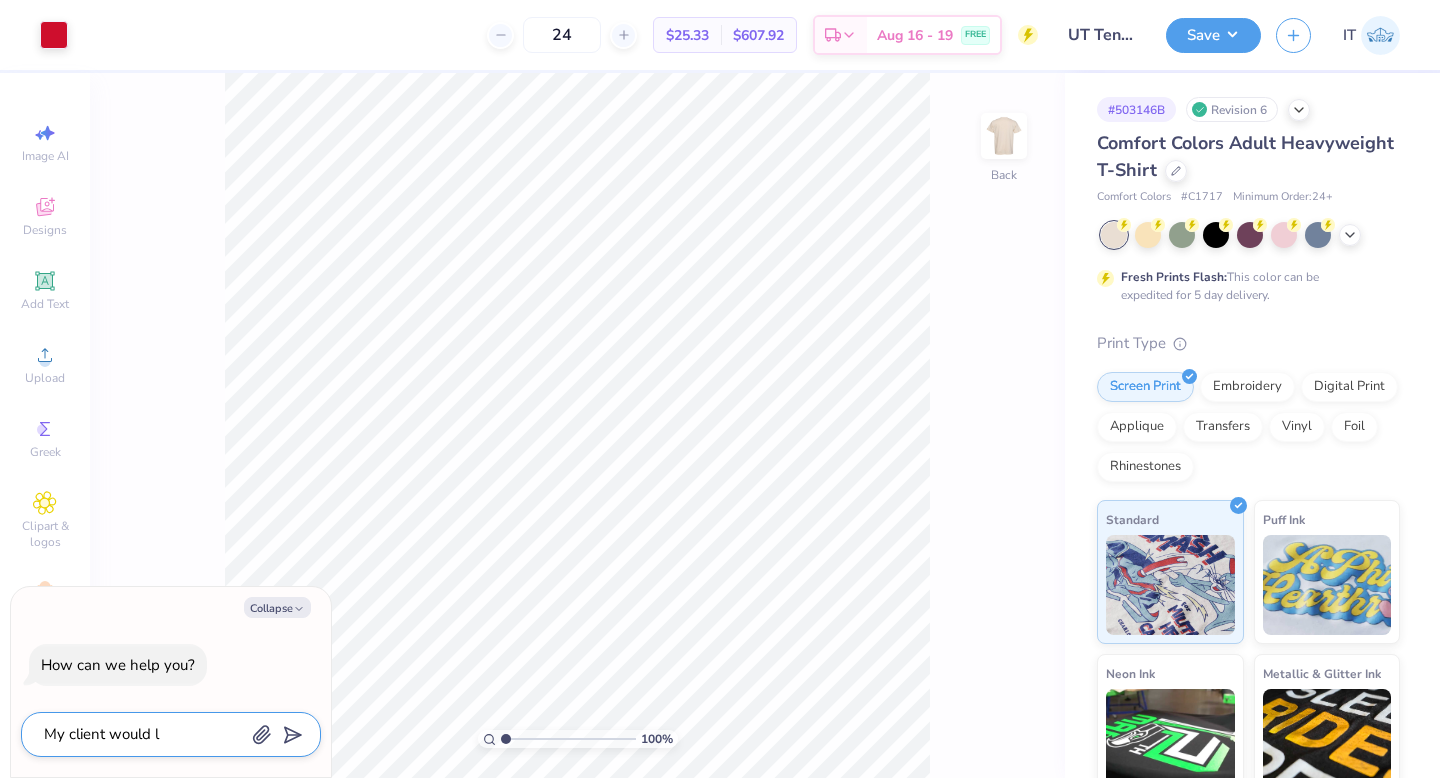 type on "My client would li" 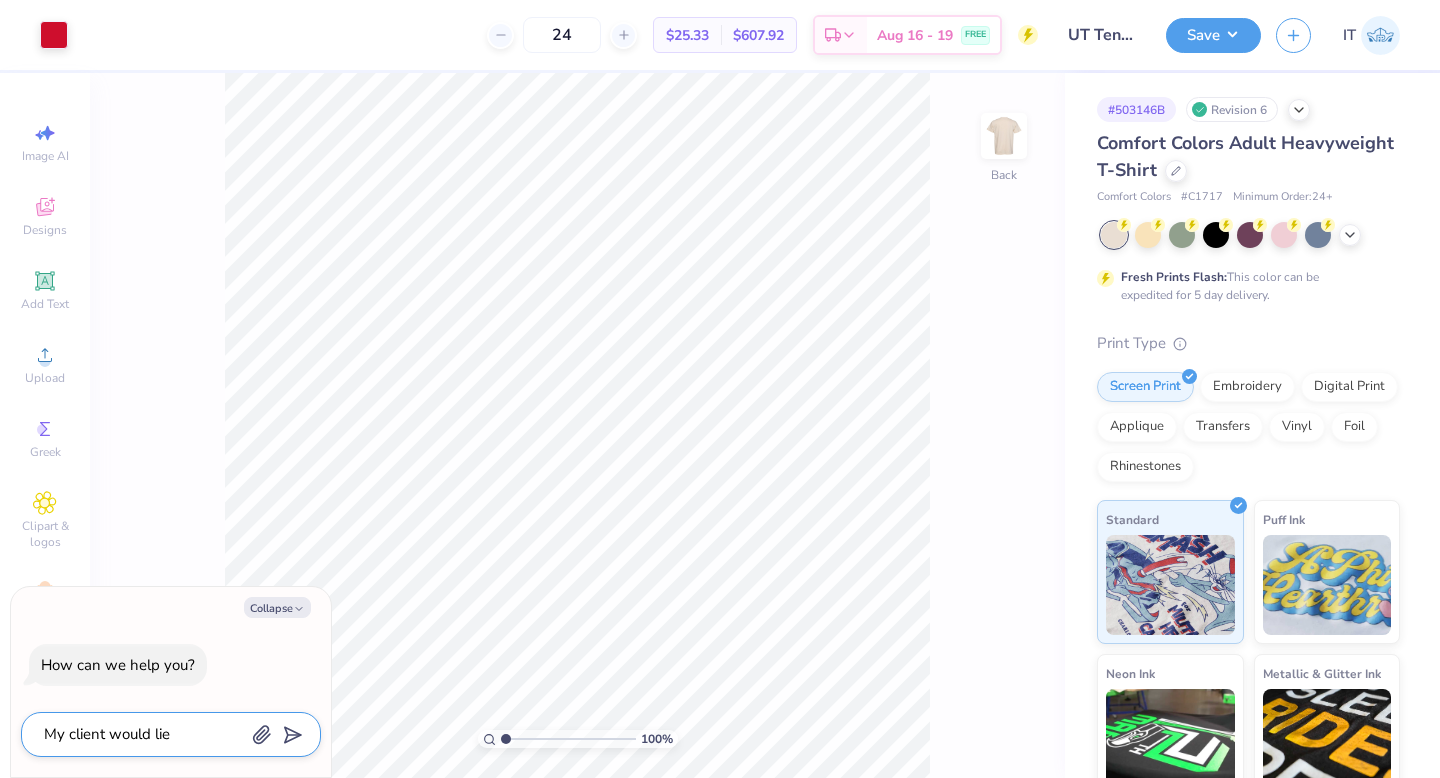 type on "My client would liek" 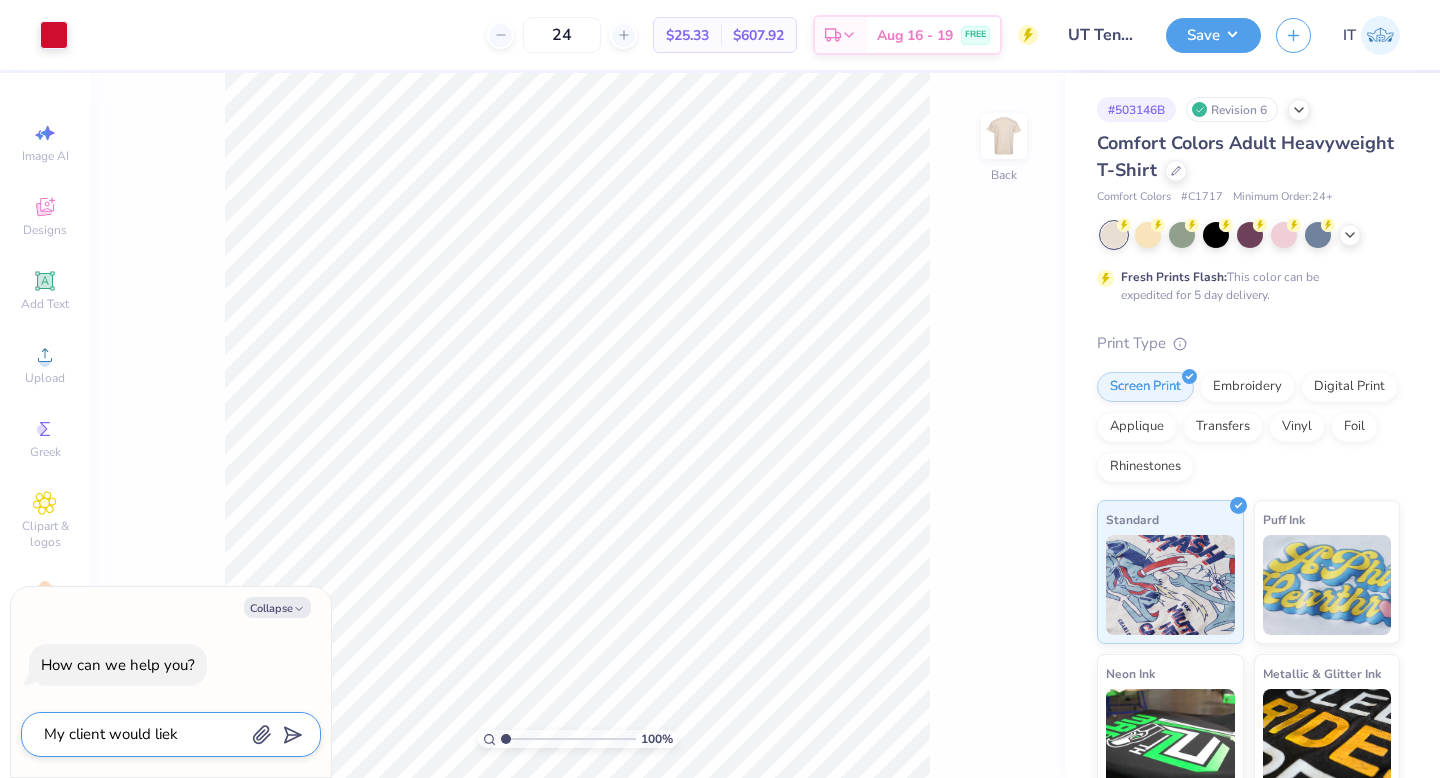 type on "My client would liek" 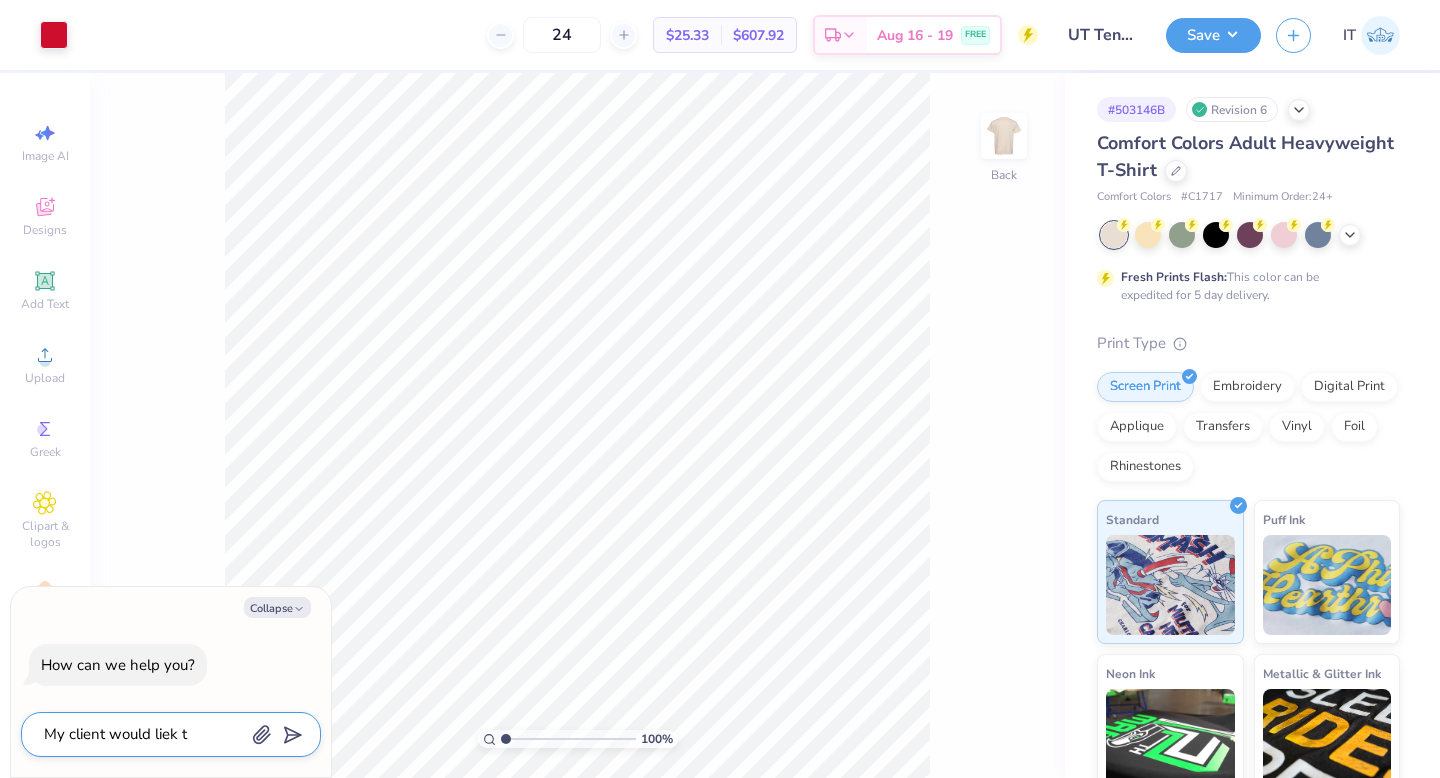 type on "x" 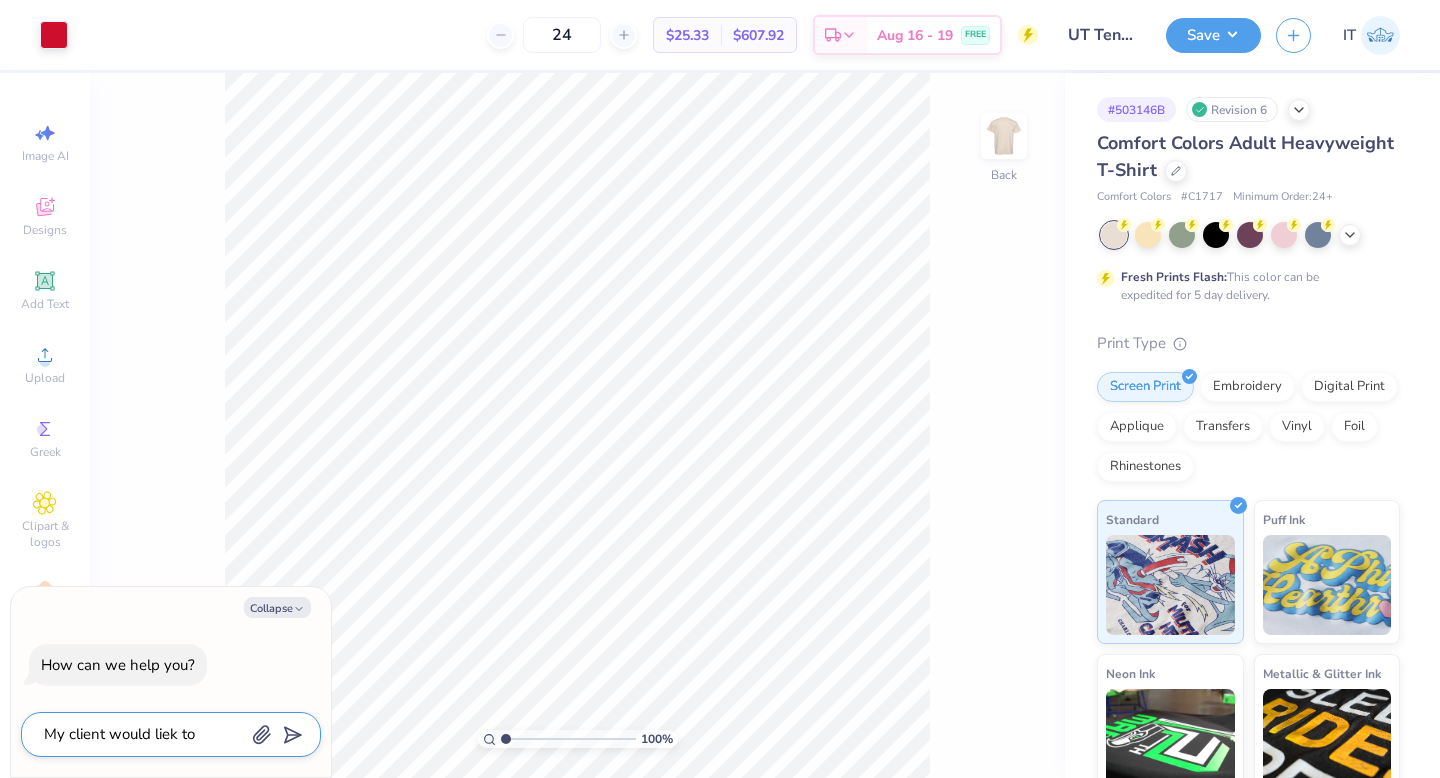 type on "My client would liek to" 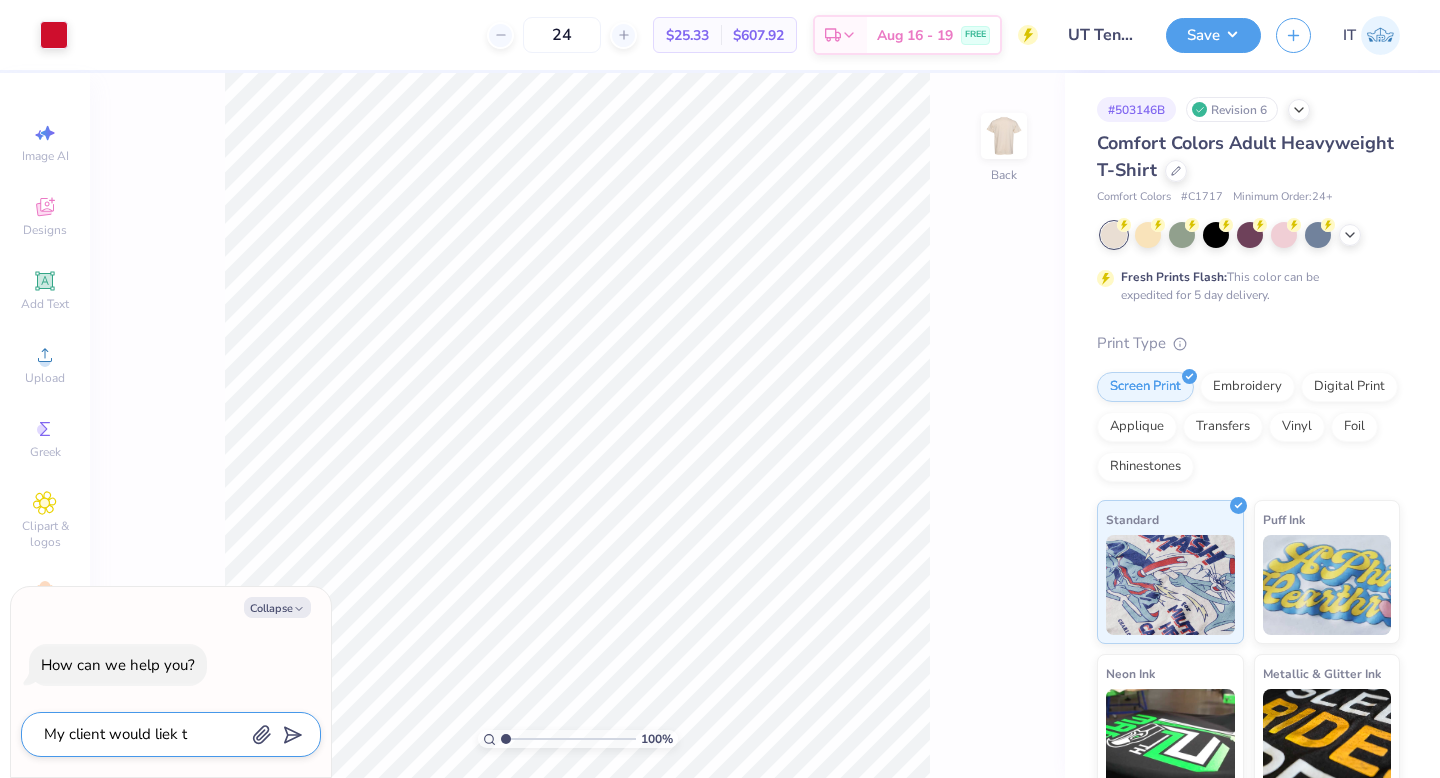 type on "My client would liek" 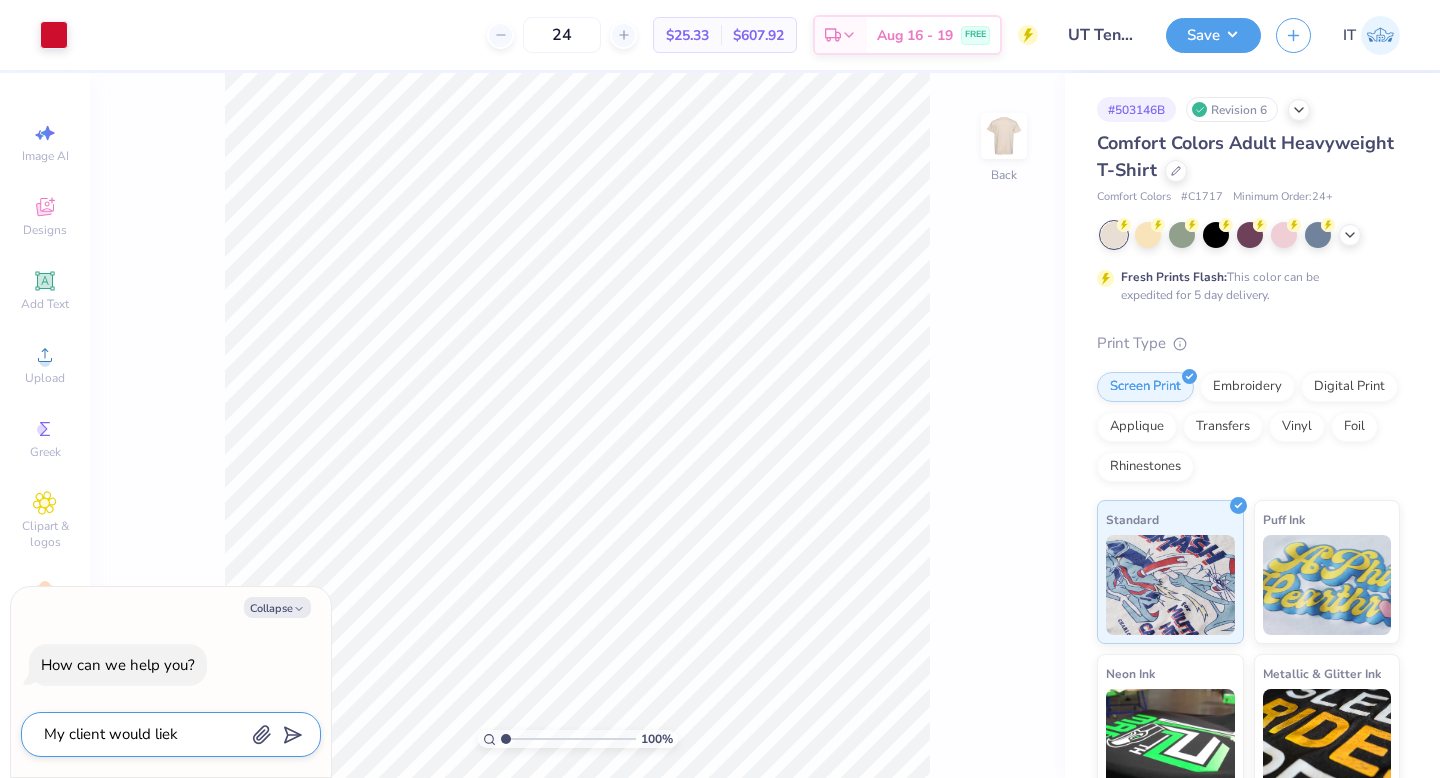 type on "My client would liek" 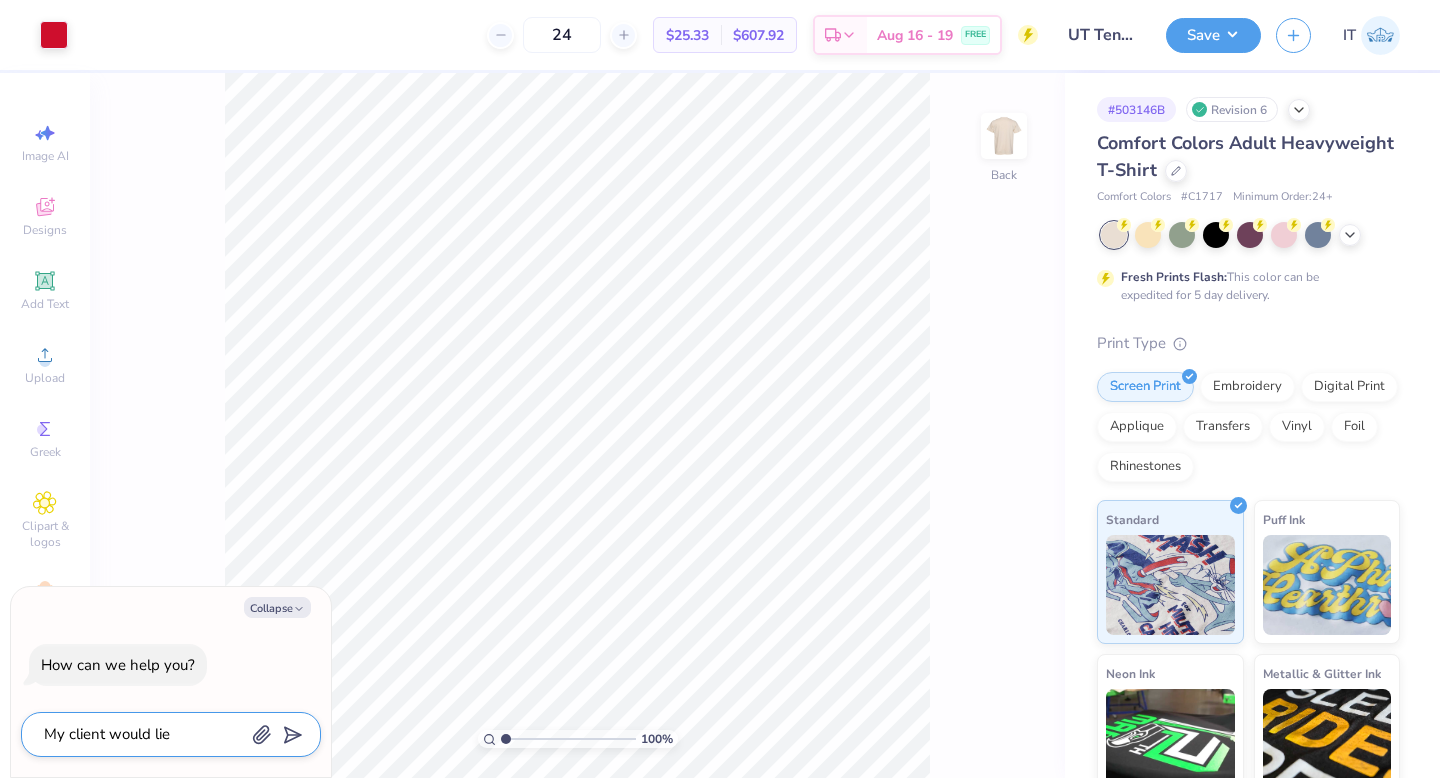 type on "My client would li" 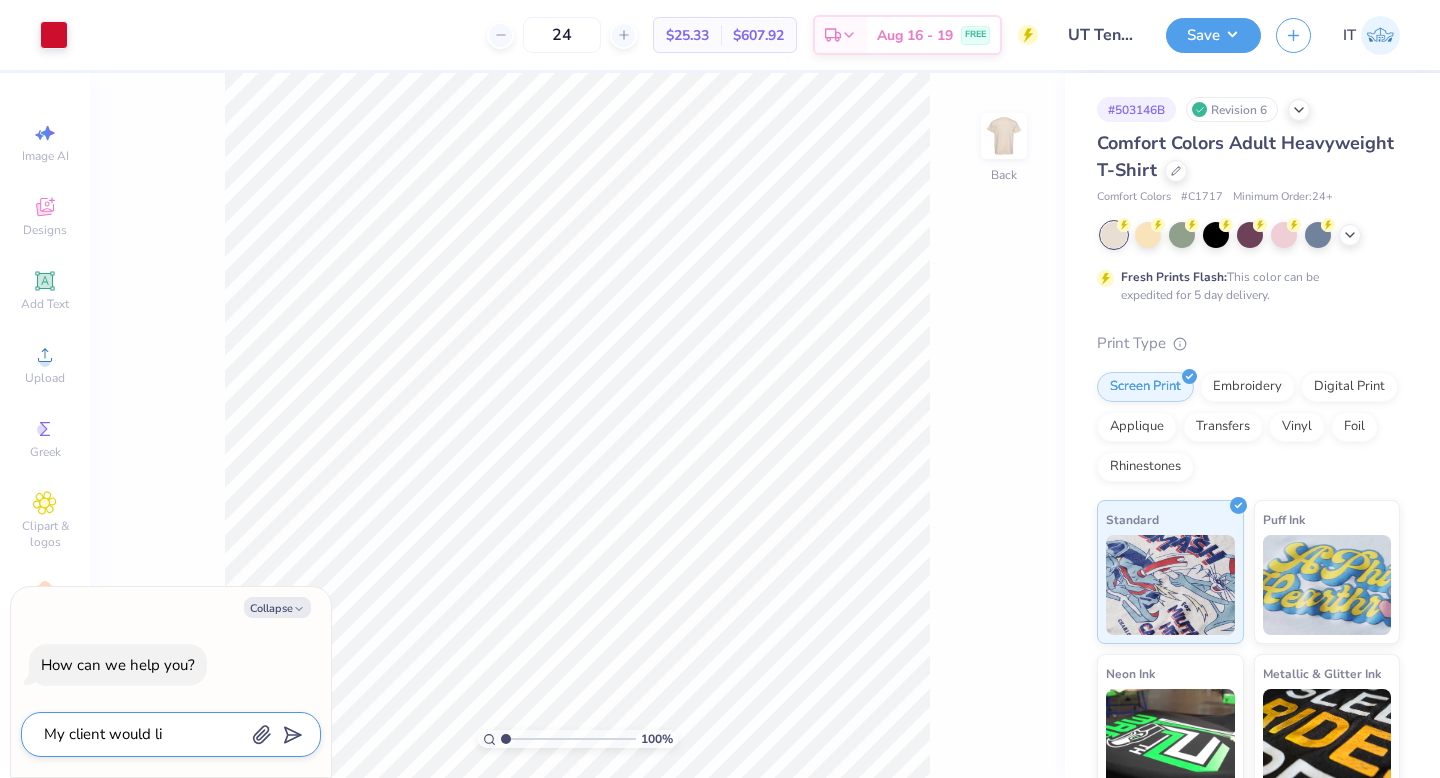 type on "My client would lik" 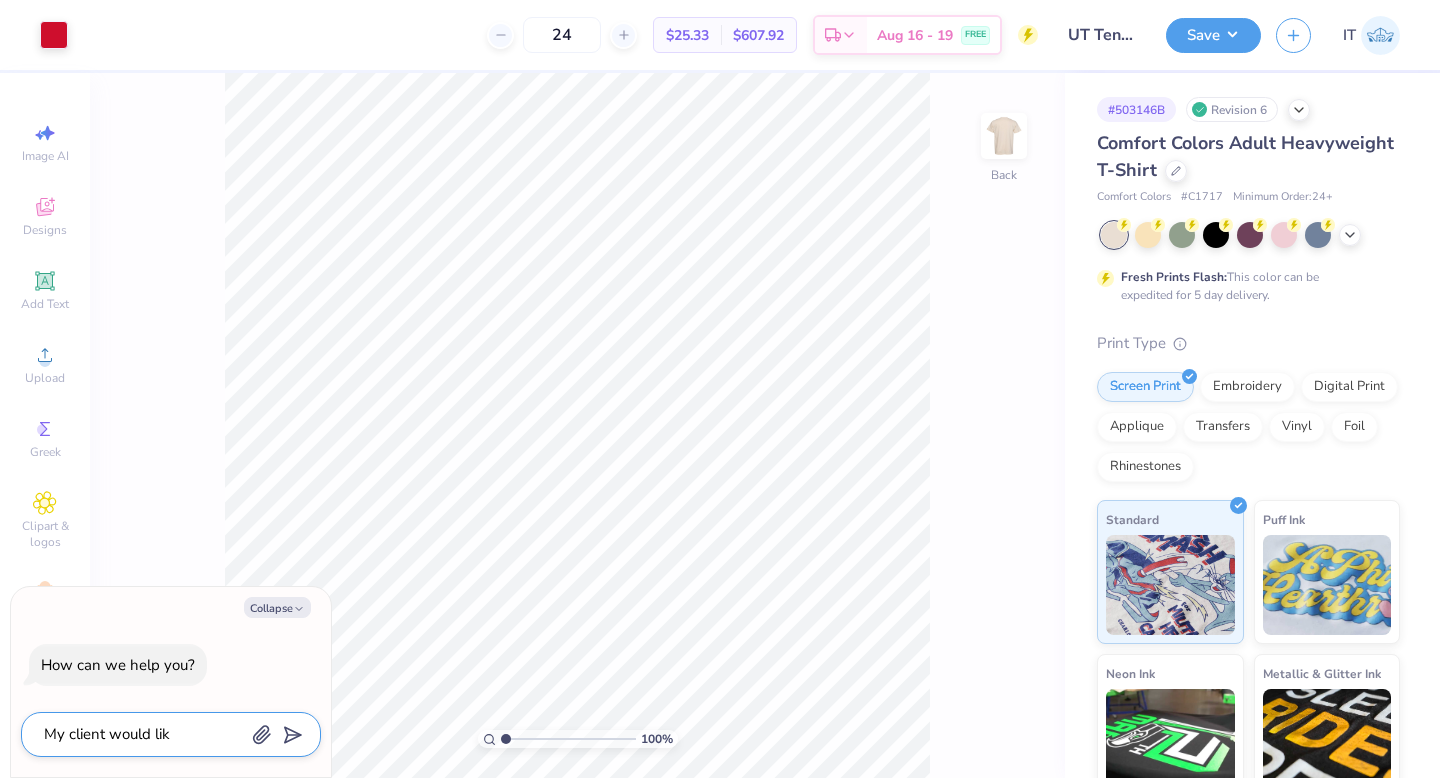 type on "My client would like" 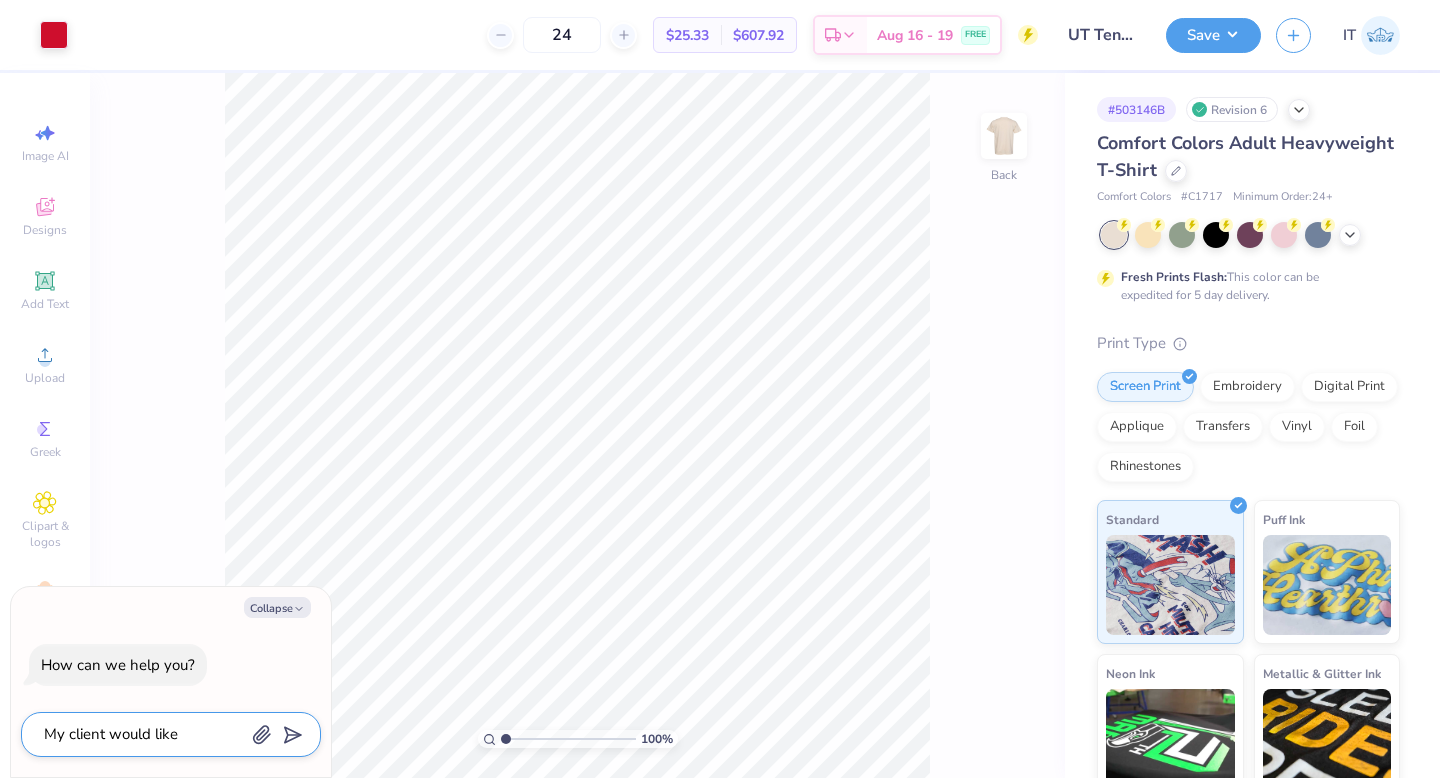 type on "My client would like" 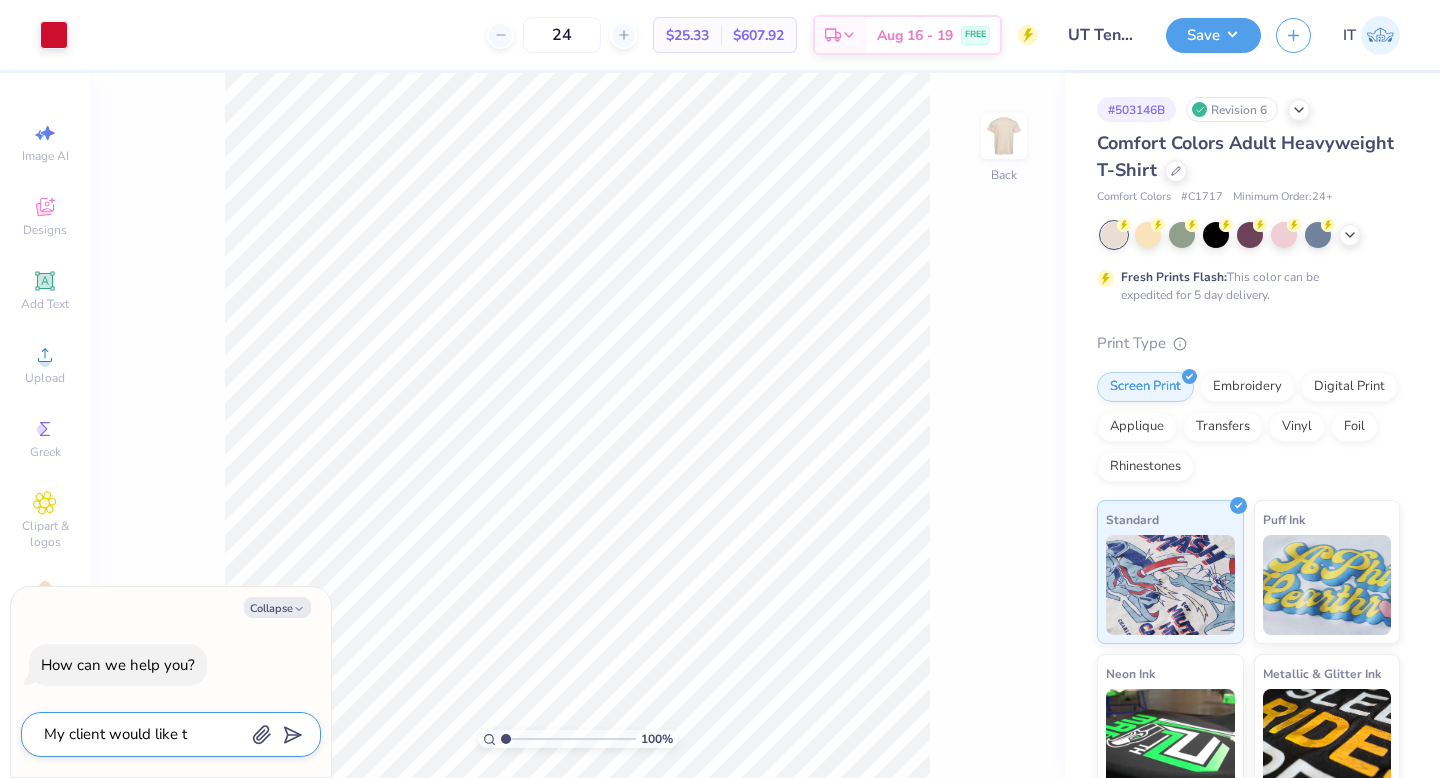 type on "My client would like to" 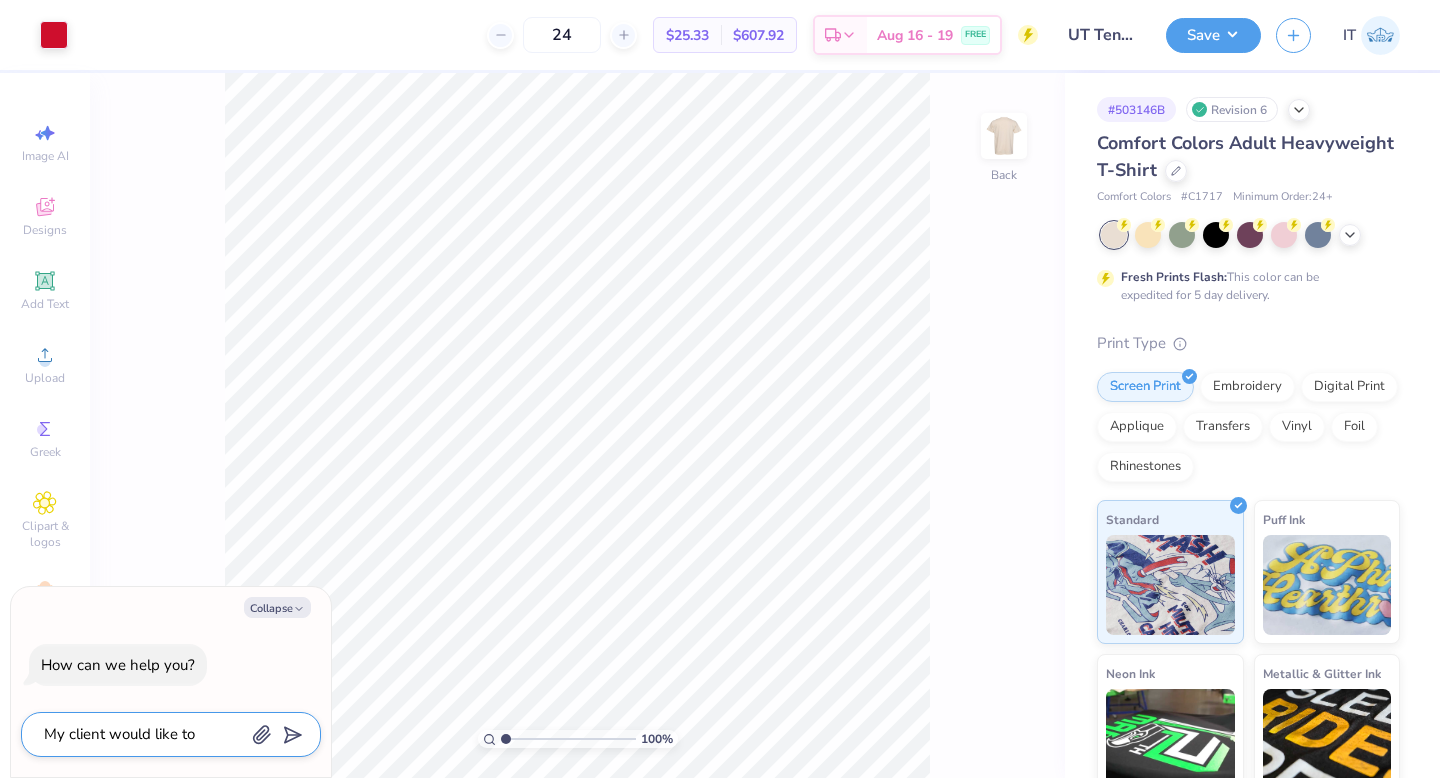 type on "My client would like to" 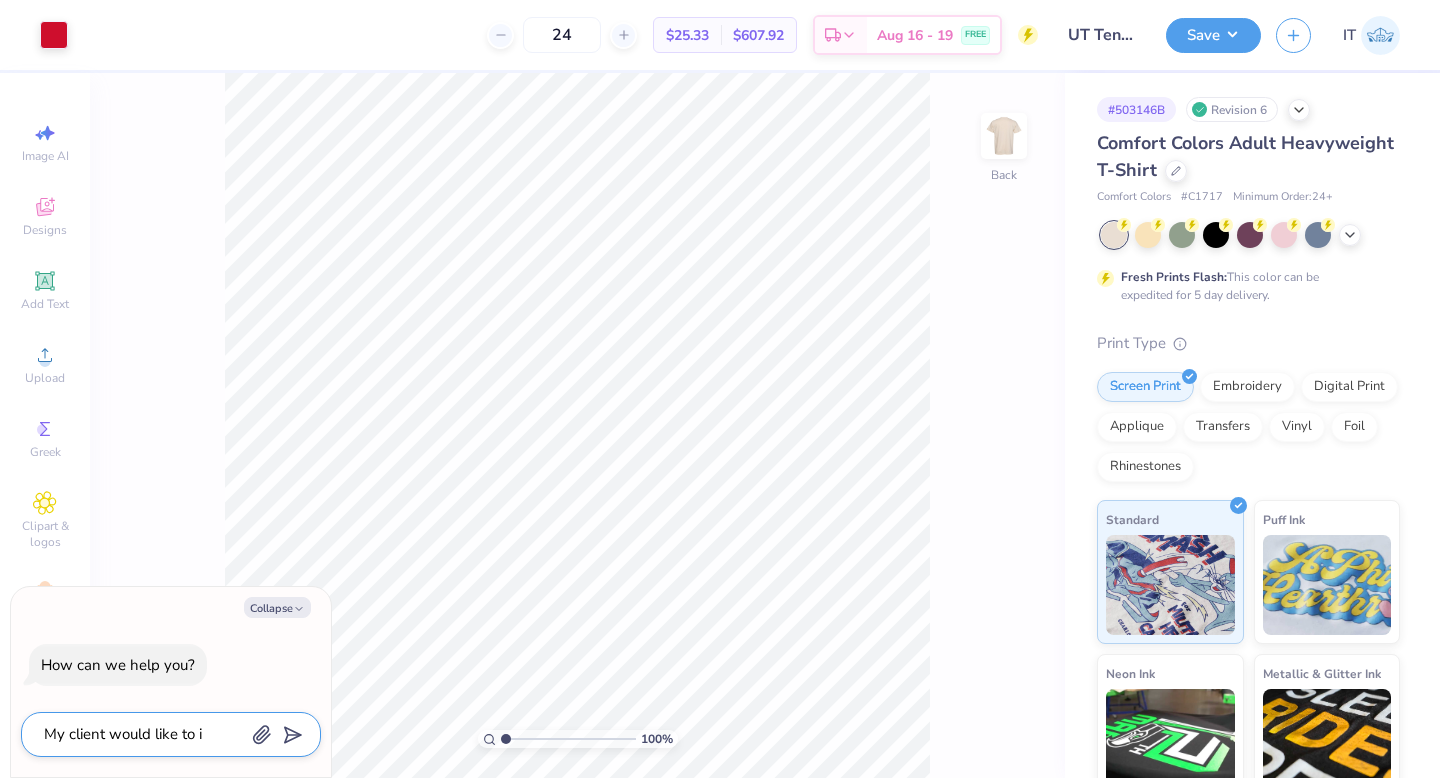 type on "My client would like to in" 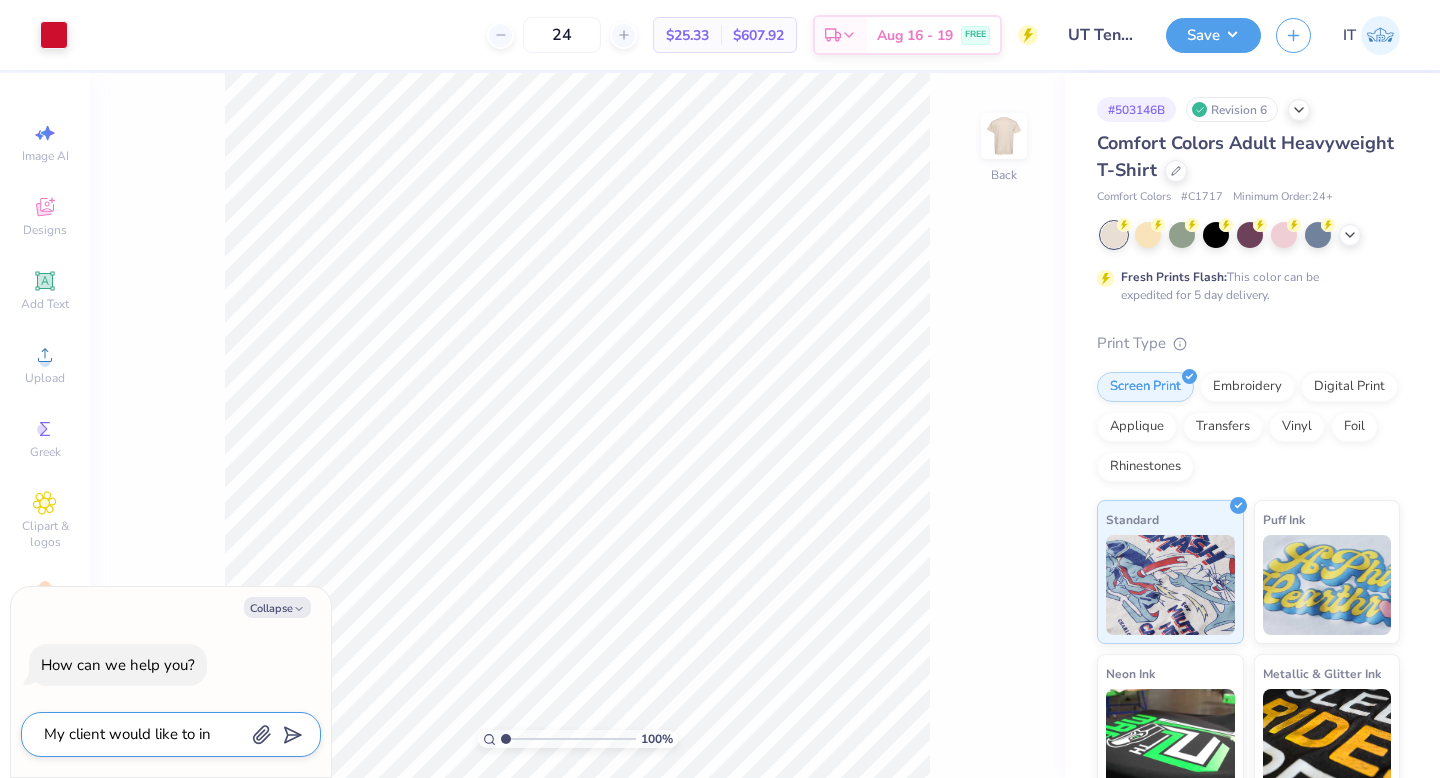 type on "My client would like to inc" 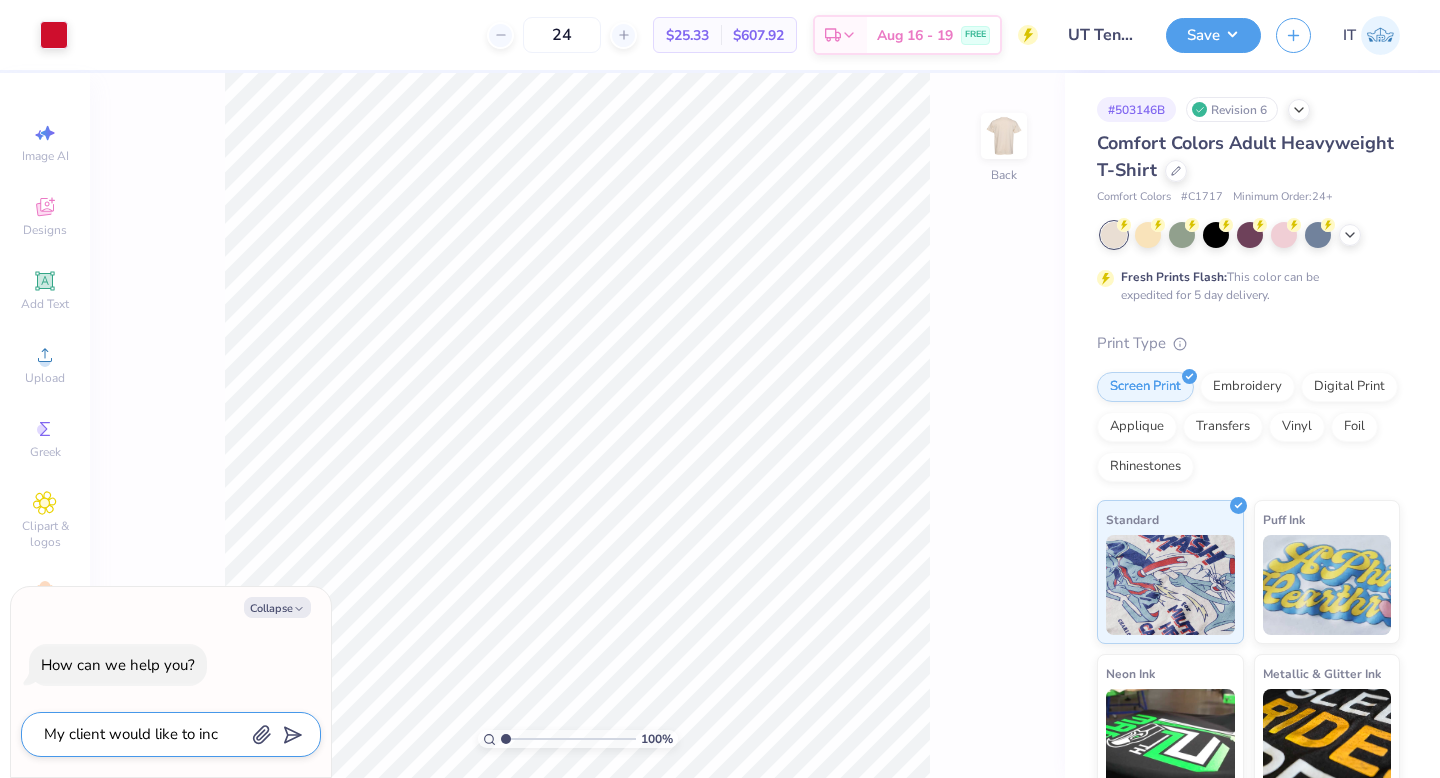 type on "My client would like to inco" 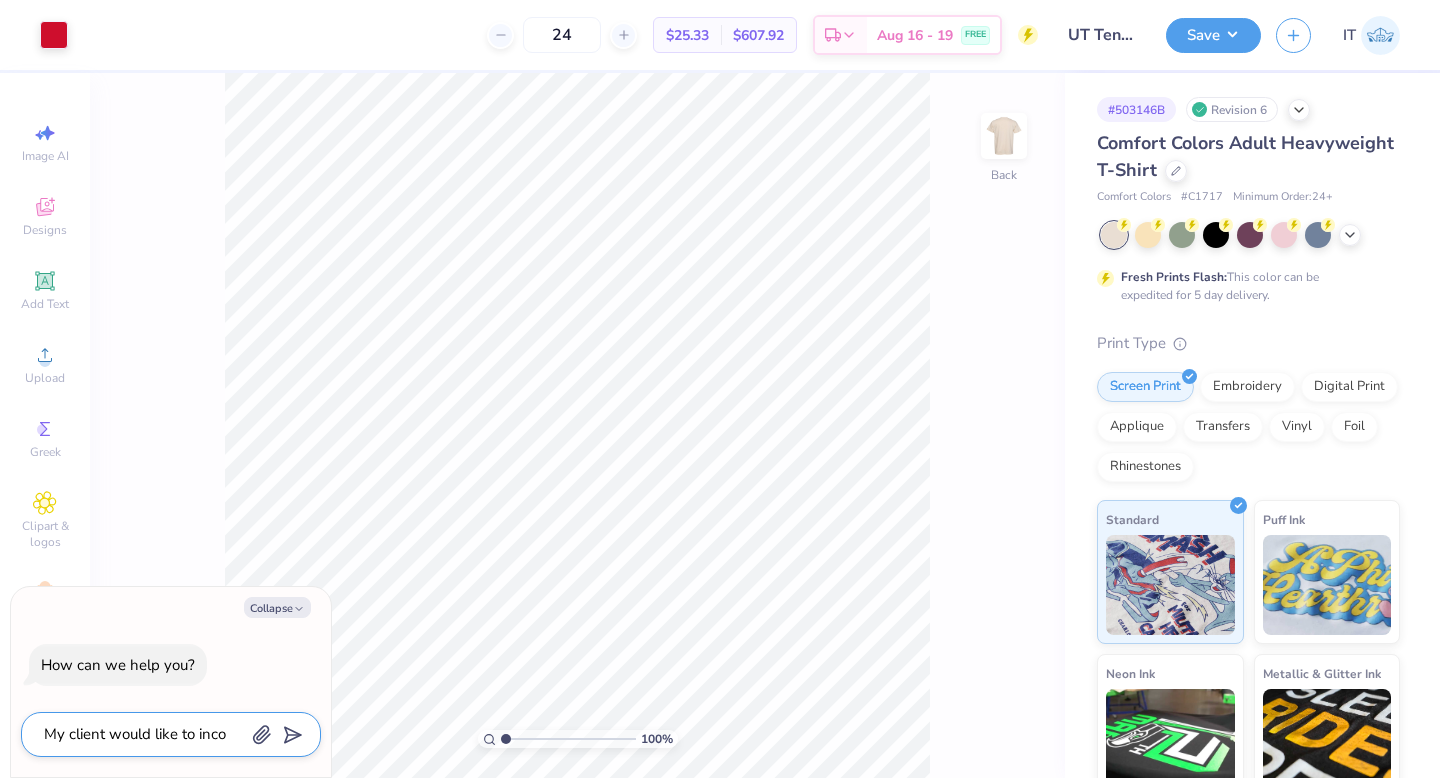 type on "My client would like to incor" 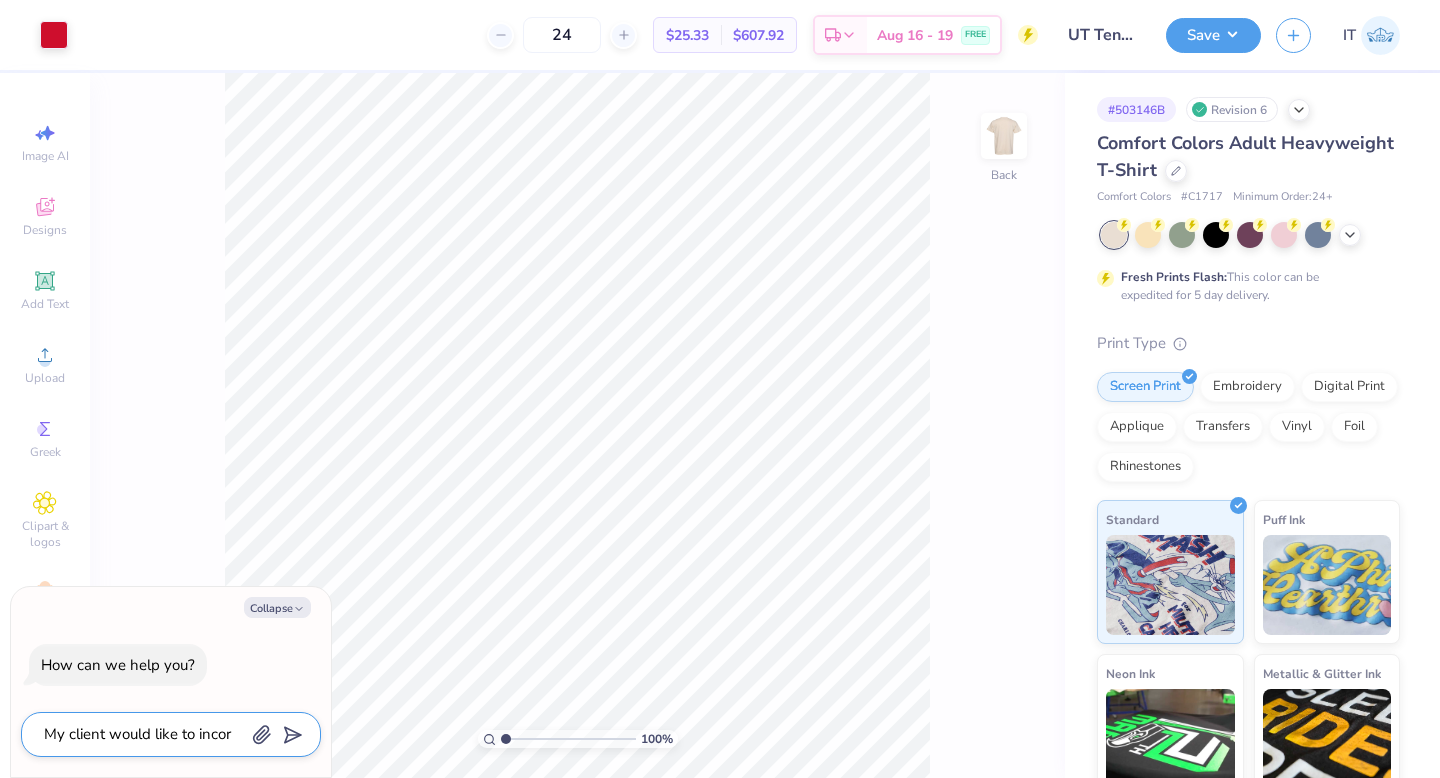 type on "My client would like to incorp" 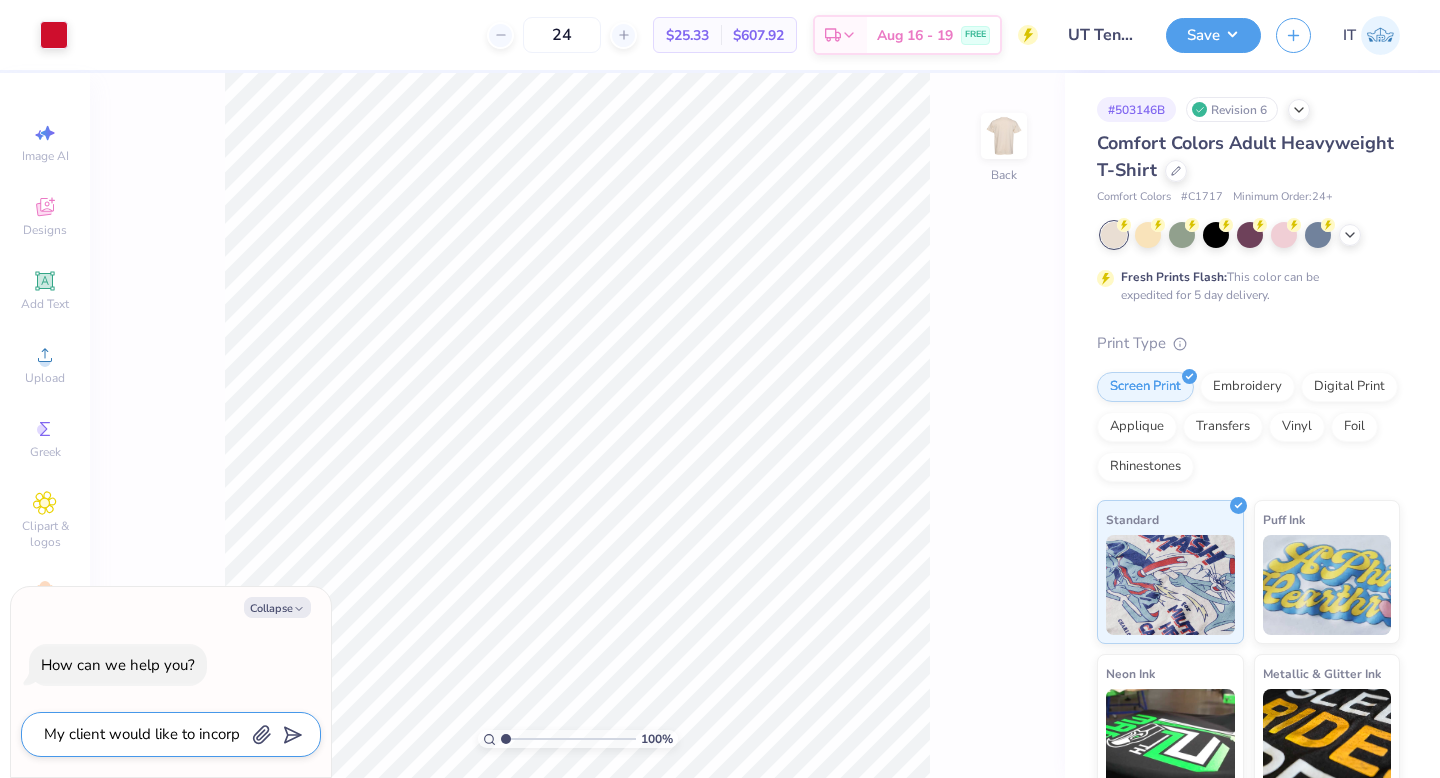 type on "My client would like to incorpo" 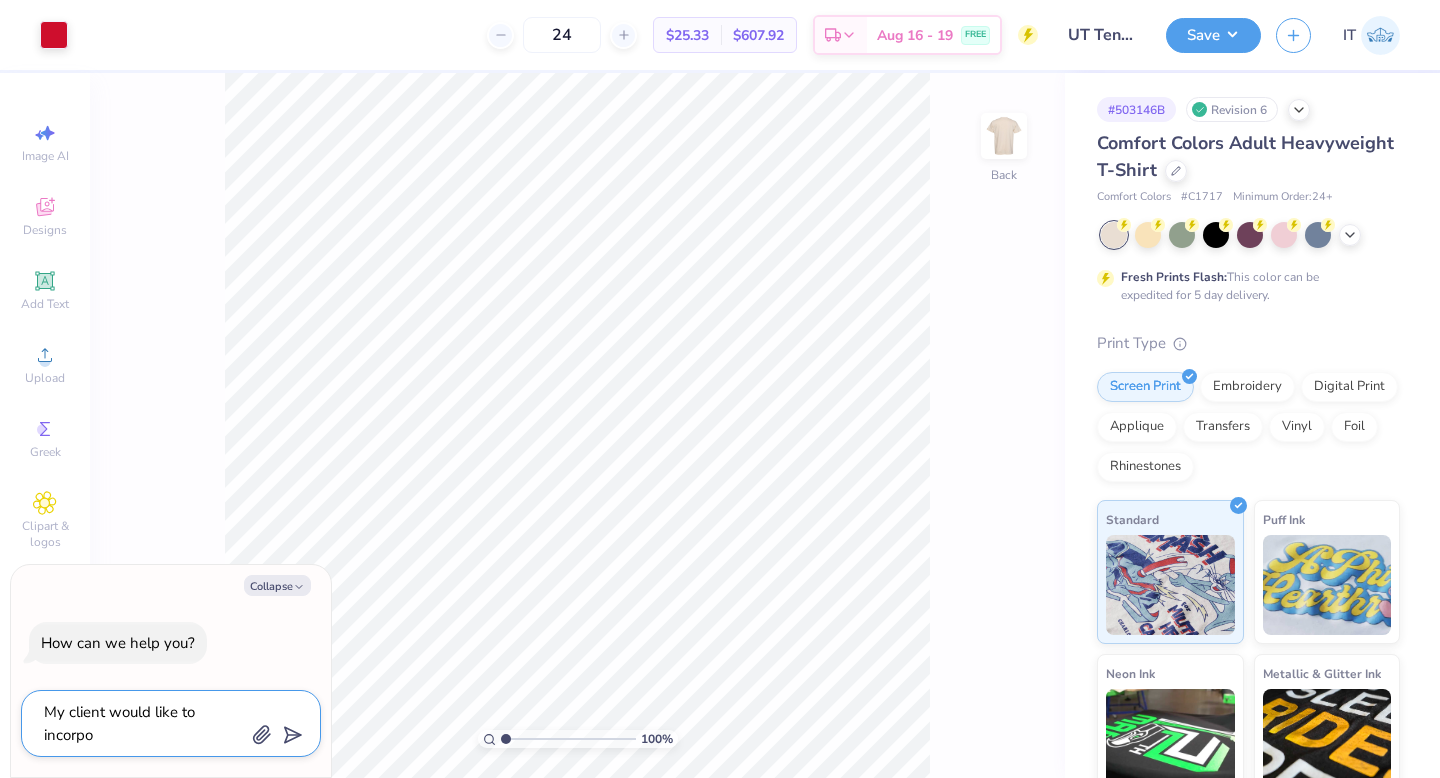 type on "My client would like to incorpor" 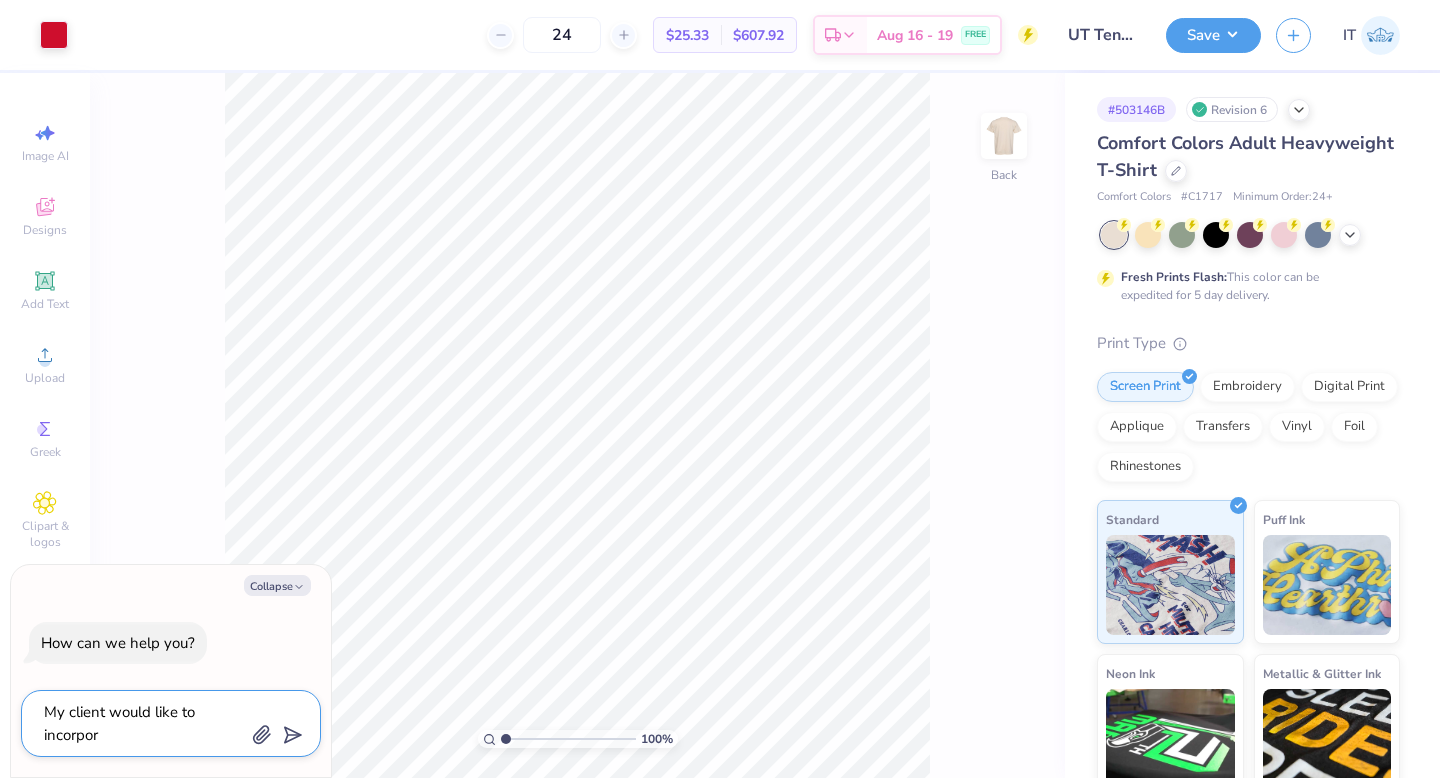 type on "My client would like to incorpora" 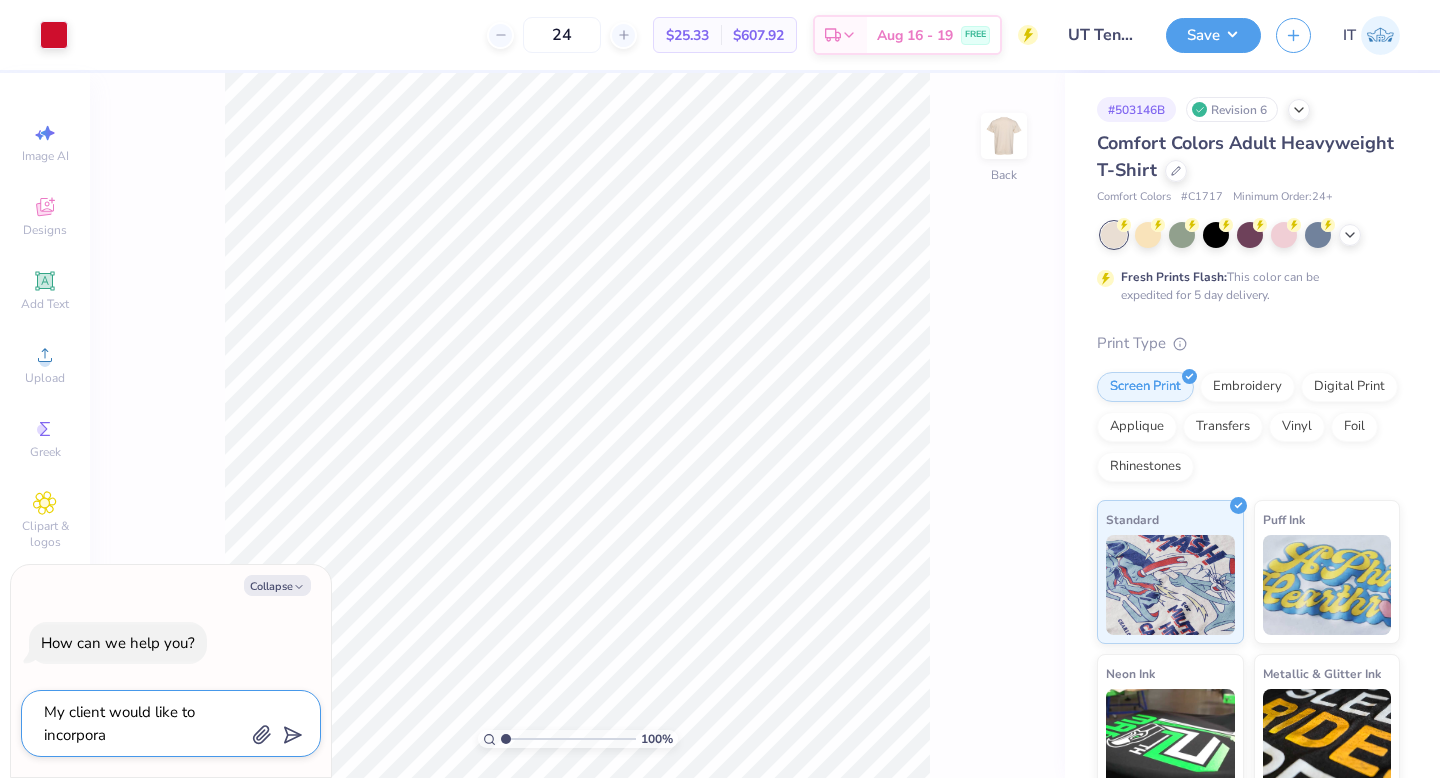 type on "My client would like to incorporat" 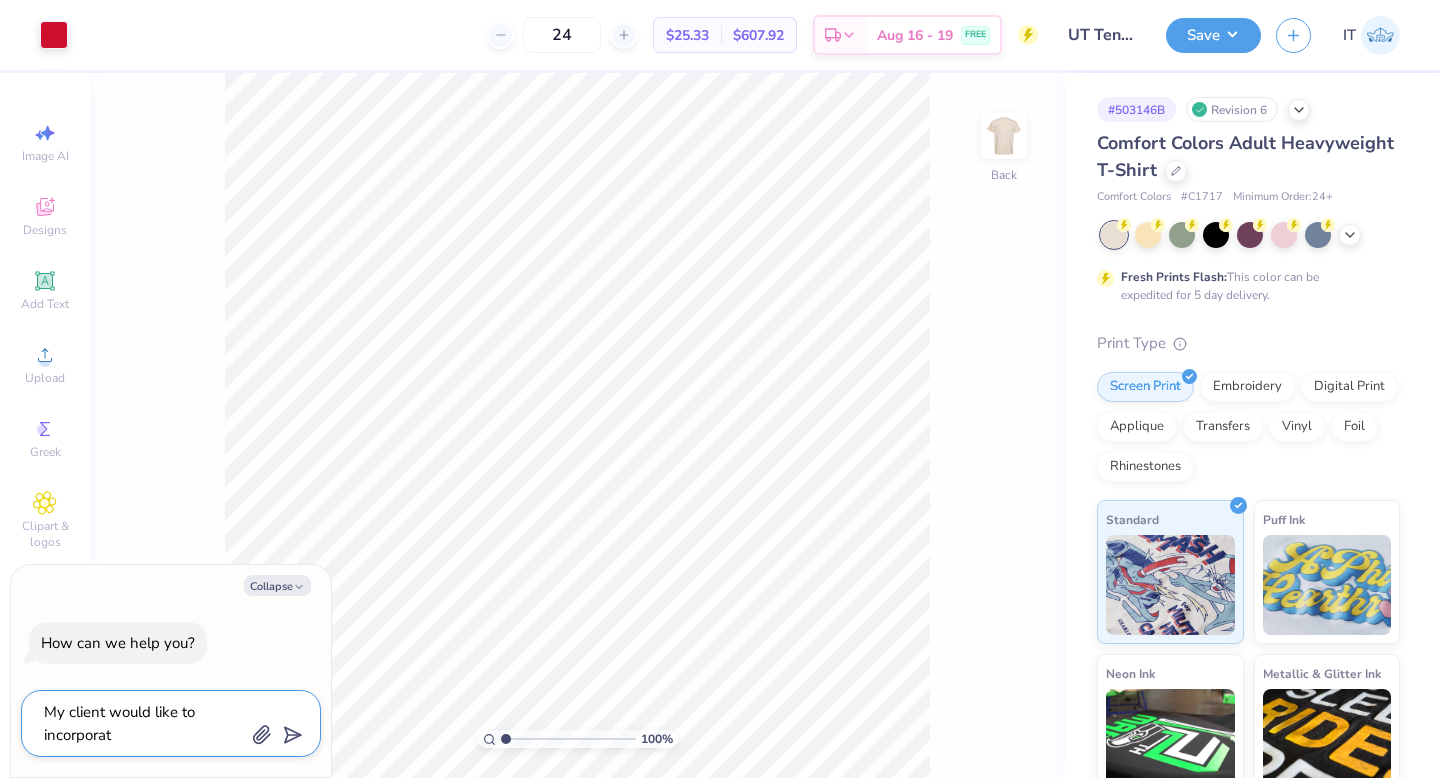 type on "My client would like to incorporate" 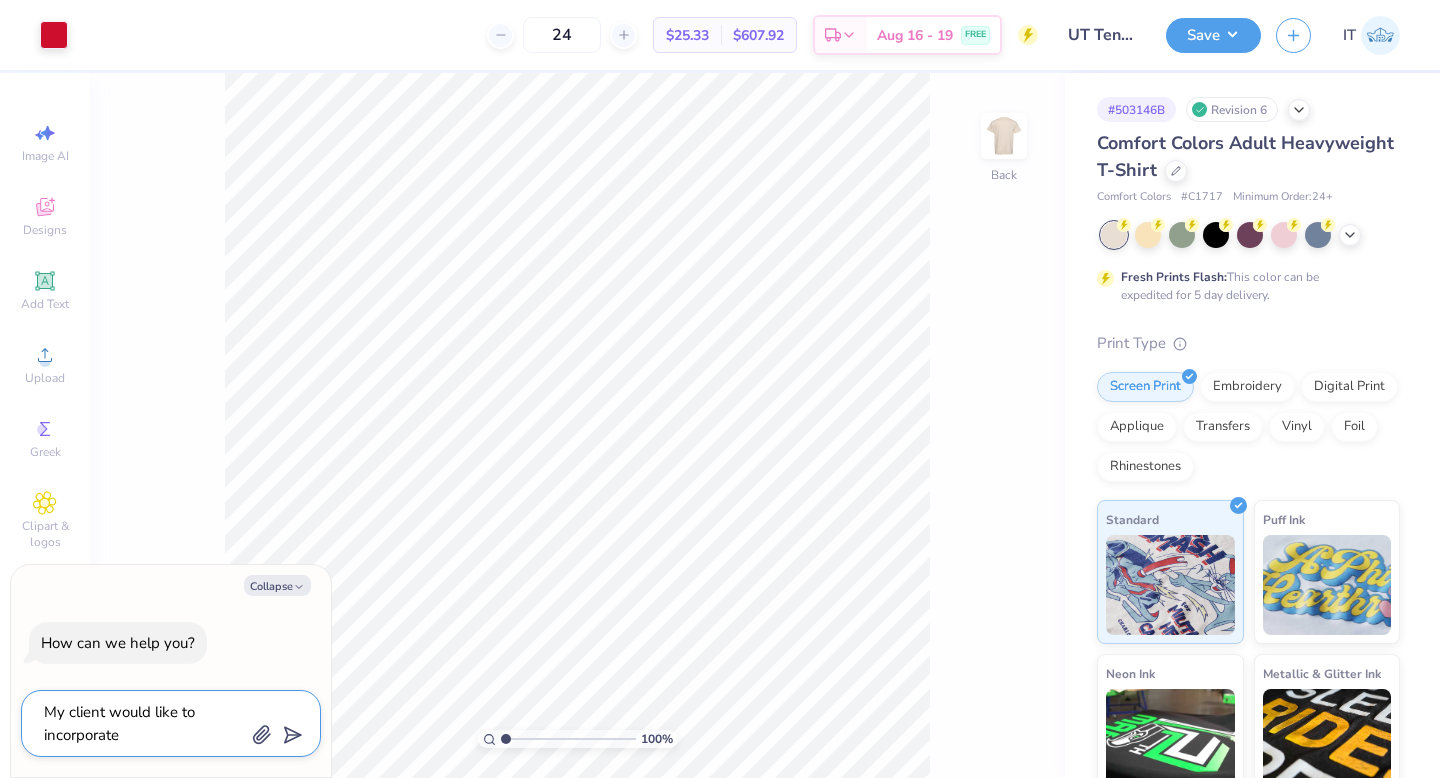 type on "My client would like to incorporate" 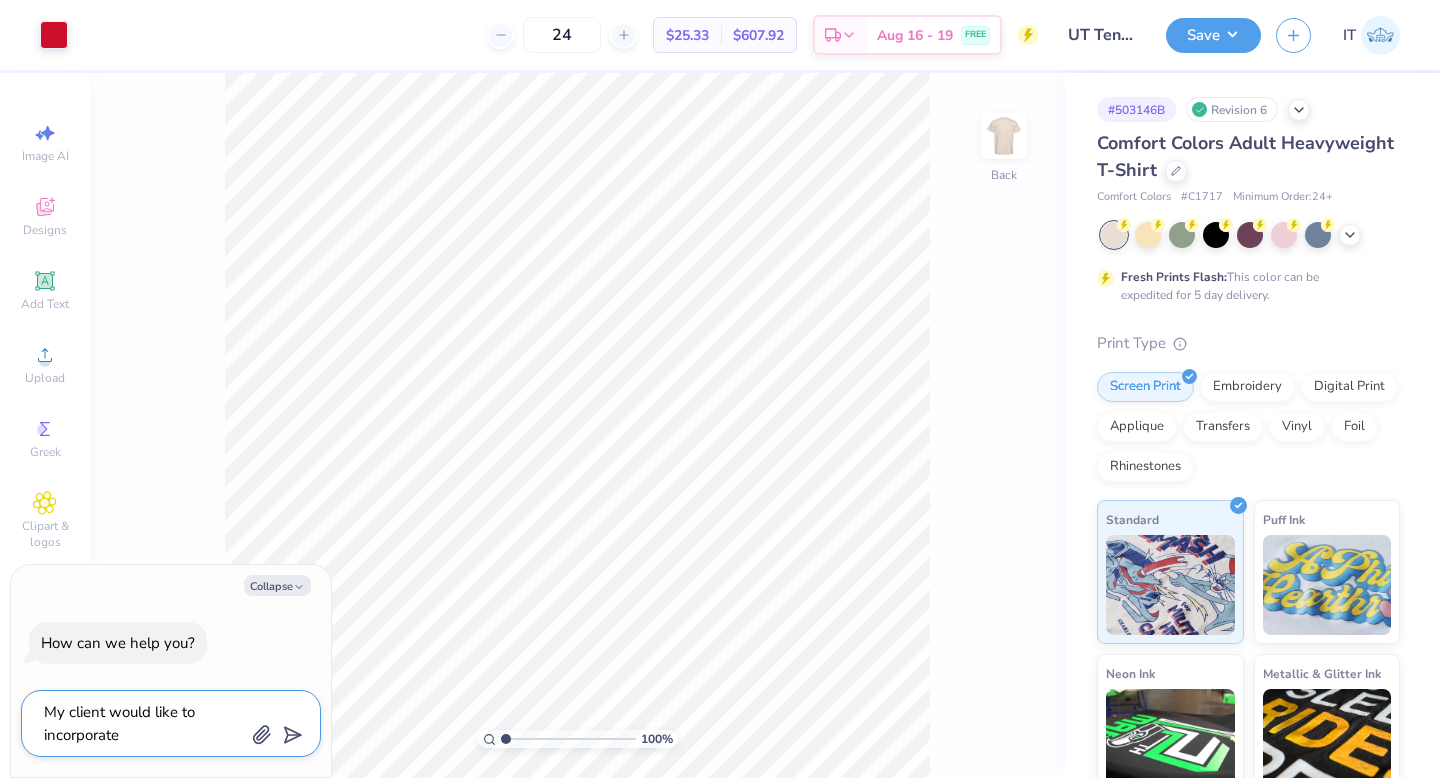 type on "My client would like to incorporate p" 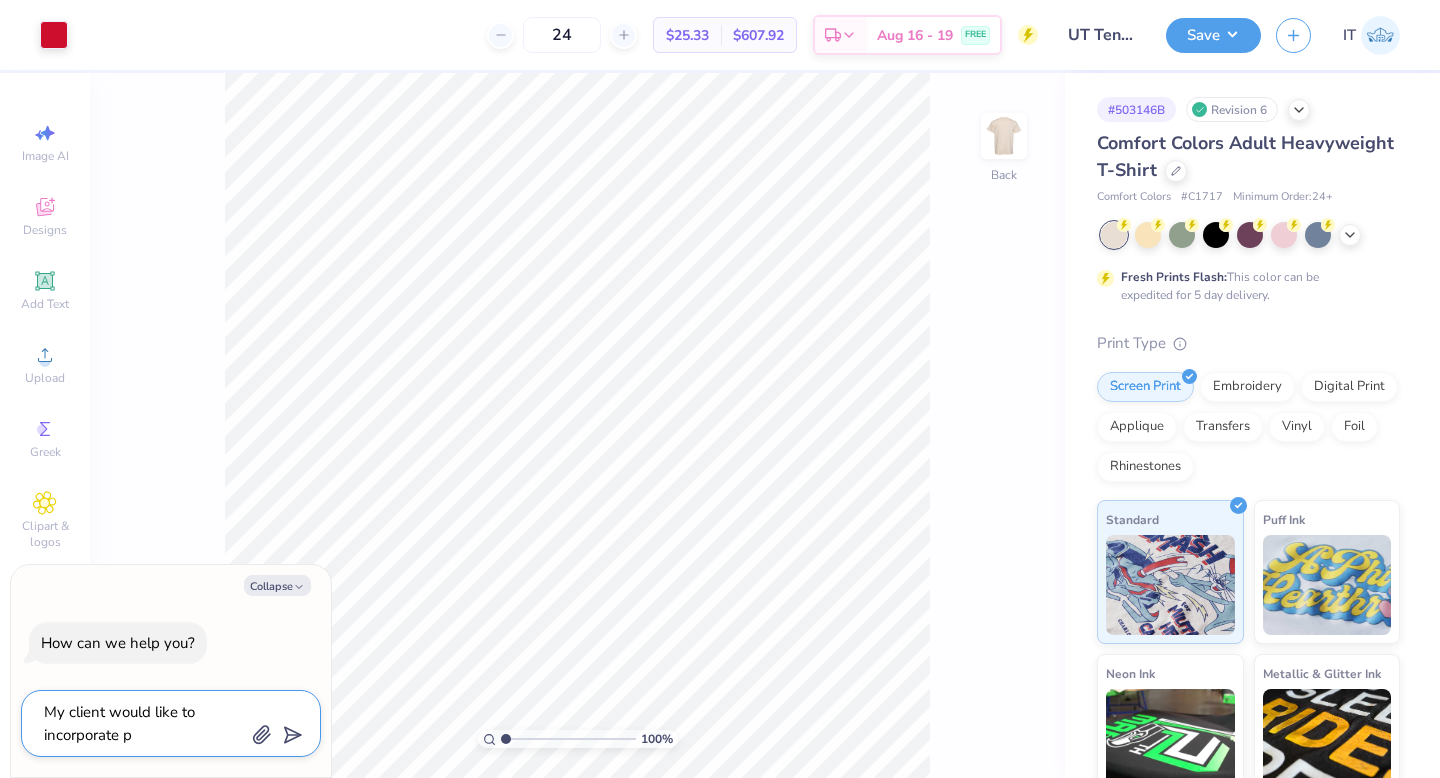 type on "My client would like to incorporate pl" 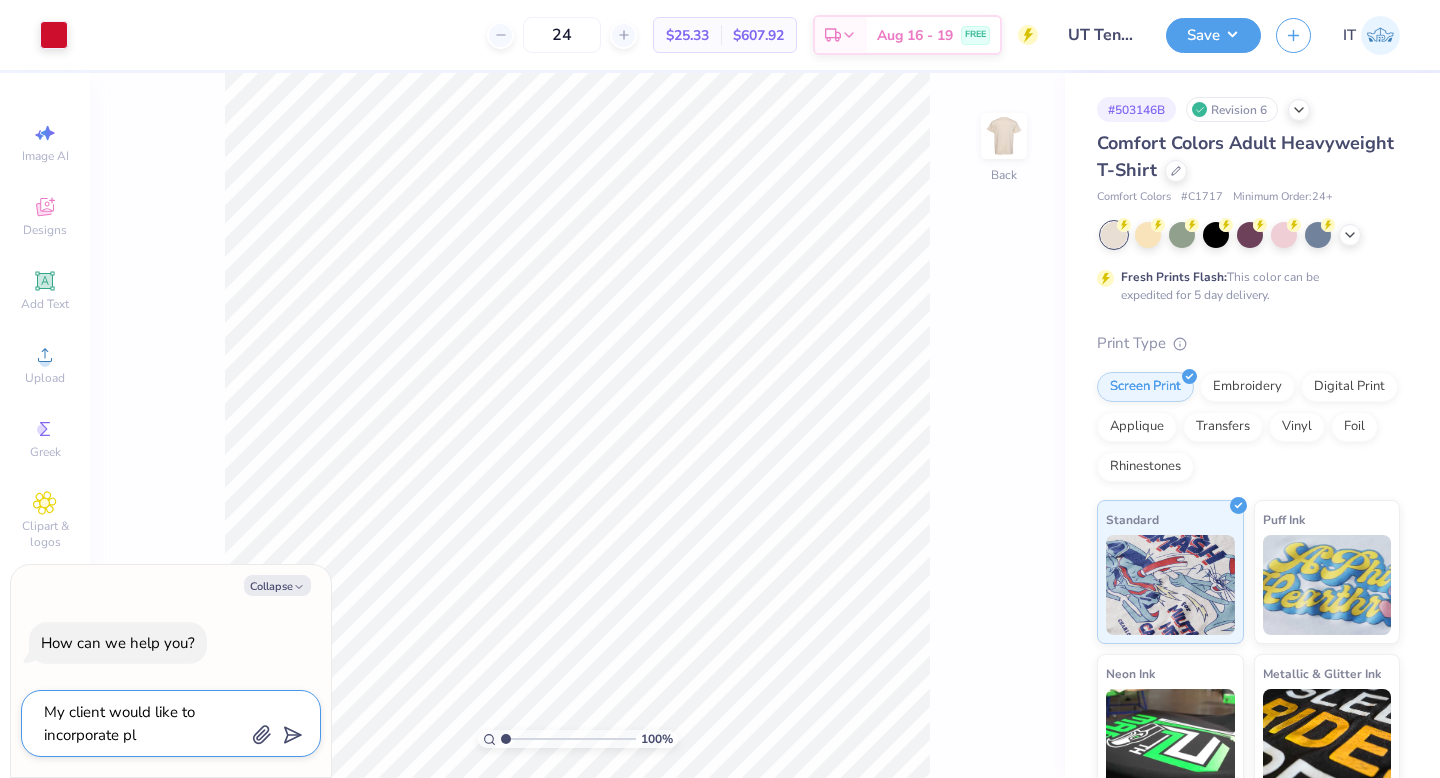type on "My client would like to incorporate pla" 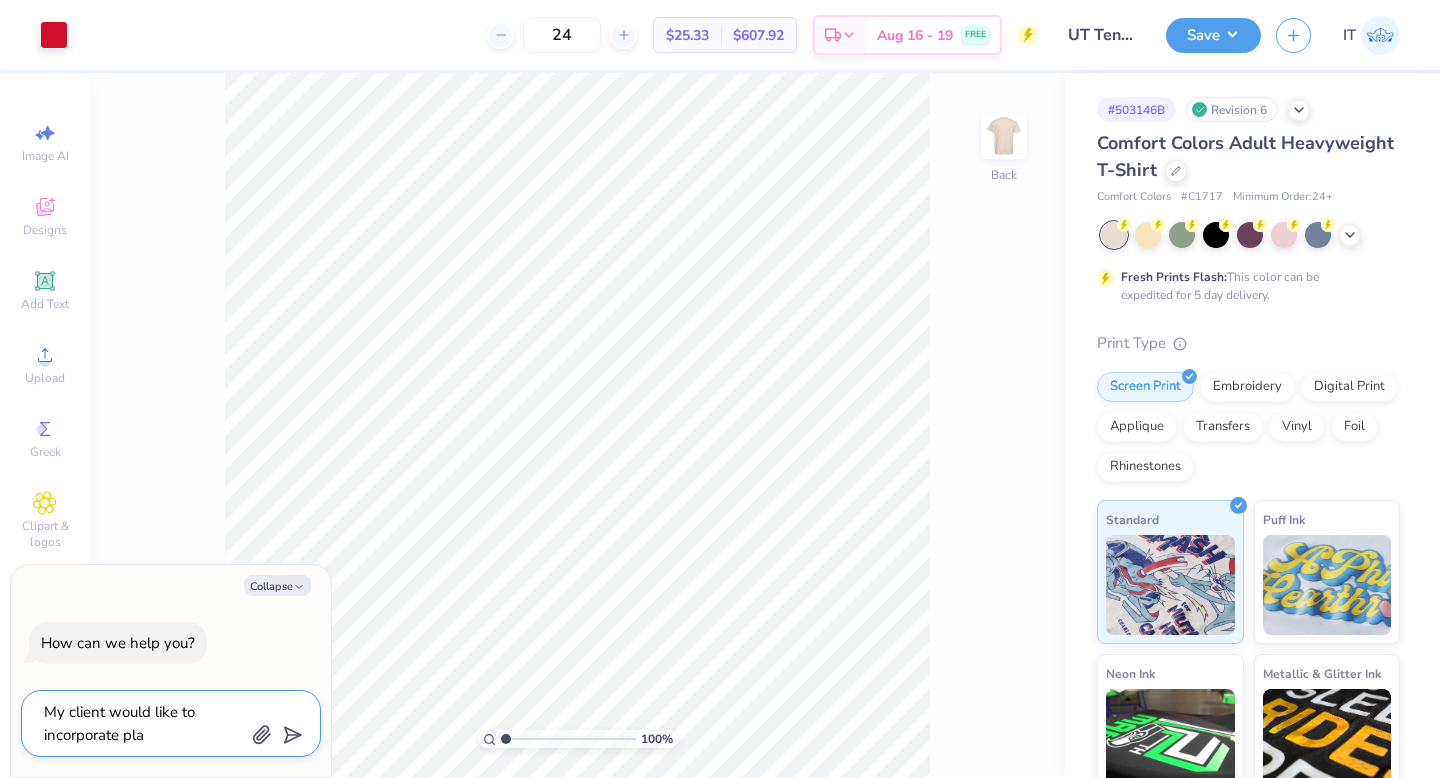type on "My client would like to incorporate pla" 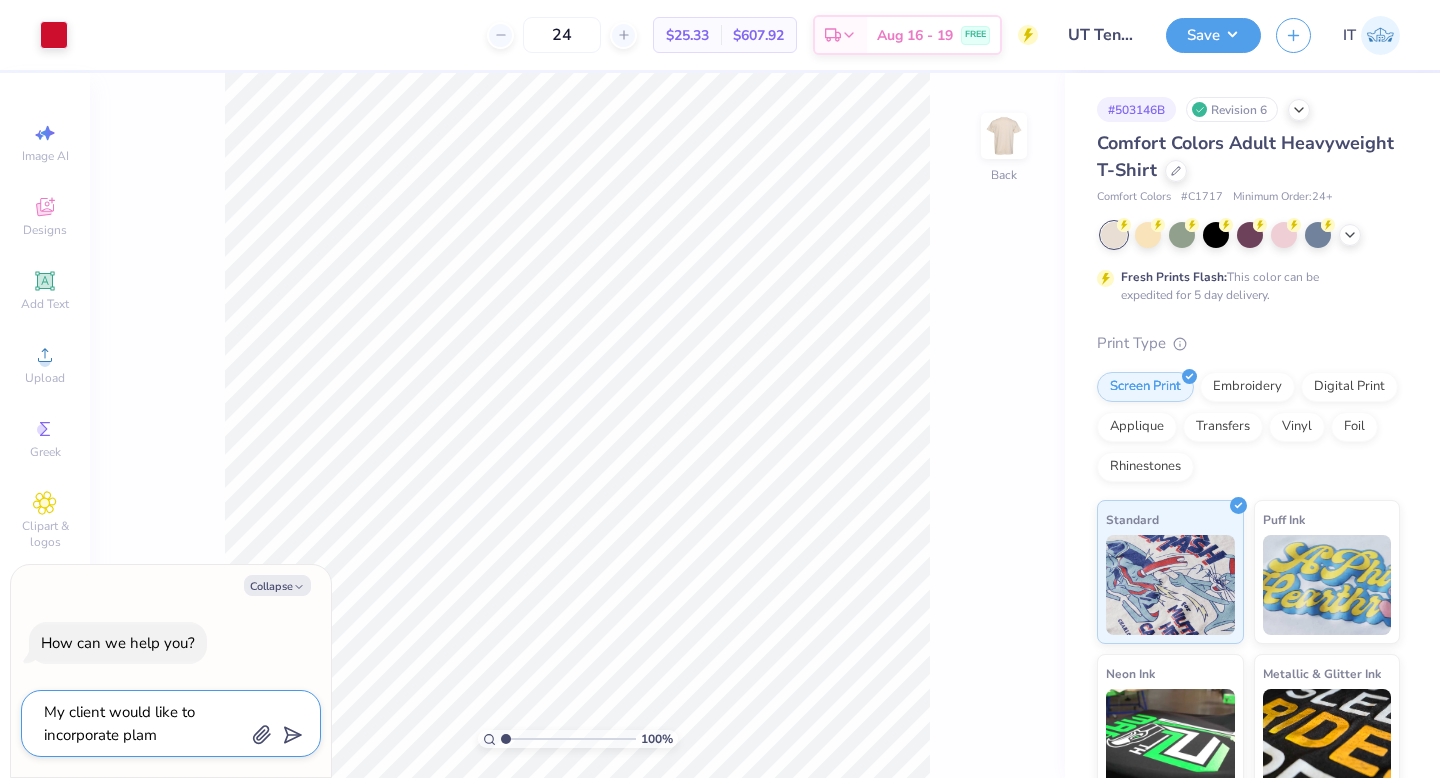 type on "My client would like to incorporate plam" 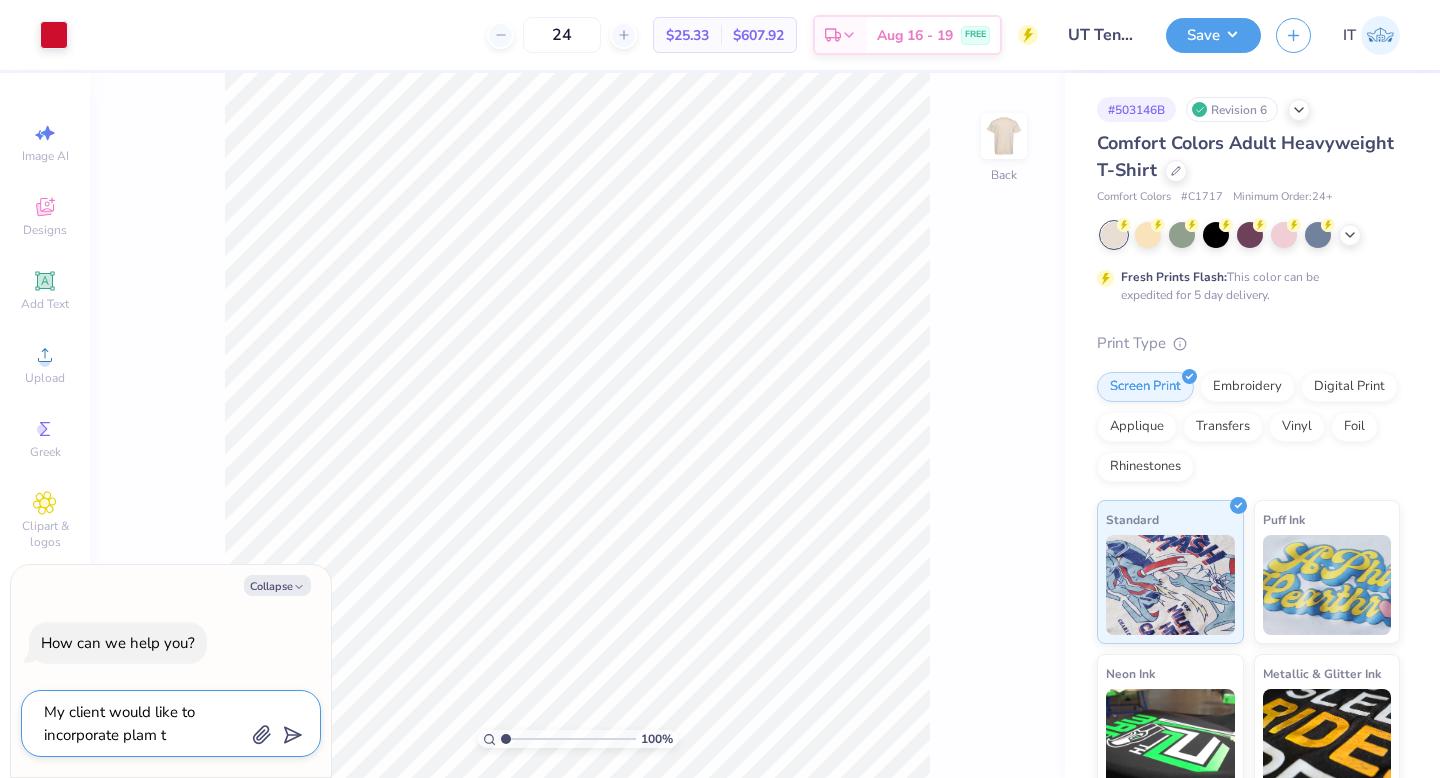 type on "My client would like to incorporate plam tr" 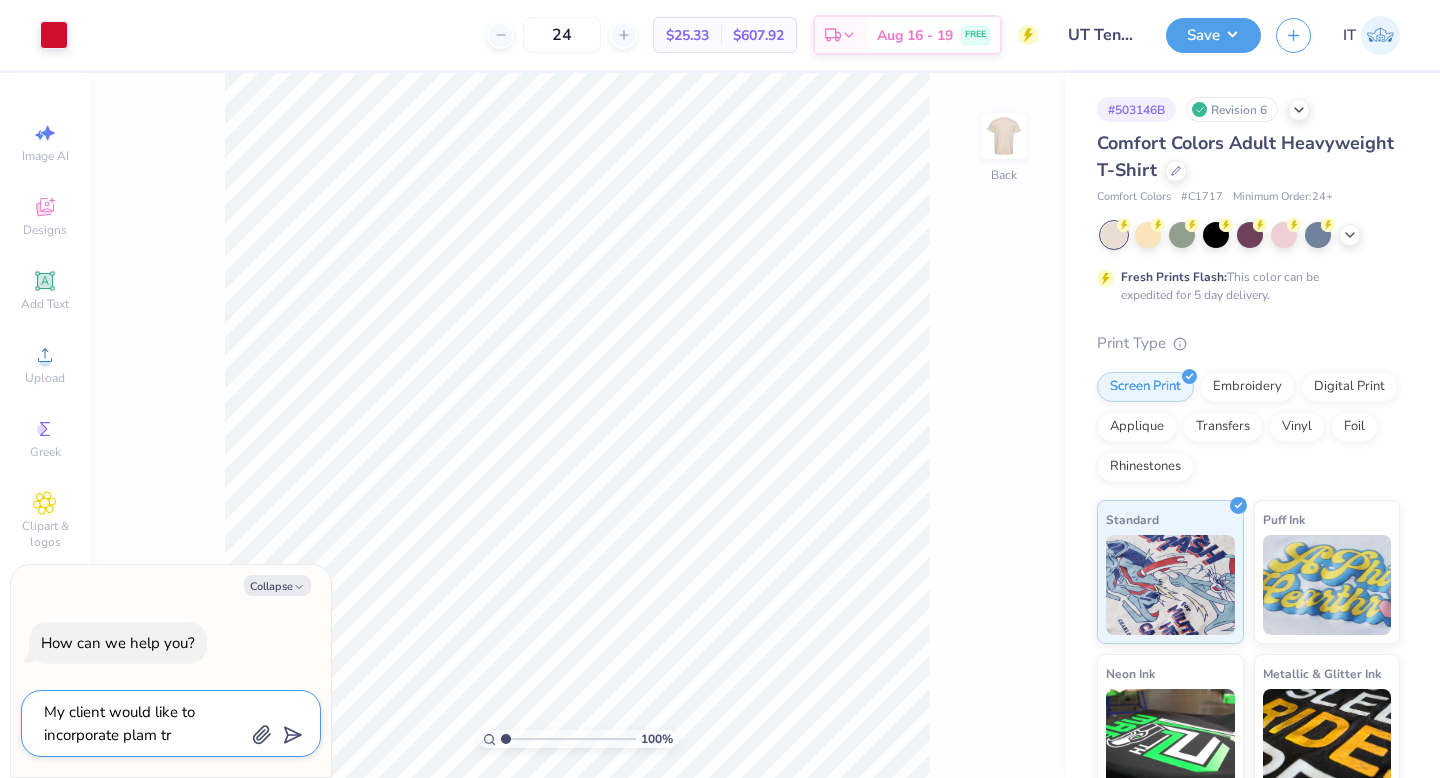 type on "My client would like to incorporate plam tre" 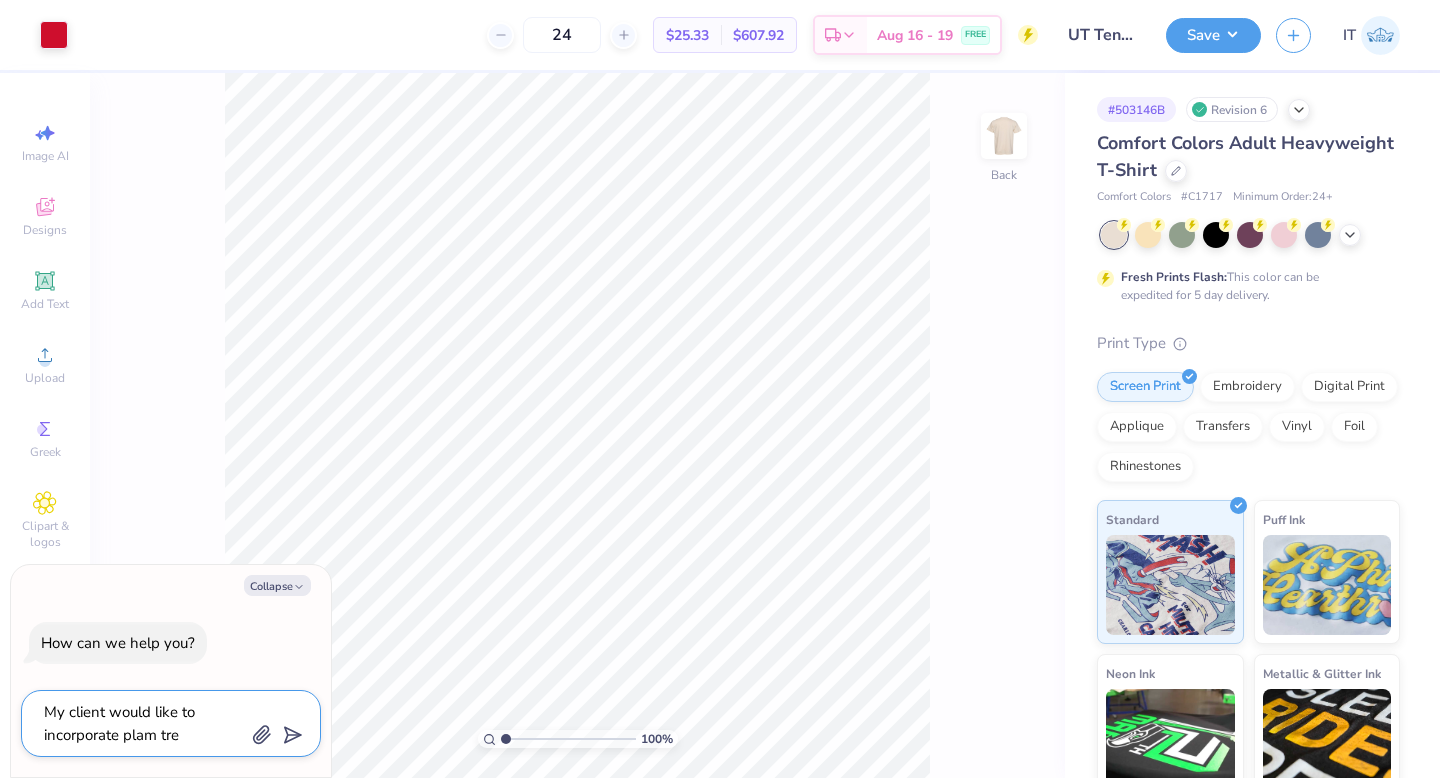 type on "My client would like to incorporate plam tree" 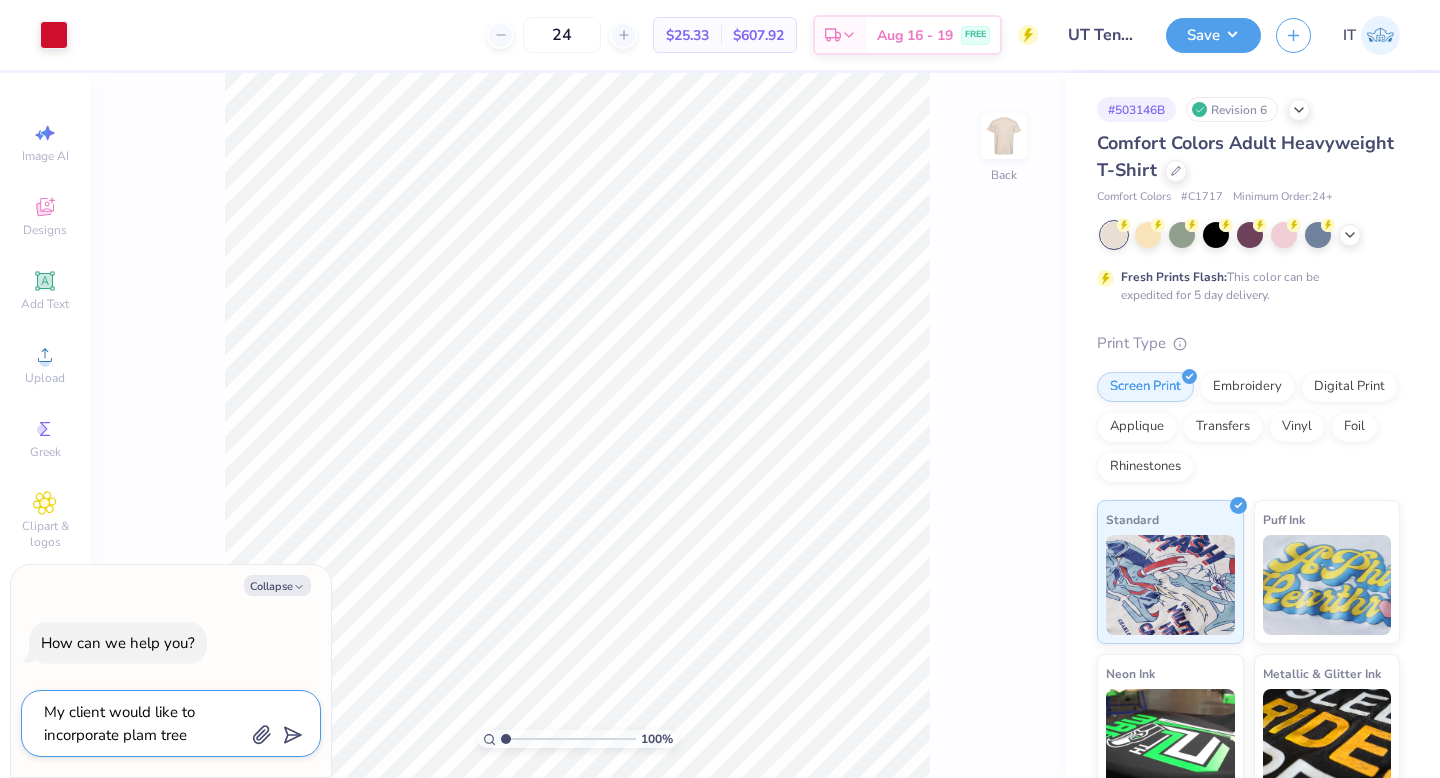 type on "My client would like to incorporate plam trees" 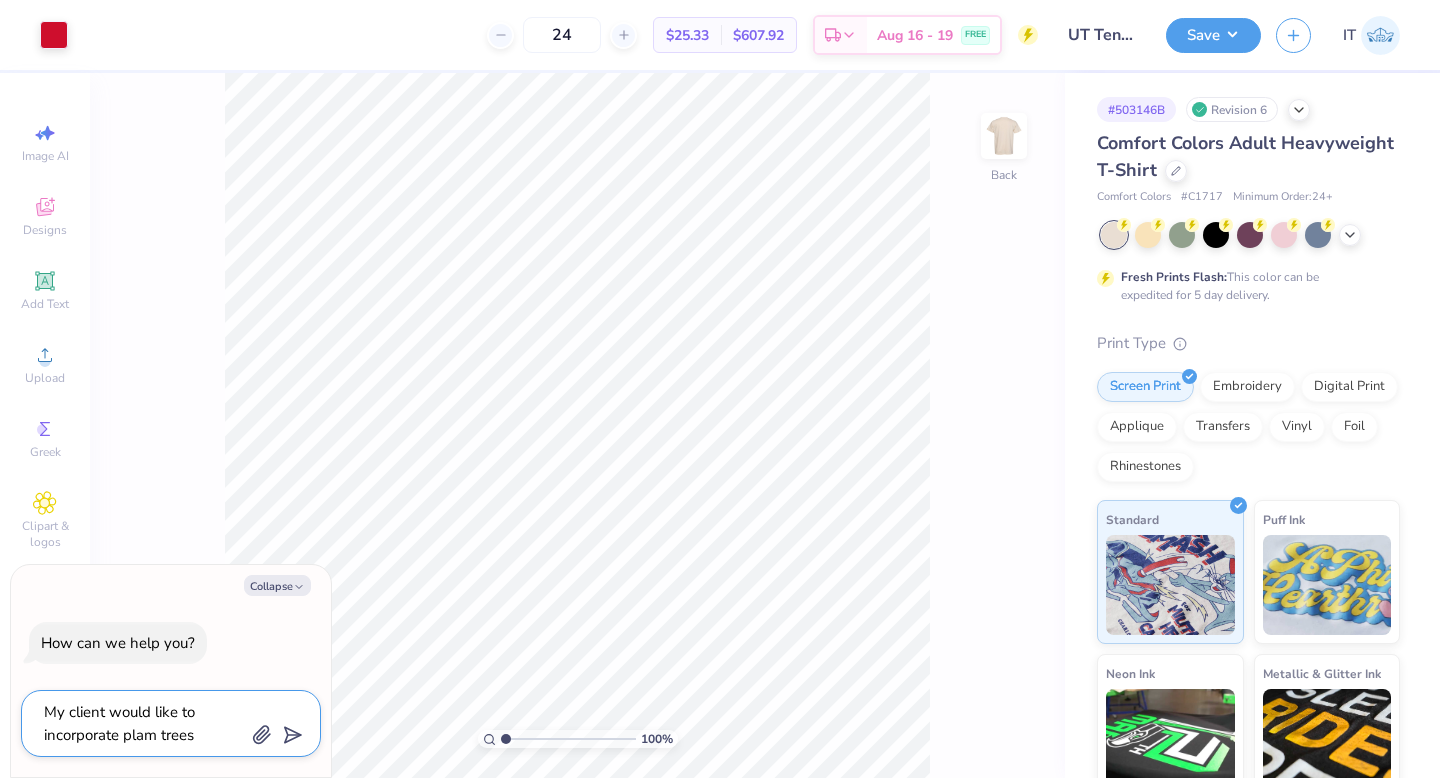type on "My client would like to incorporate plam tree" 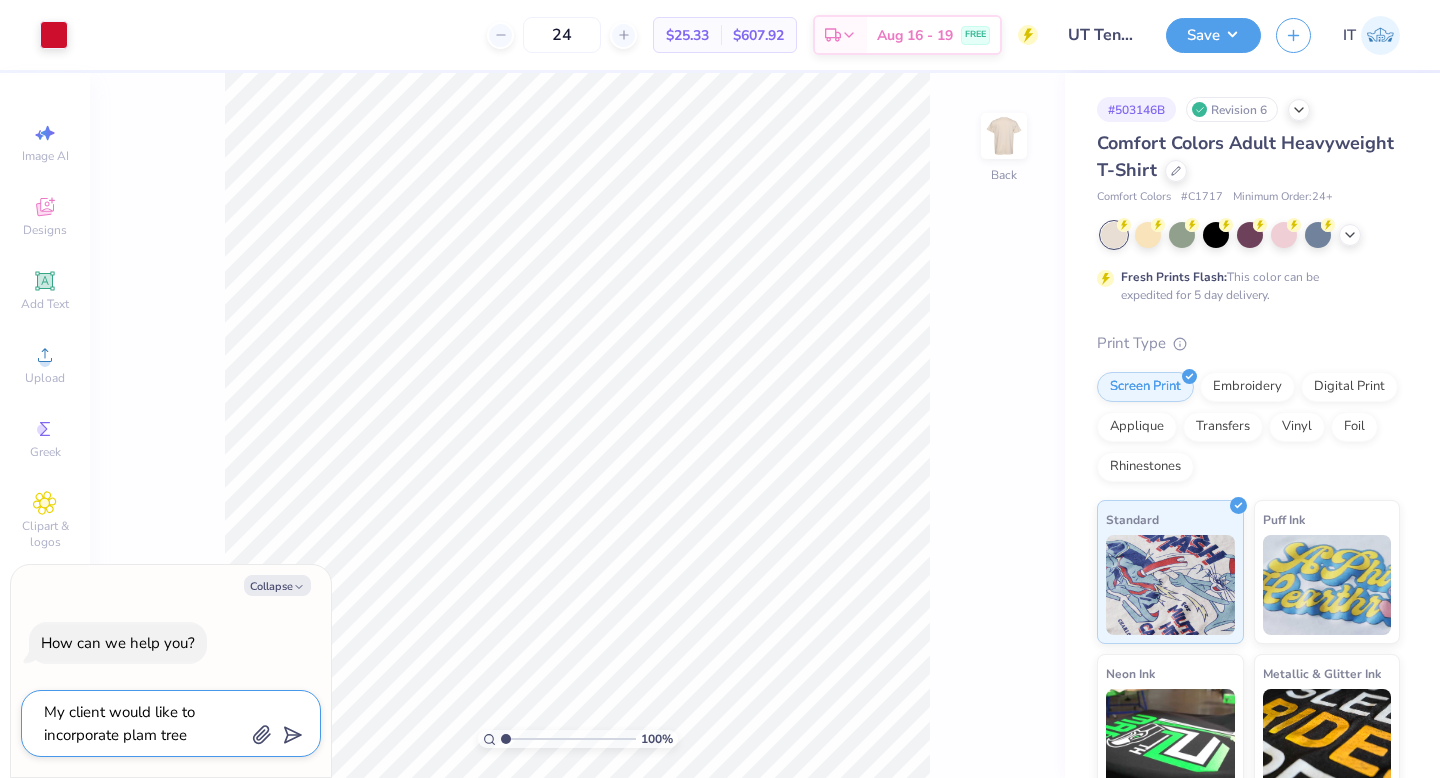 type on "My client would like to incorporate plam tre" 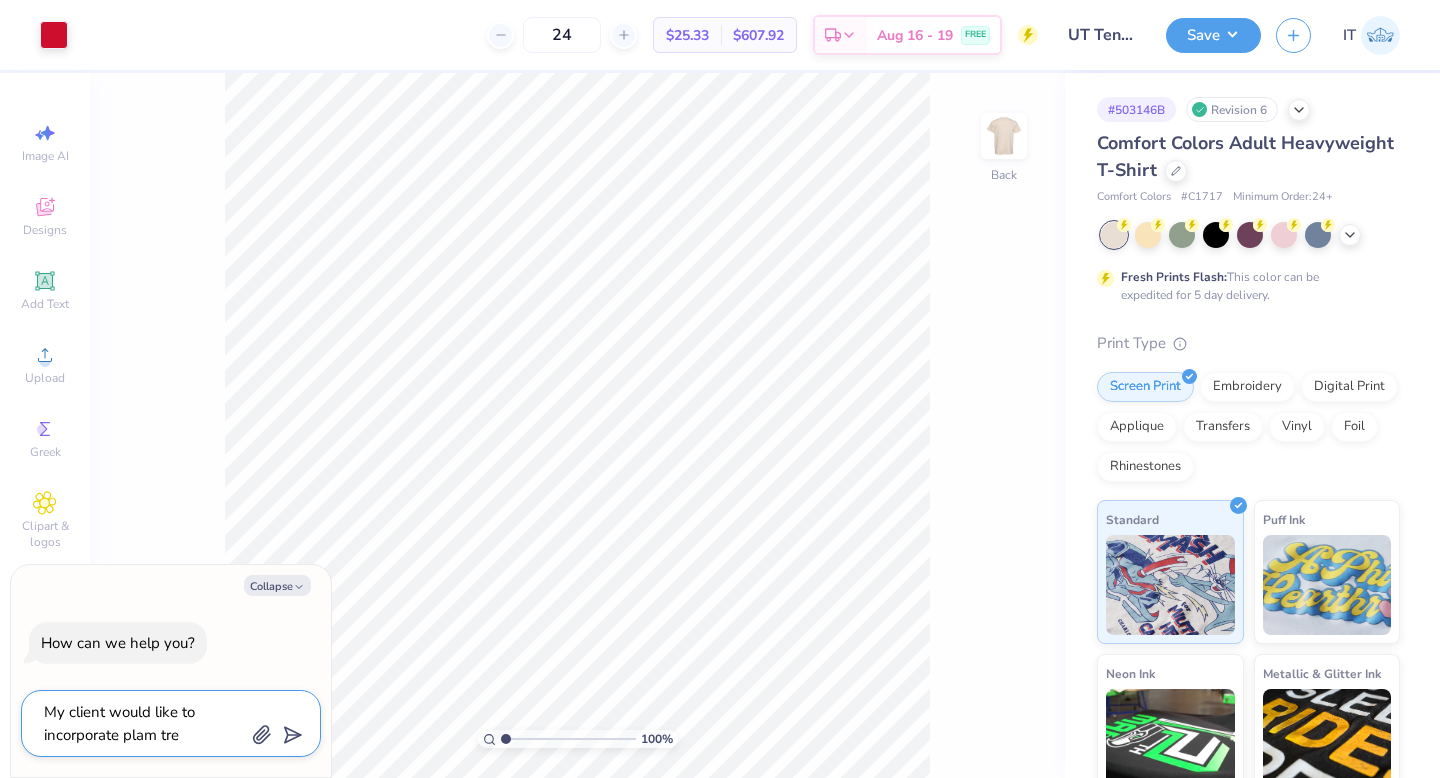 type on "My client would like to incorporate plam tr" 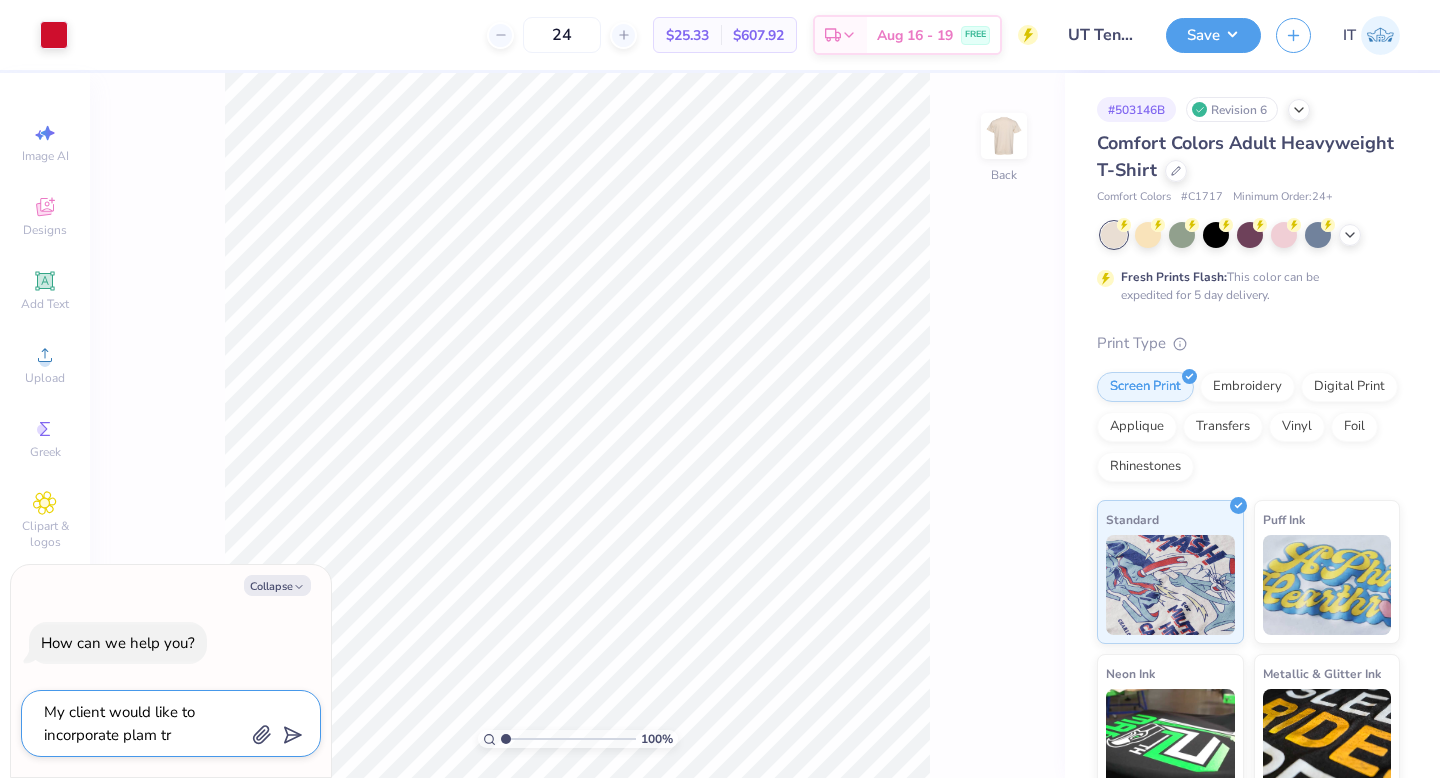 type on "My client would like to incorporate plam t" 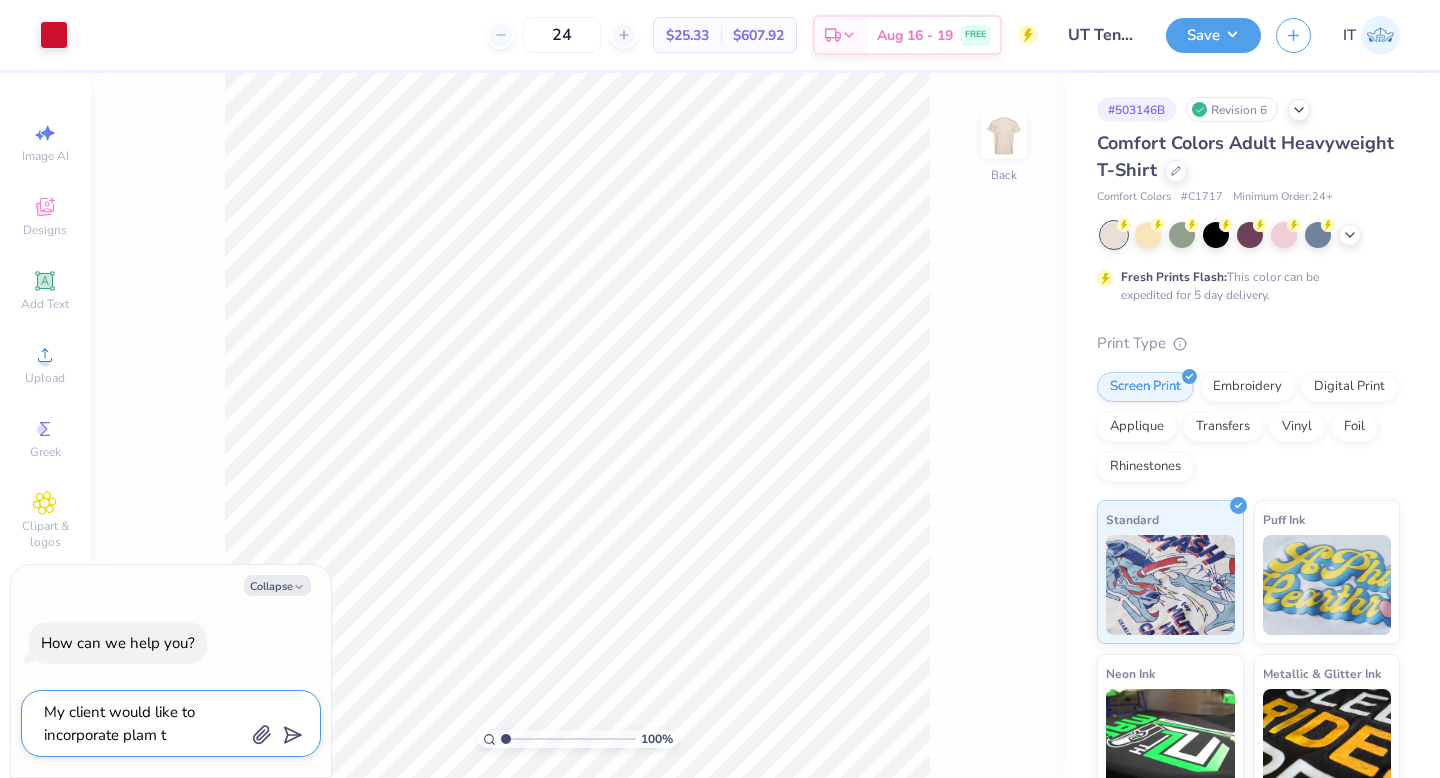 type on "My client would like to incorporate plam" 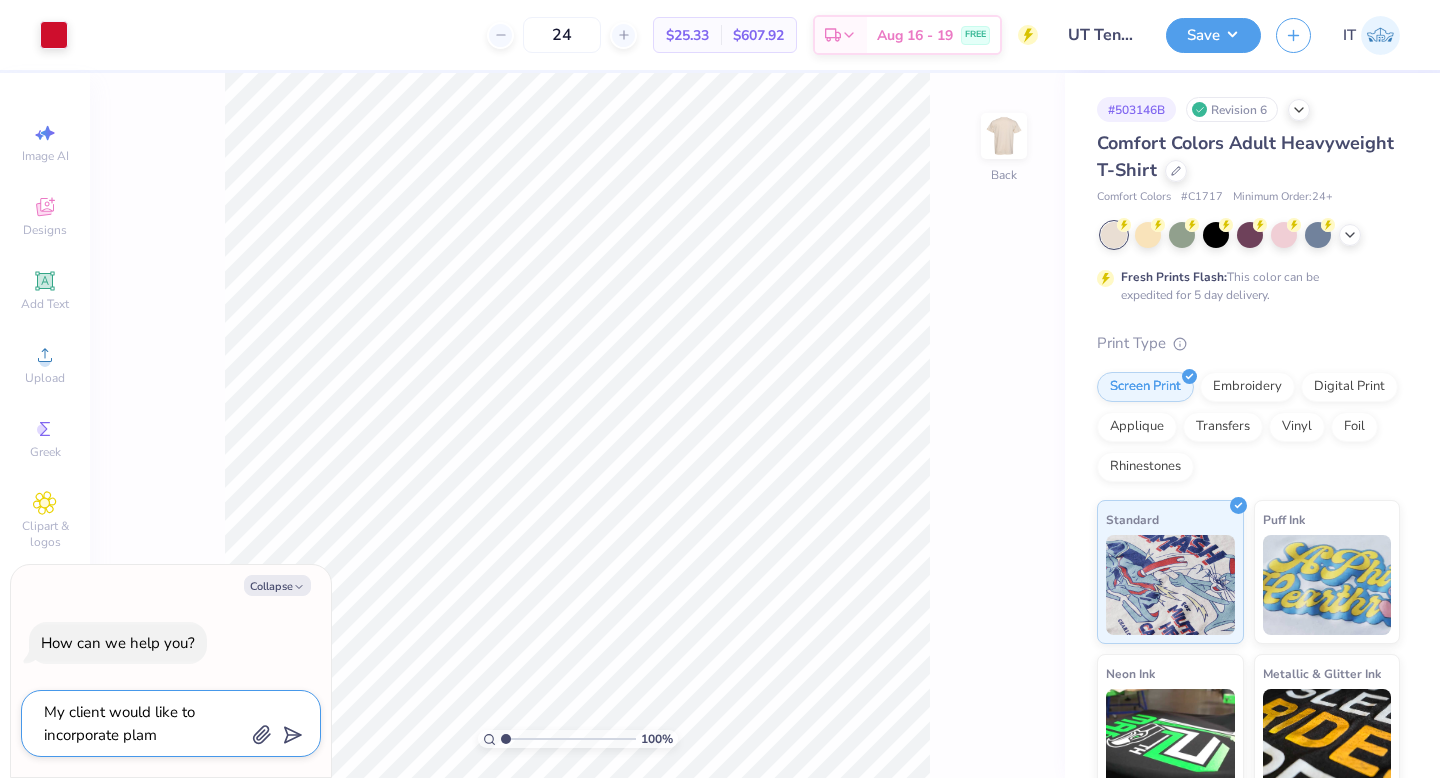 type on "My client would like to incorporate plam" 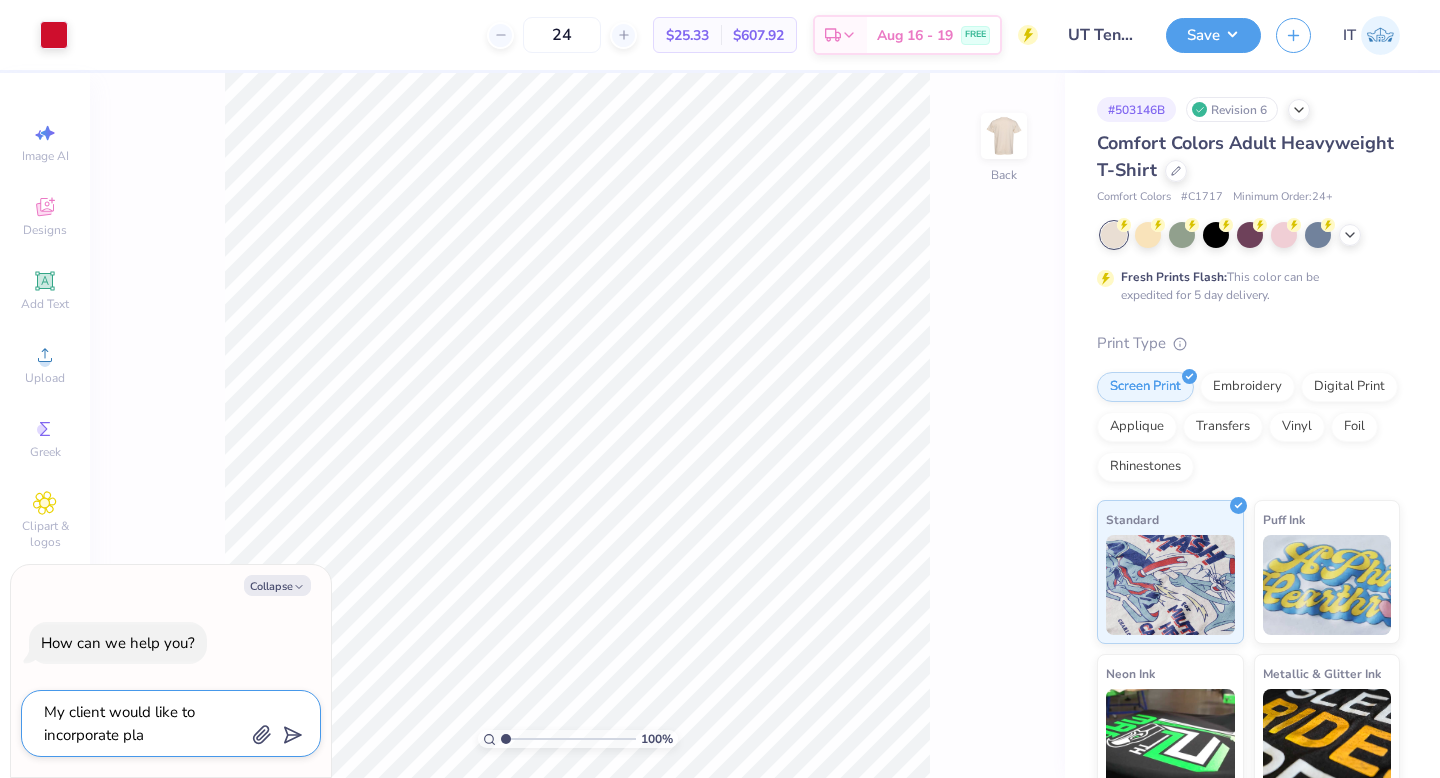 type on "My client would like to incorporate pl" 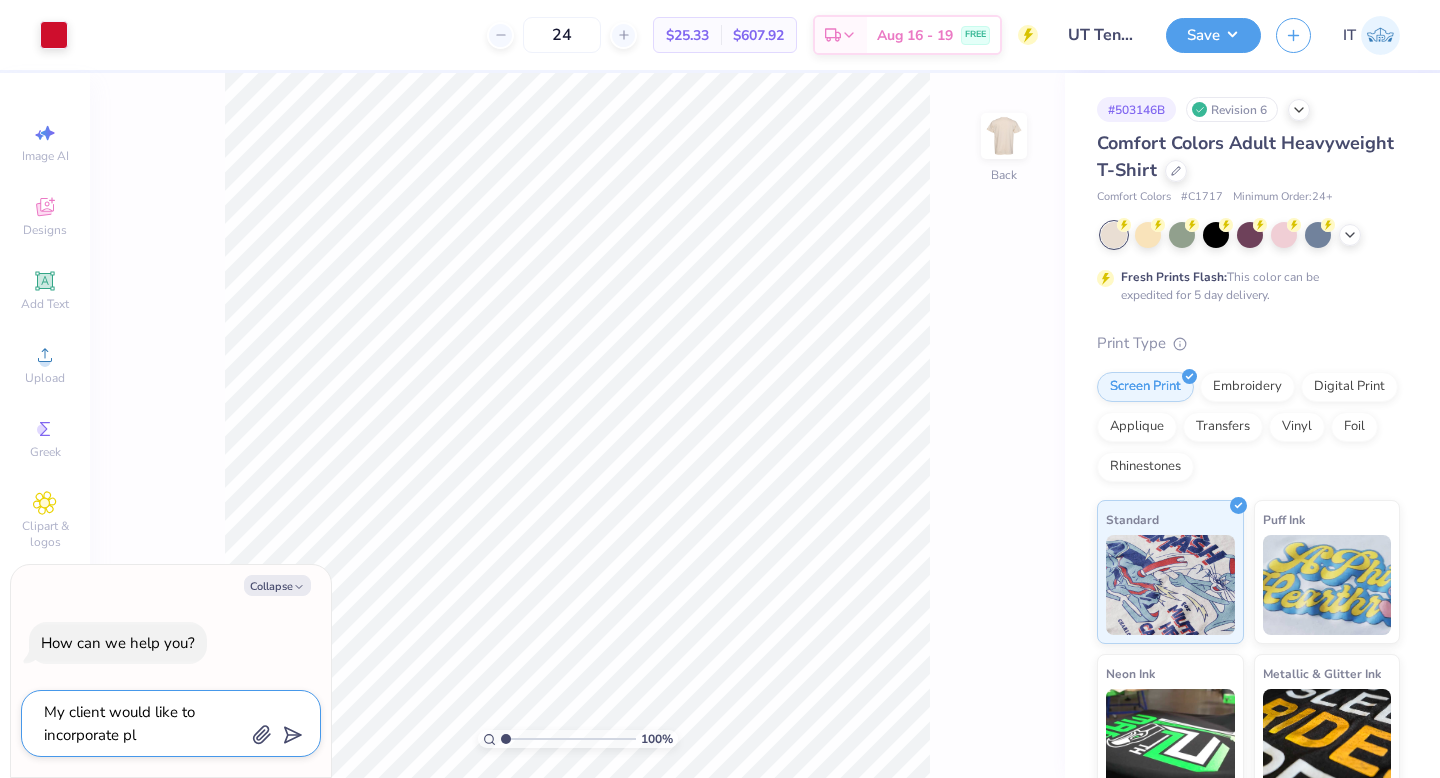 type on "My client would like to incorporate p" 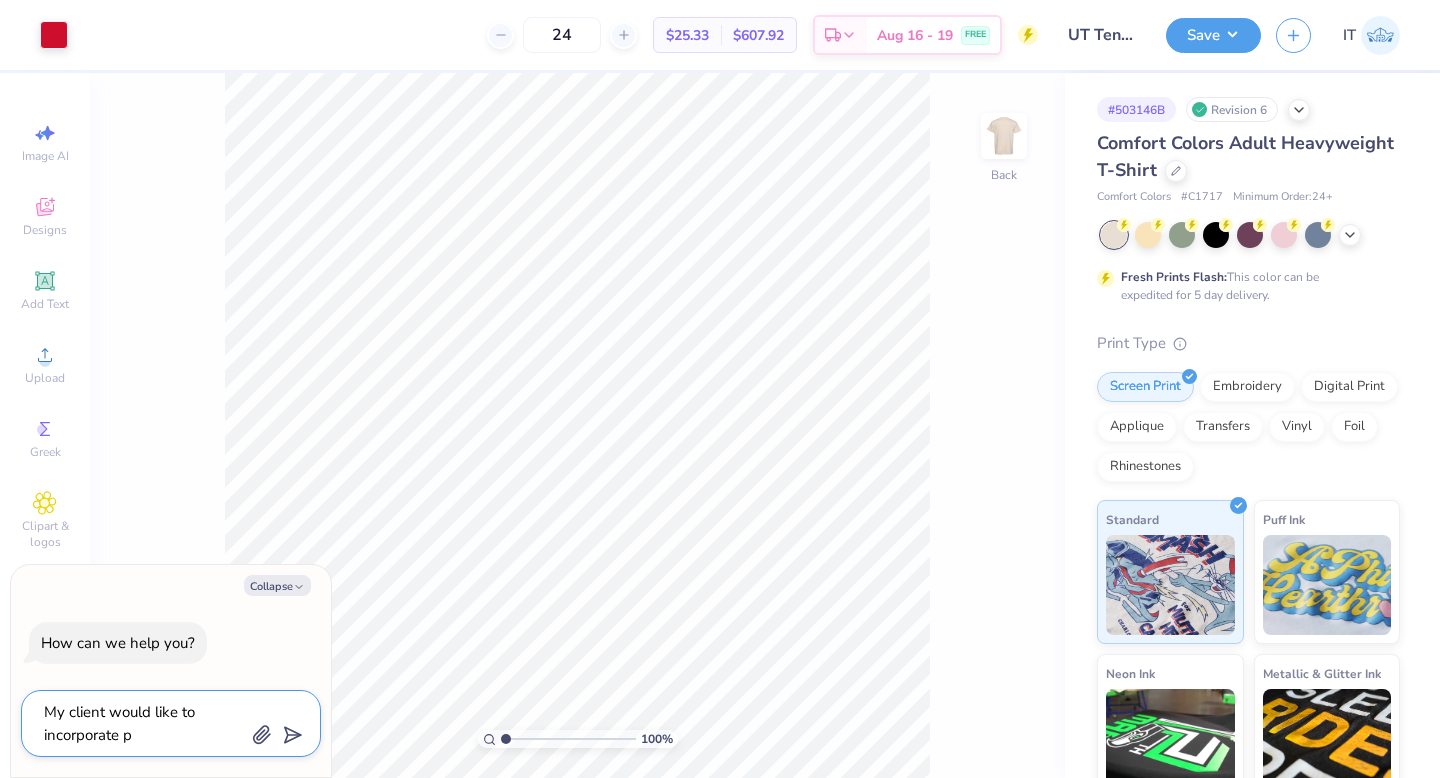 type on "My client would like to incorporate pa" 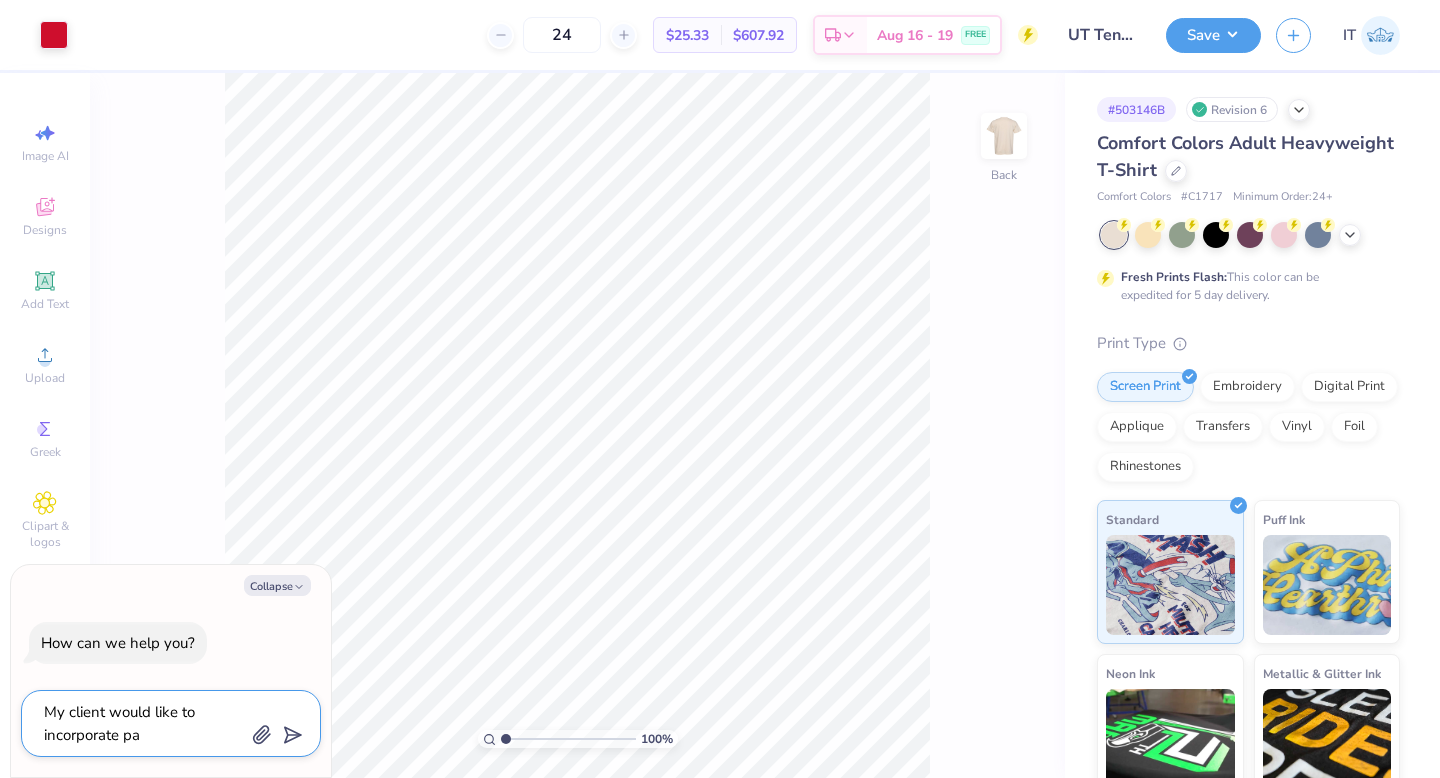 type on "My client would like to incorporate pal" 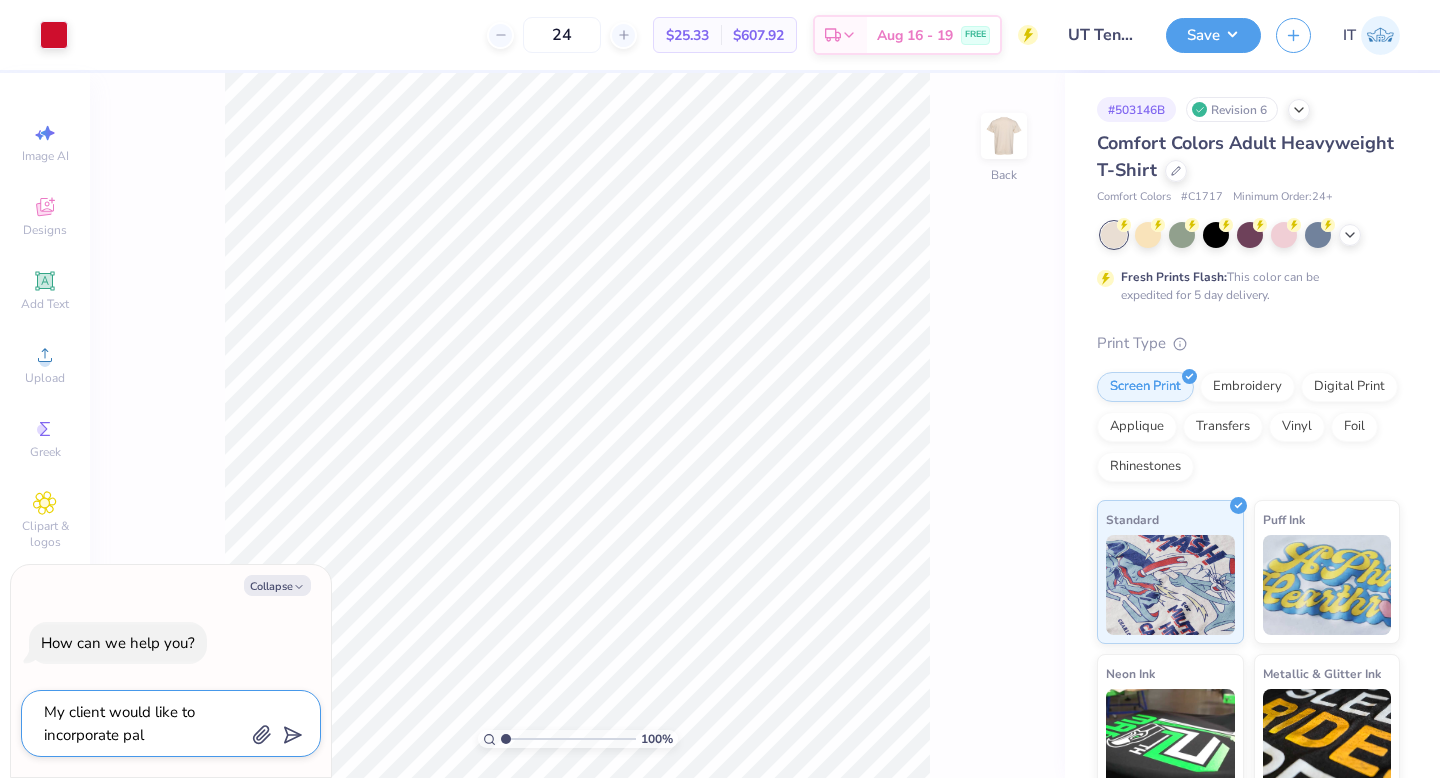 type on "My client would like to incorporate palm" 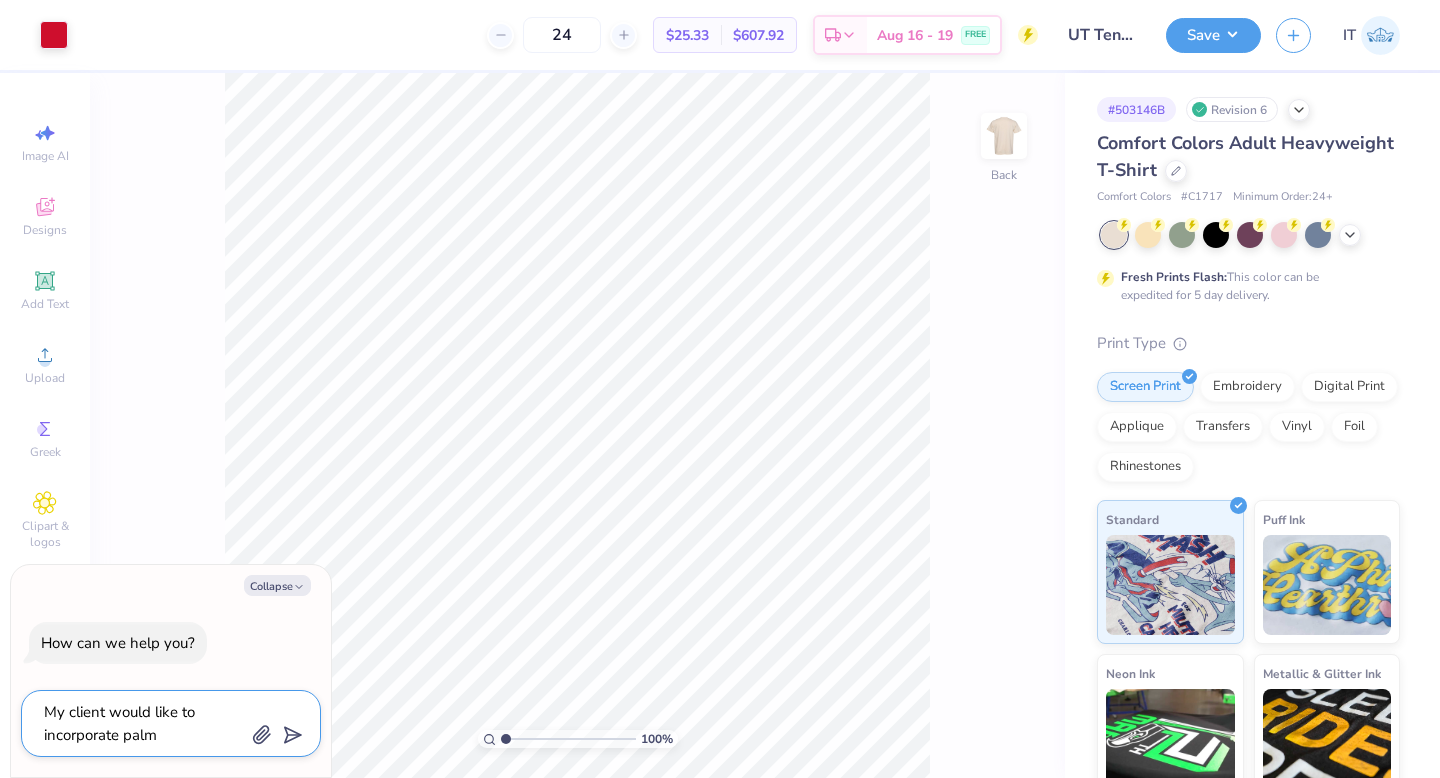 type on "My client would like to incorporate palm" 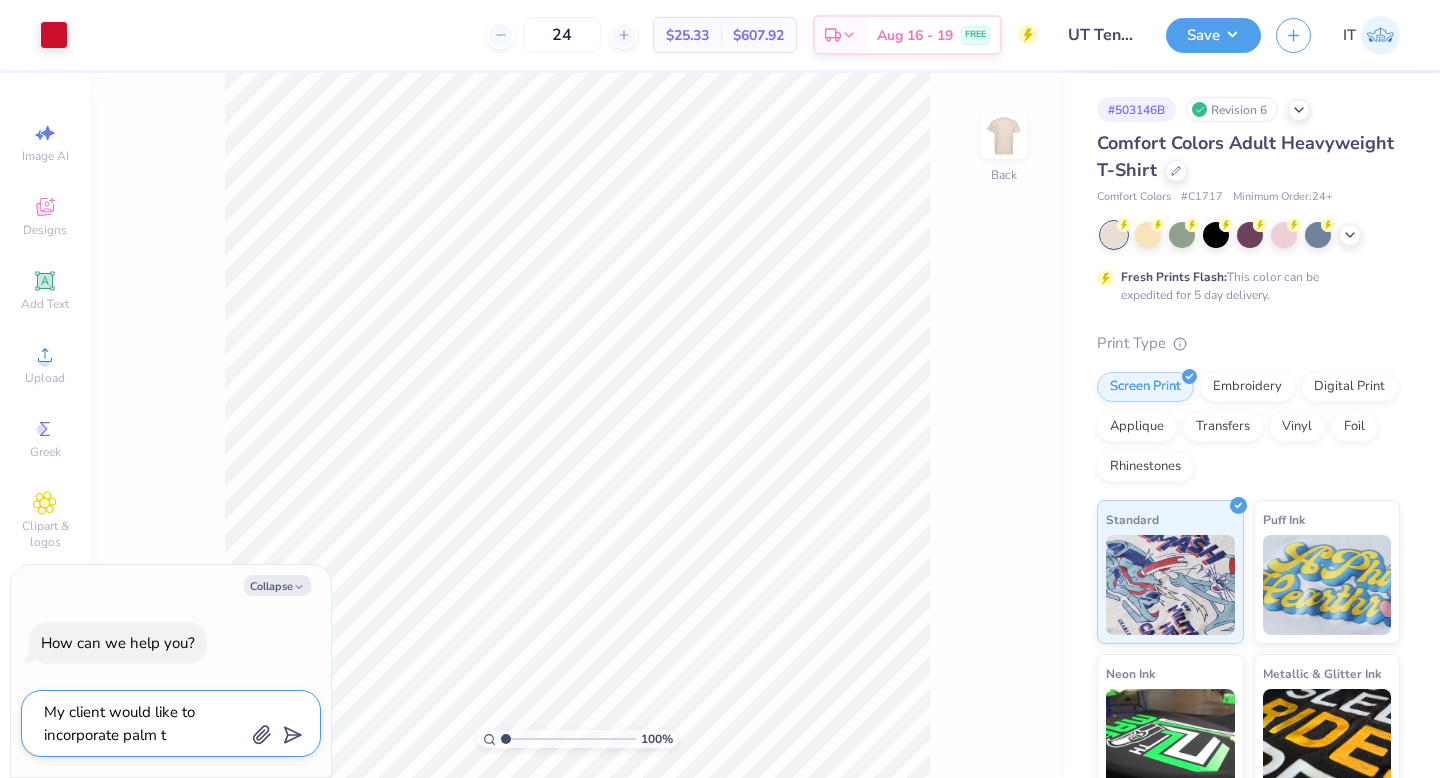 type on "My client would like to incorporate palm tr" 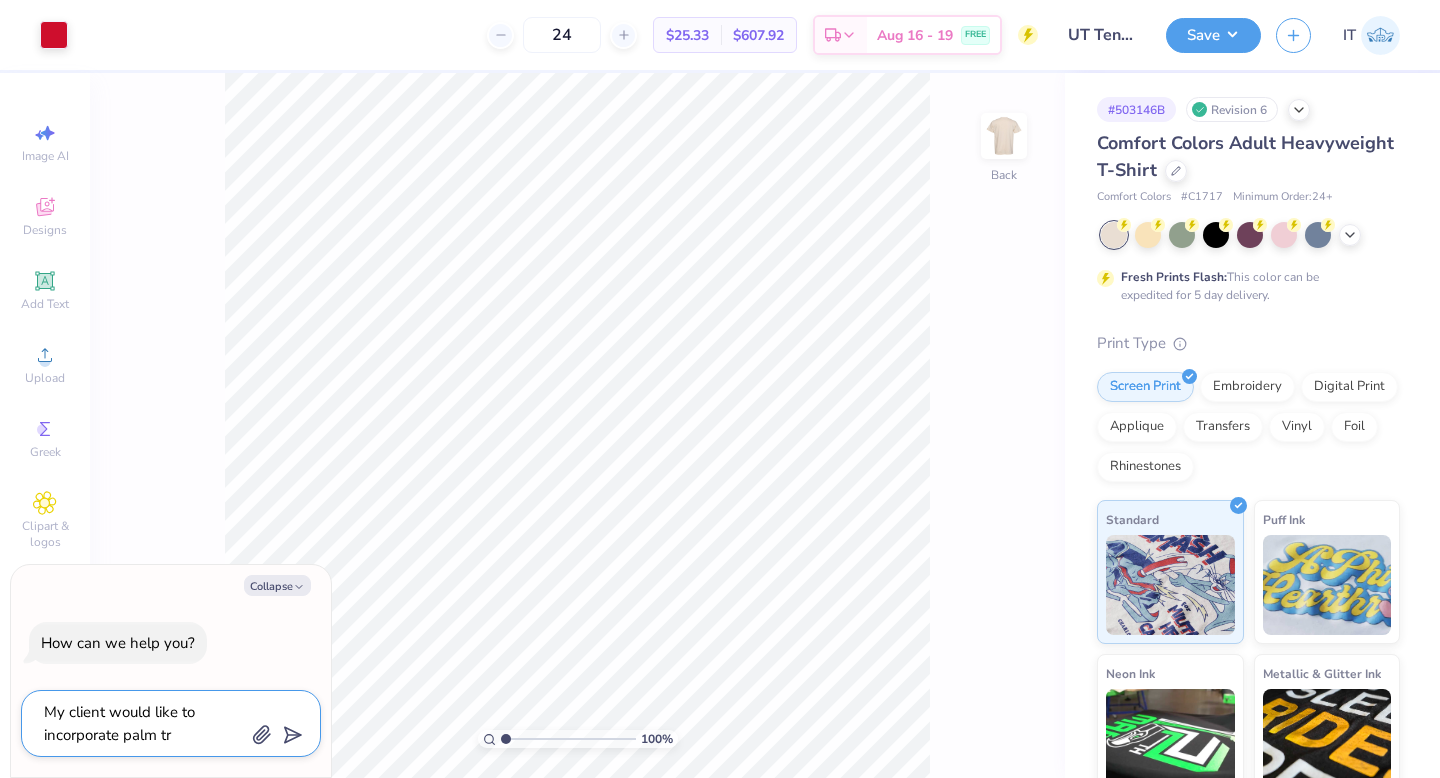 type on "My client would like to incorporate palm tre" 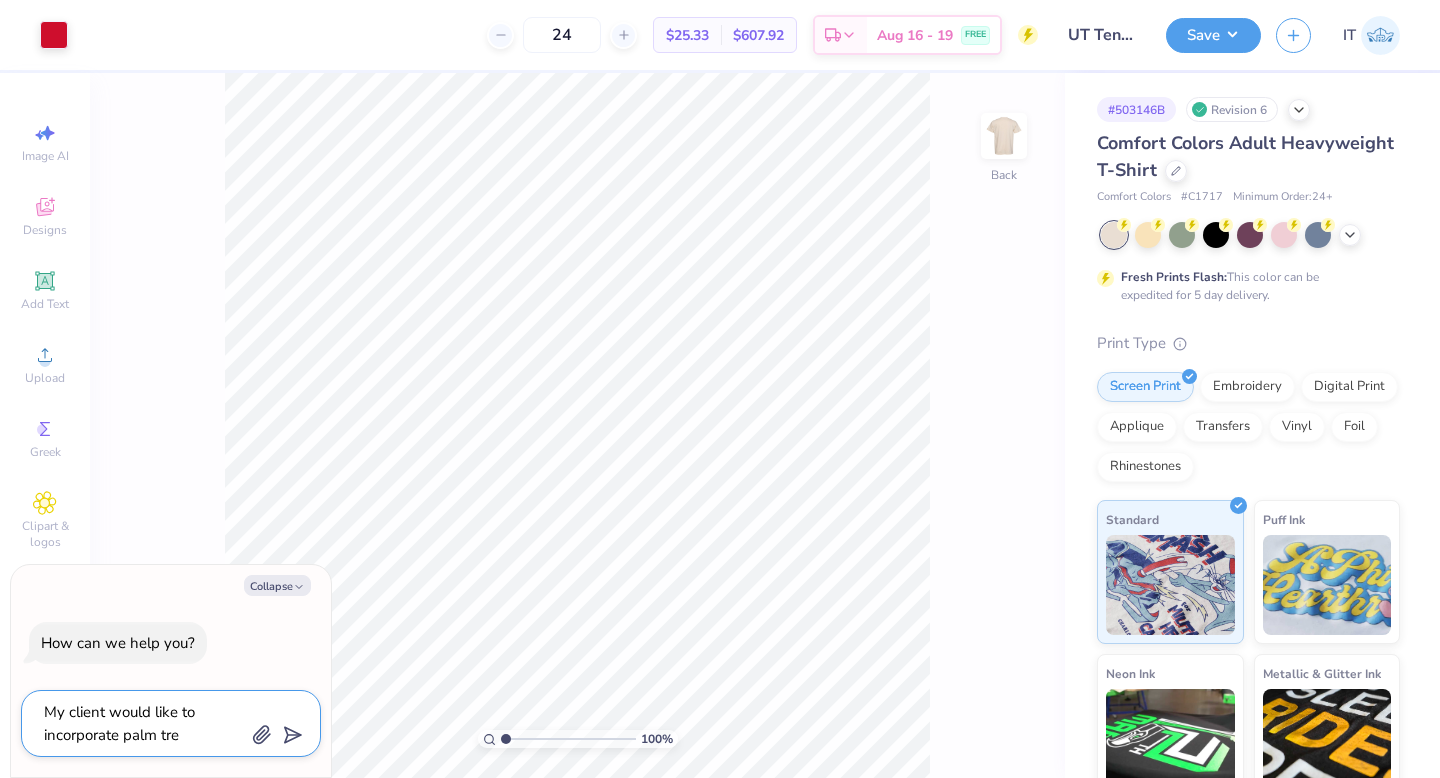 type on "My client would like to incorporate palm tree" 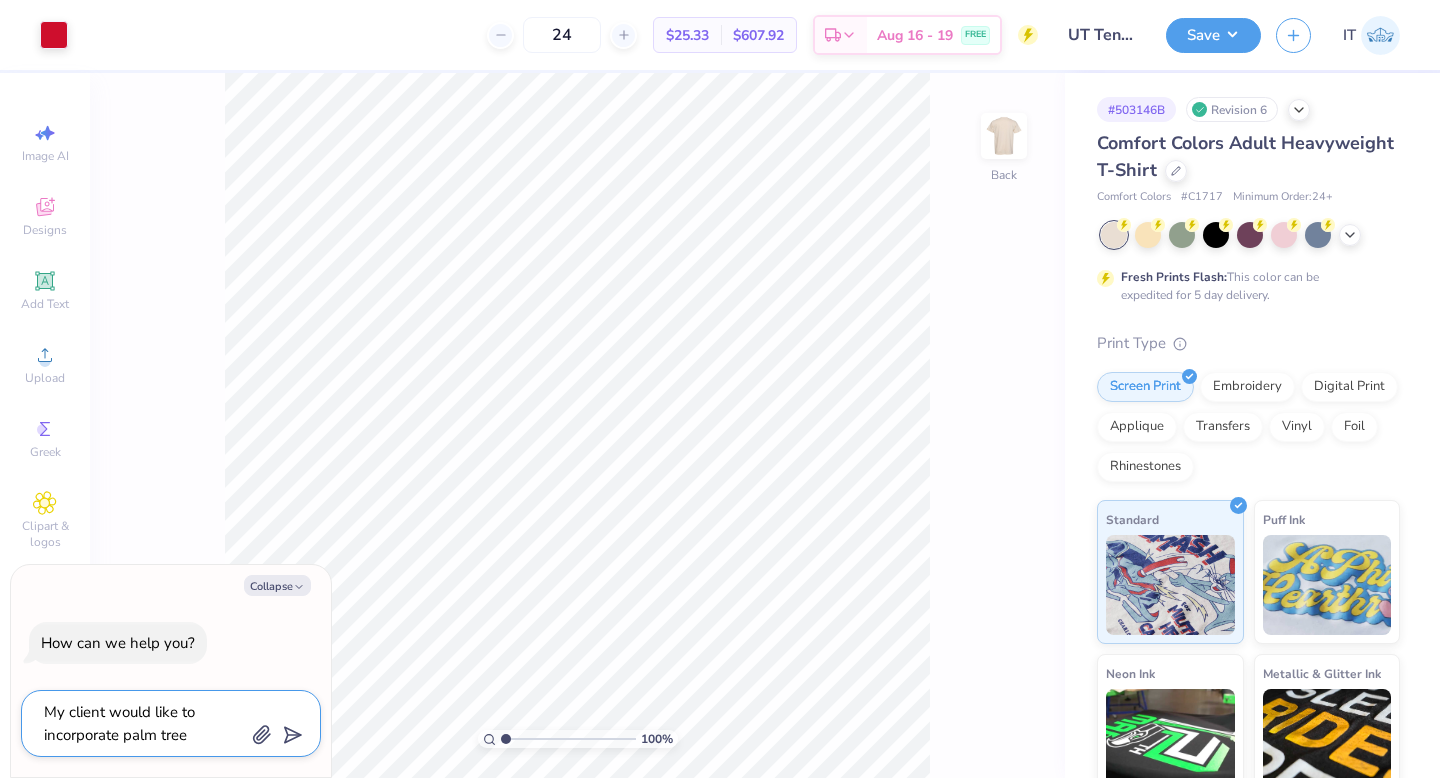 type on "My client would like to incorporate palm trees" 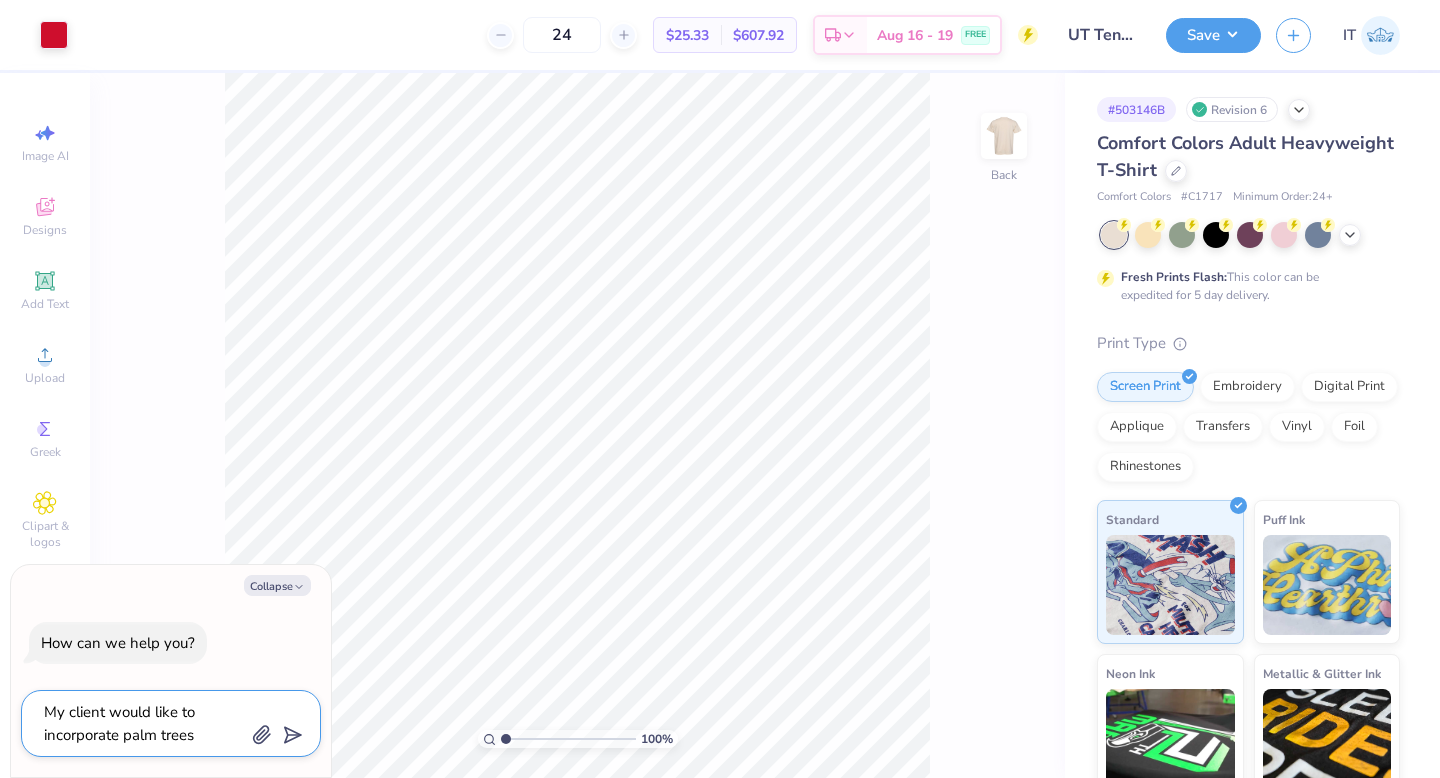 type on "My client would like to incorporate palm trees" 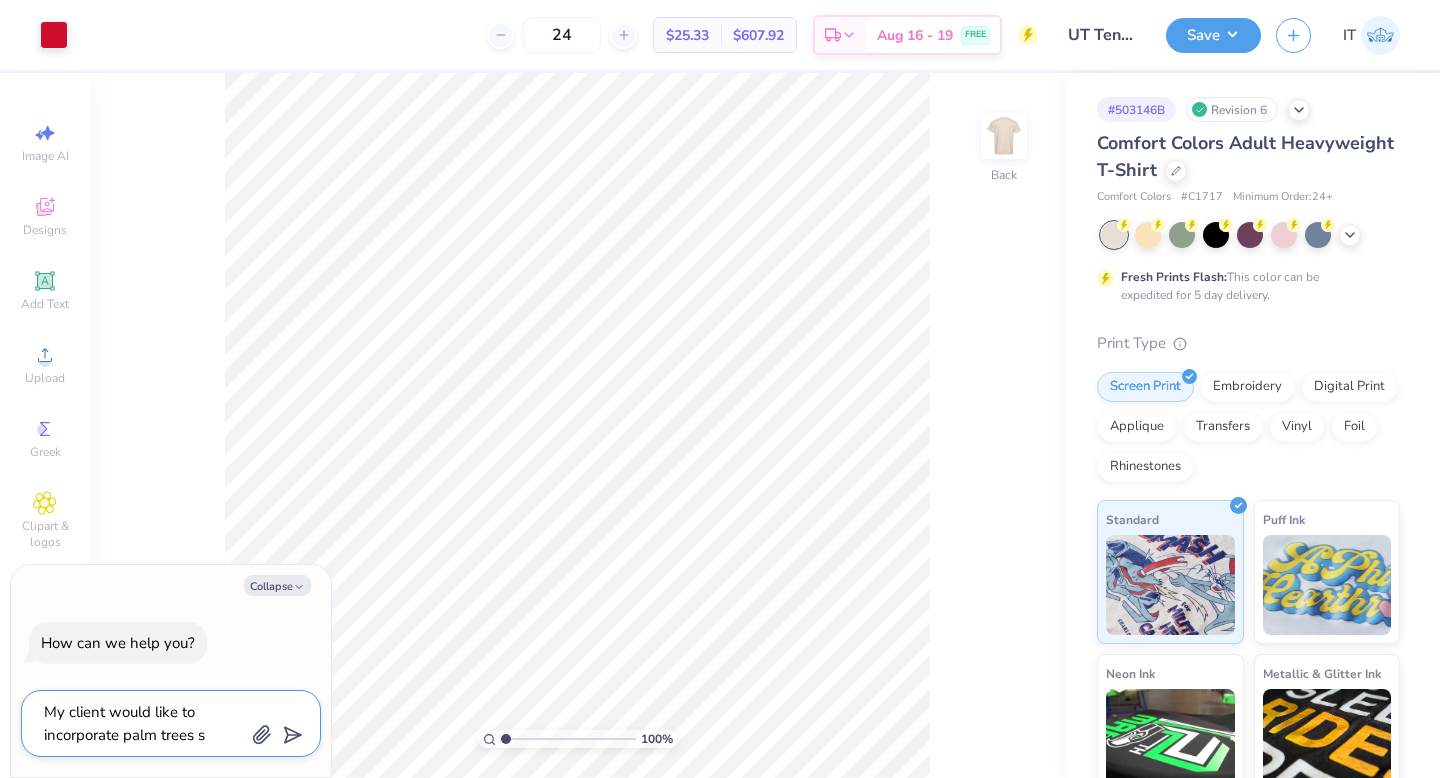 type on "My client would like to incorporate palm trees so" 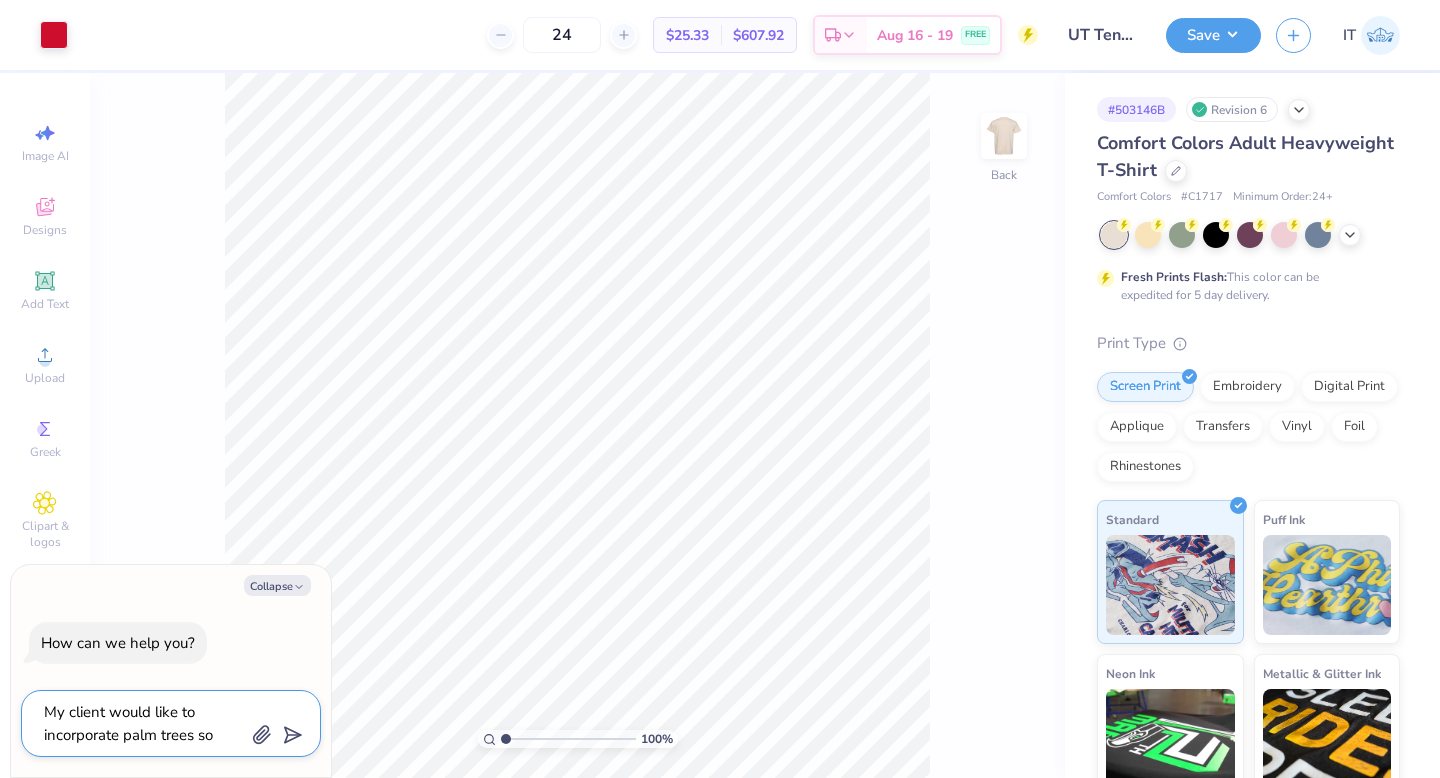type on "My client would like to incorporate palm trees som" 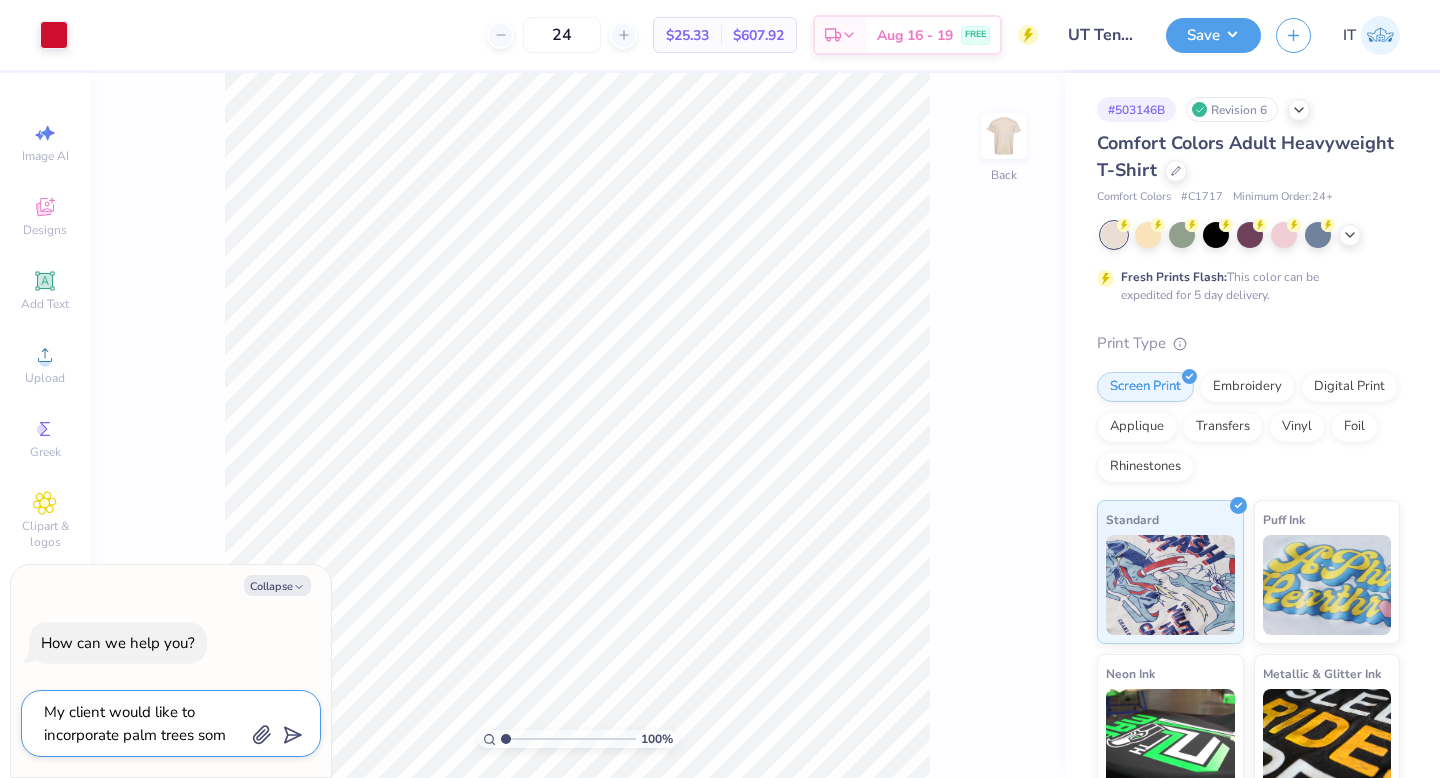type on "My client would like to incorporate palm trees some" 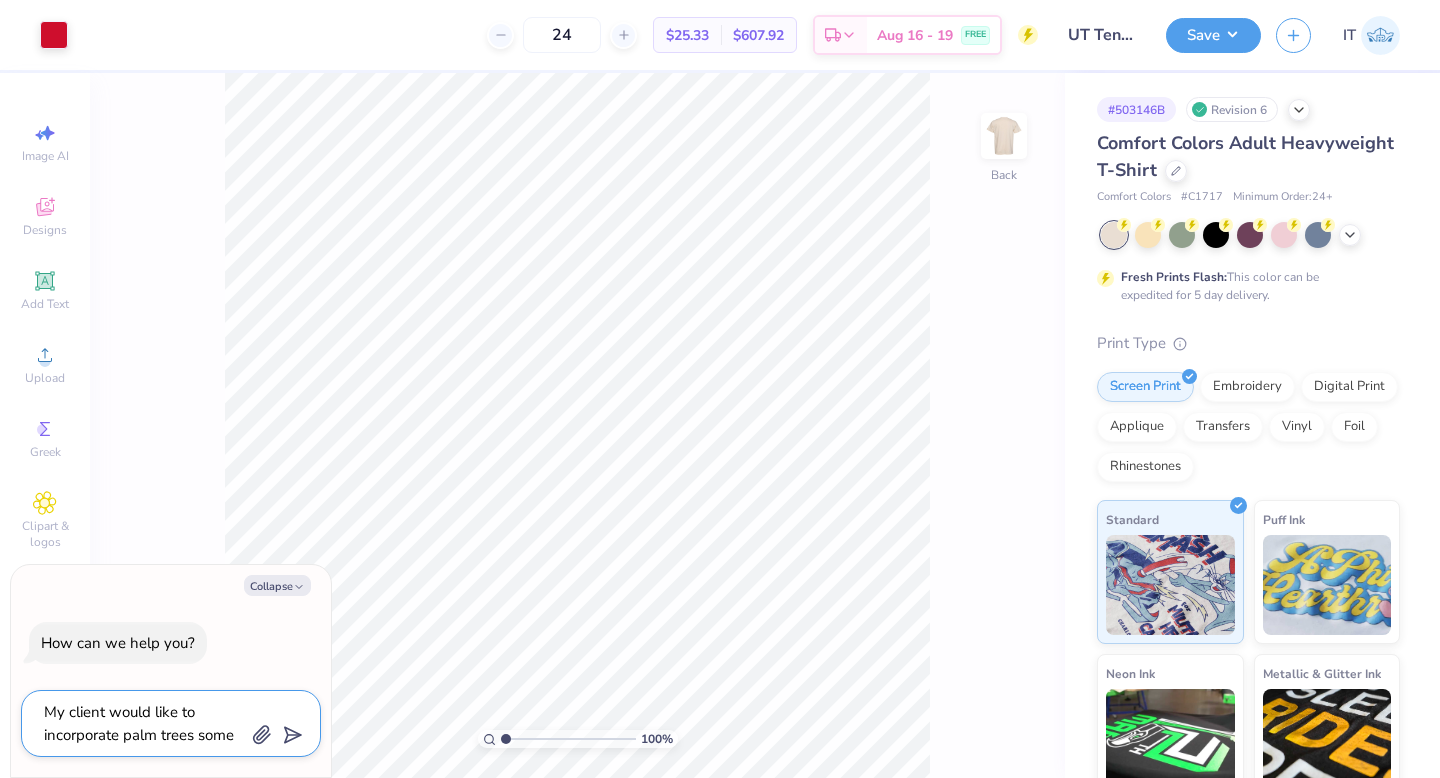 type on "My client would like to incorporate palm trees someh" 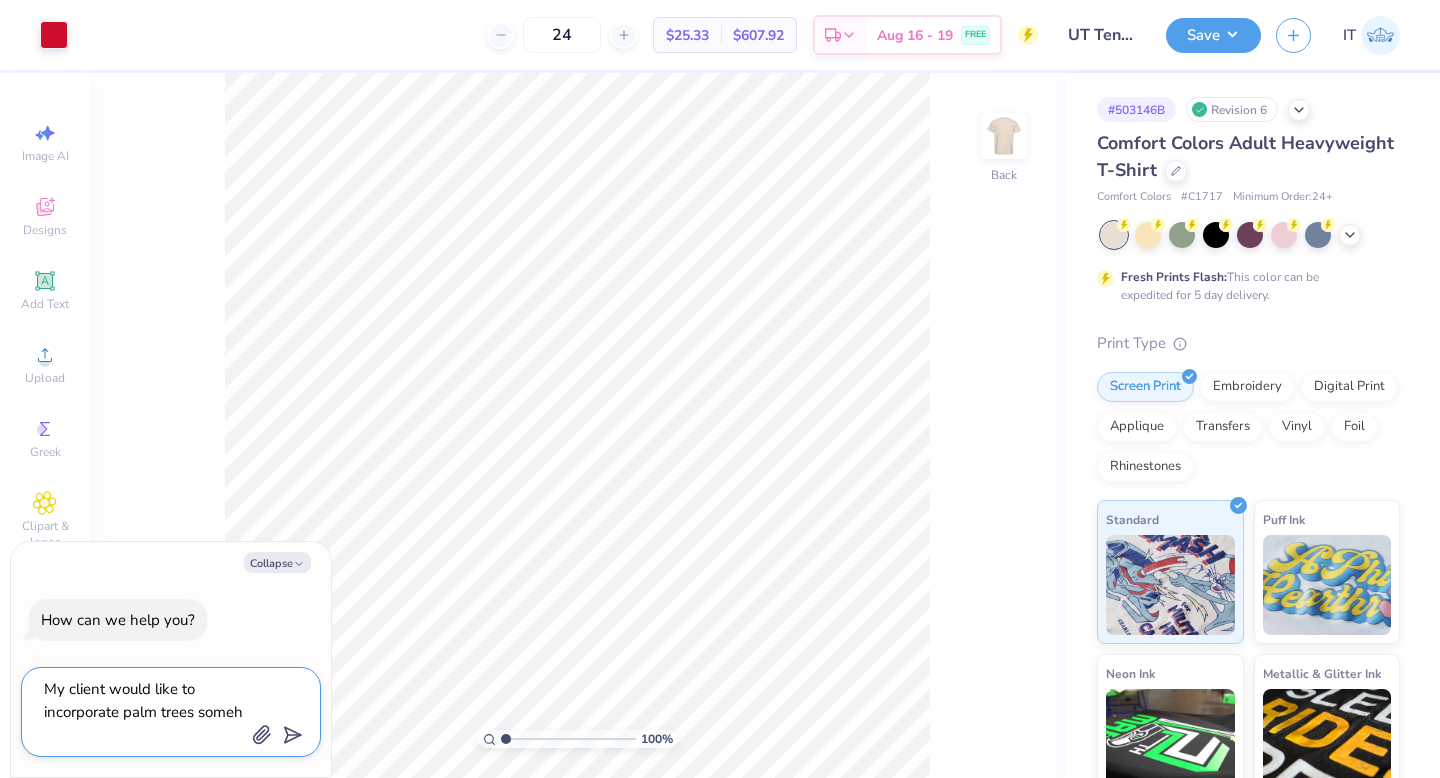 type on "My client would like to incorporate palm trees someho" 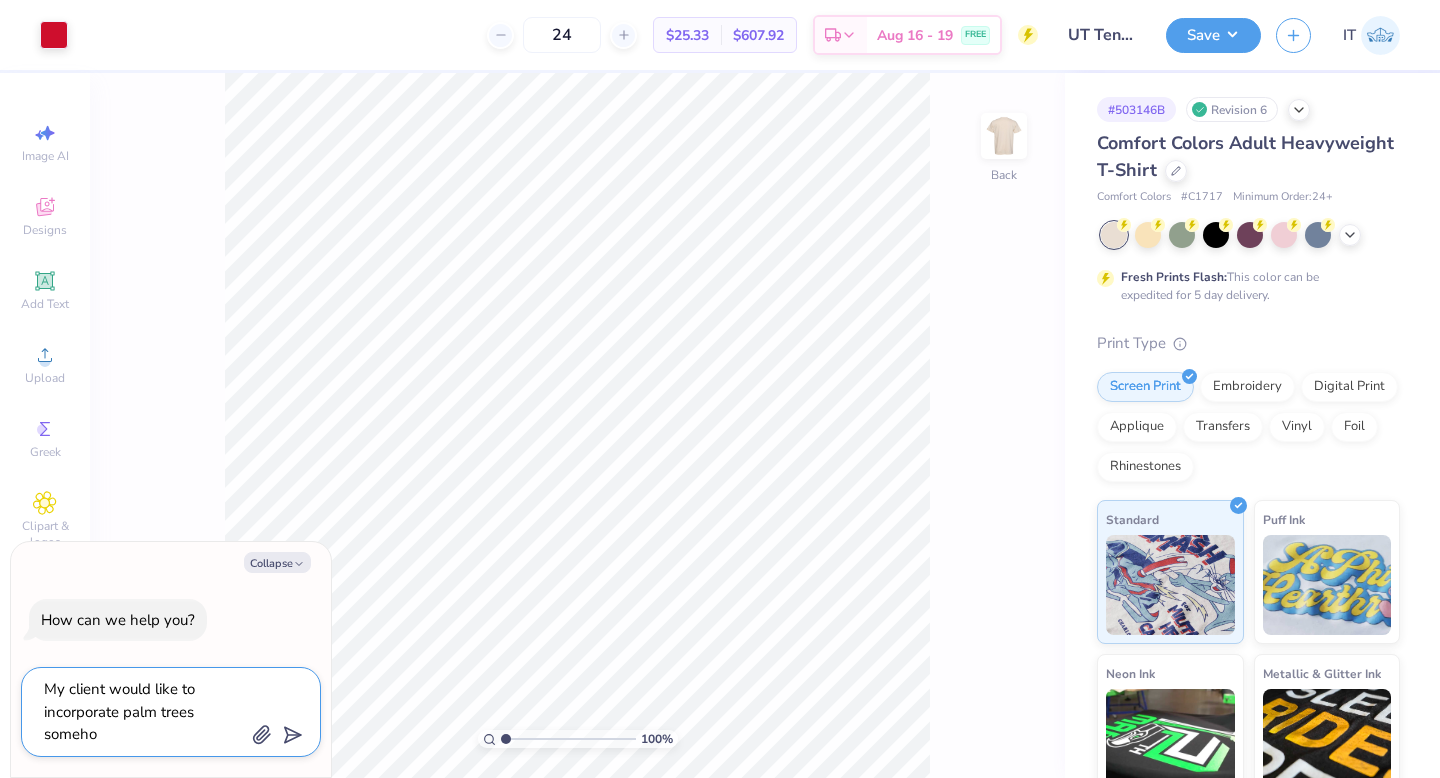 type on "My client would like to incorporate palm trees somehow" 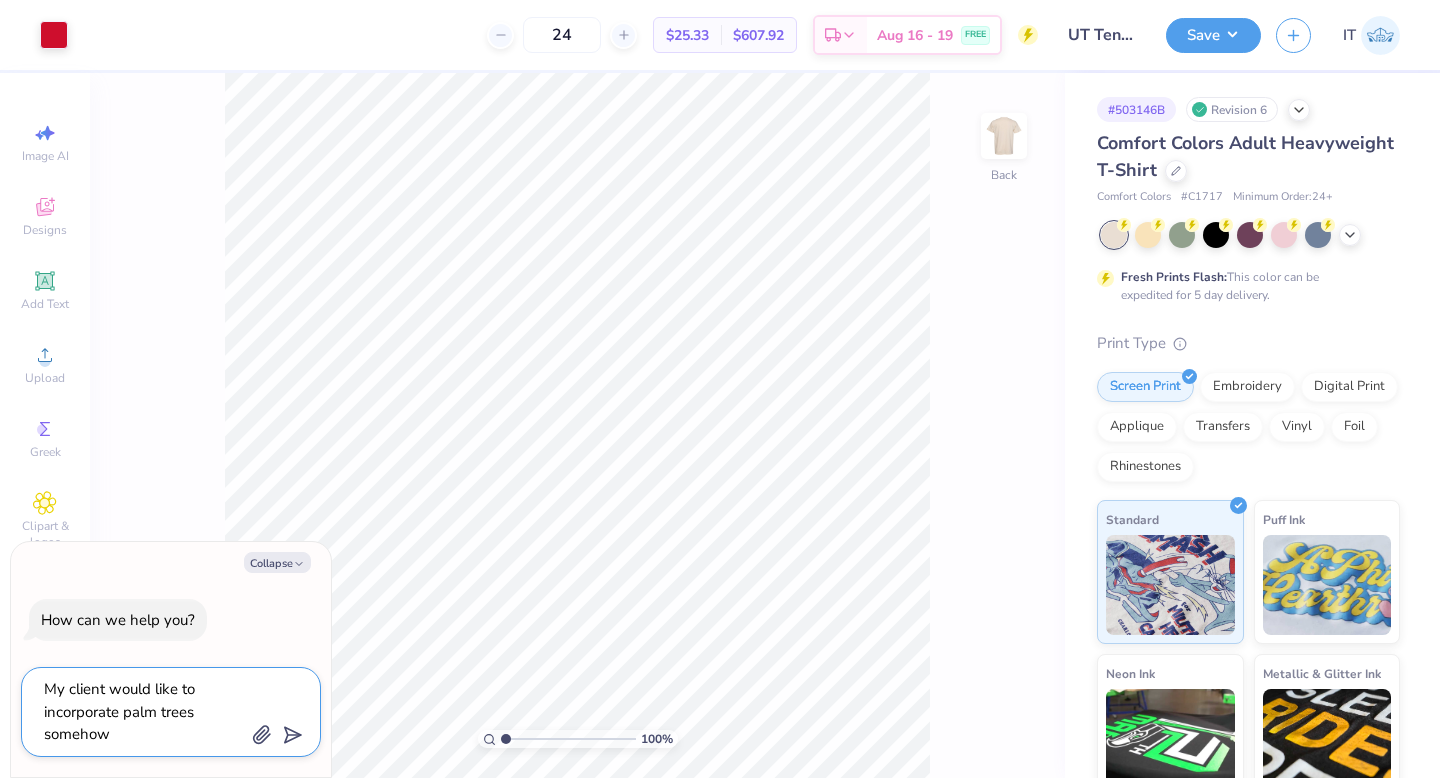 type on "My client would like to incorporate palm trees somehow" 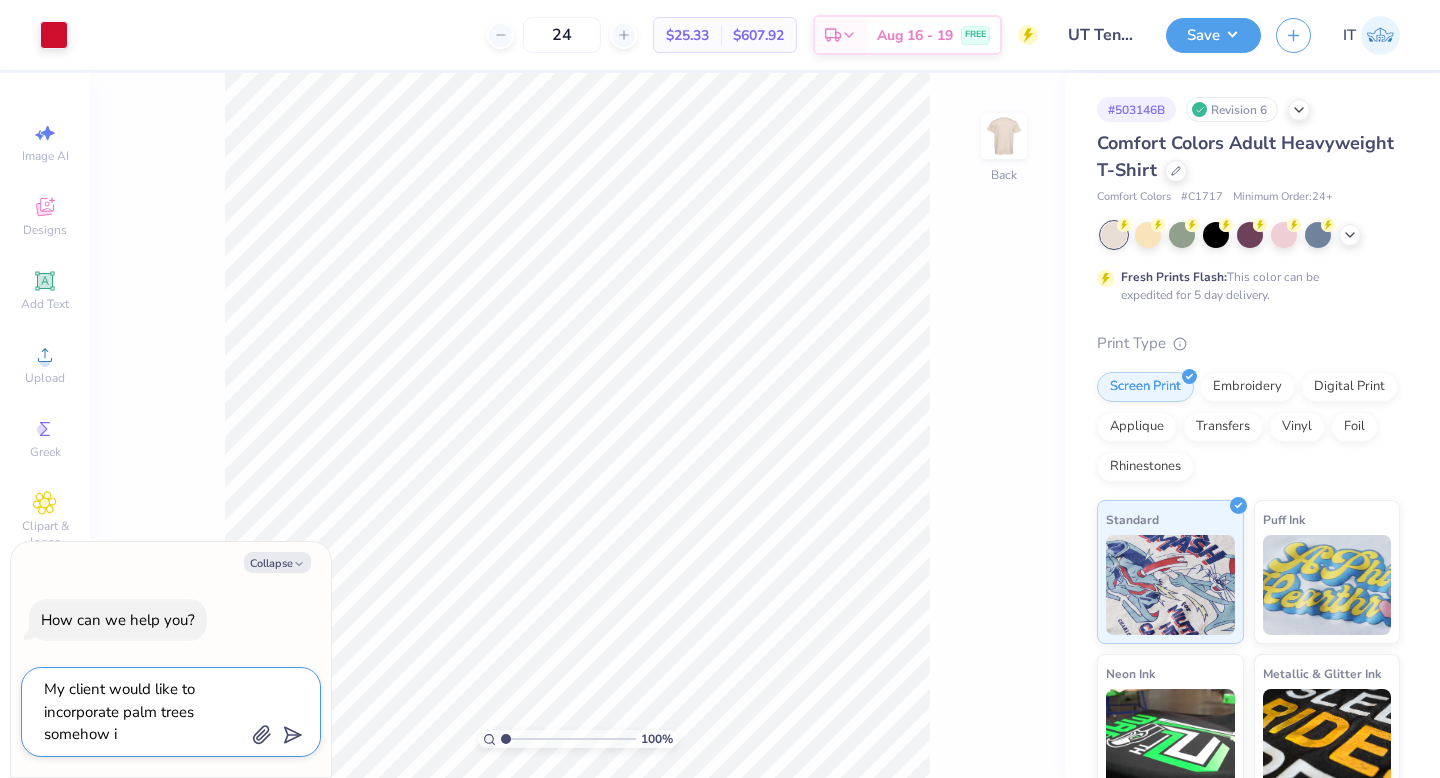 type on "My client would like to incorporate palm trees somehow in" 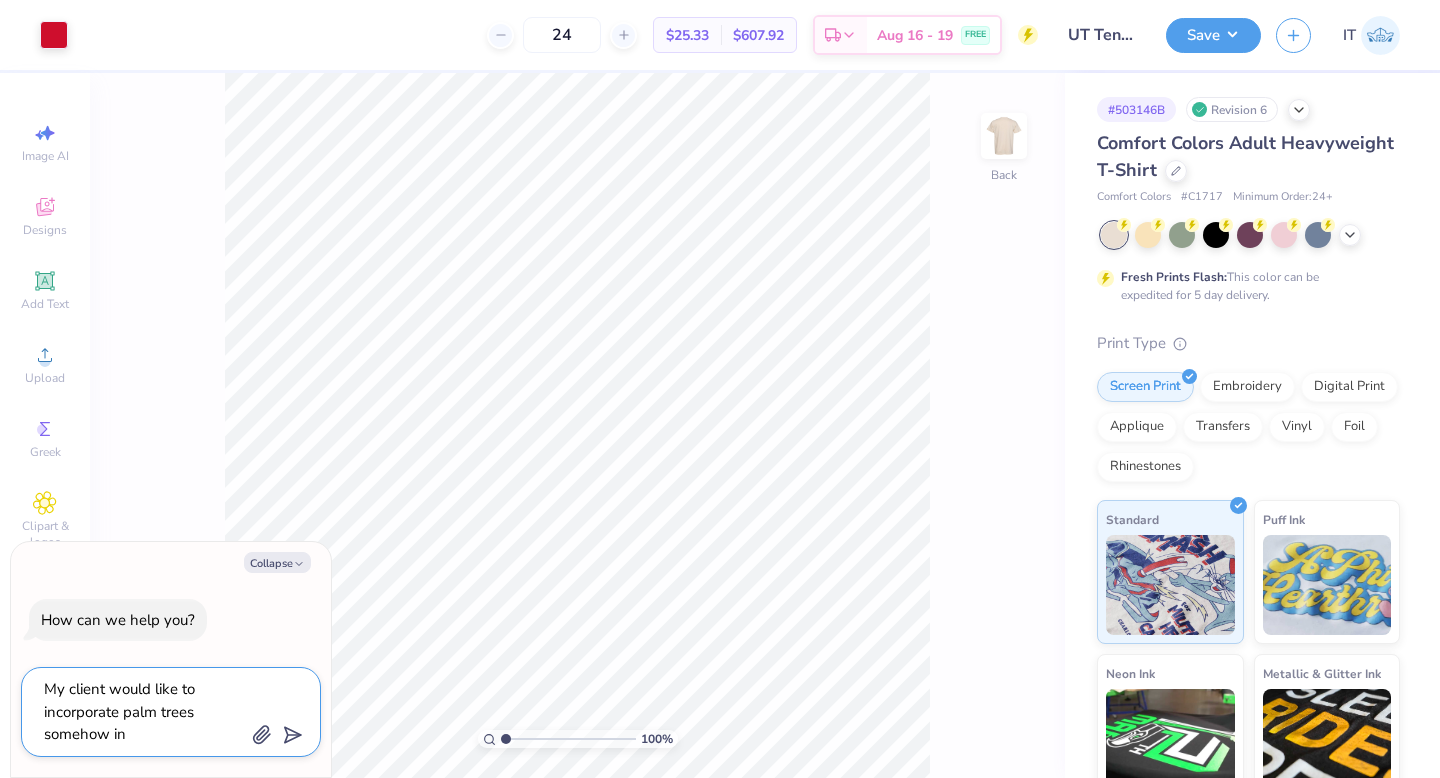 type on "My client would like to incorporate palm trees somehow int" 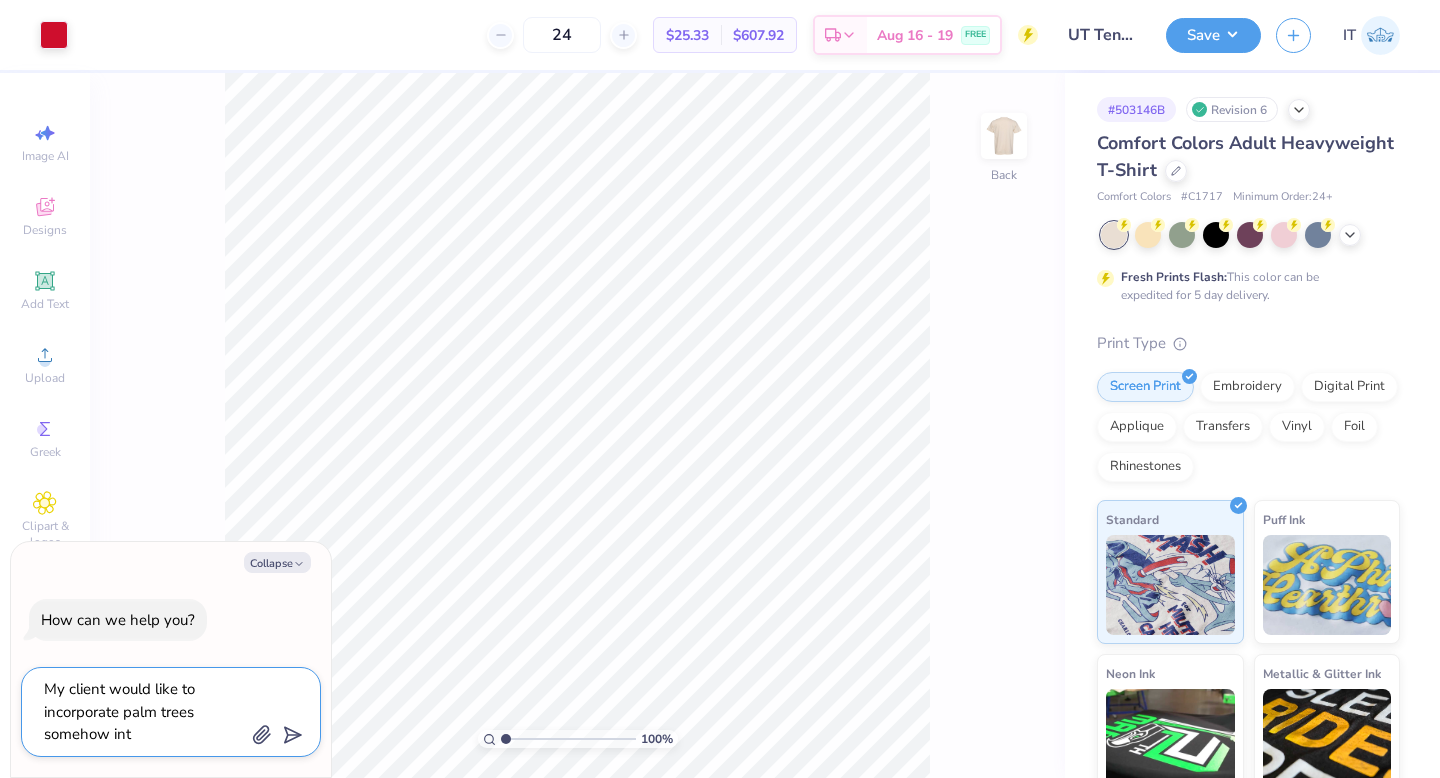 type on "x" 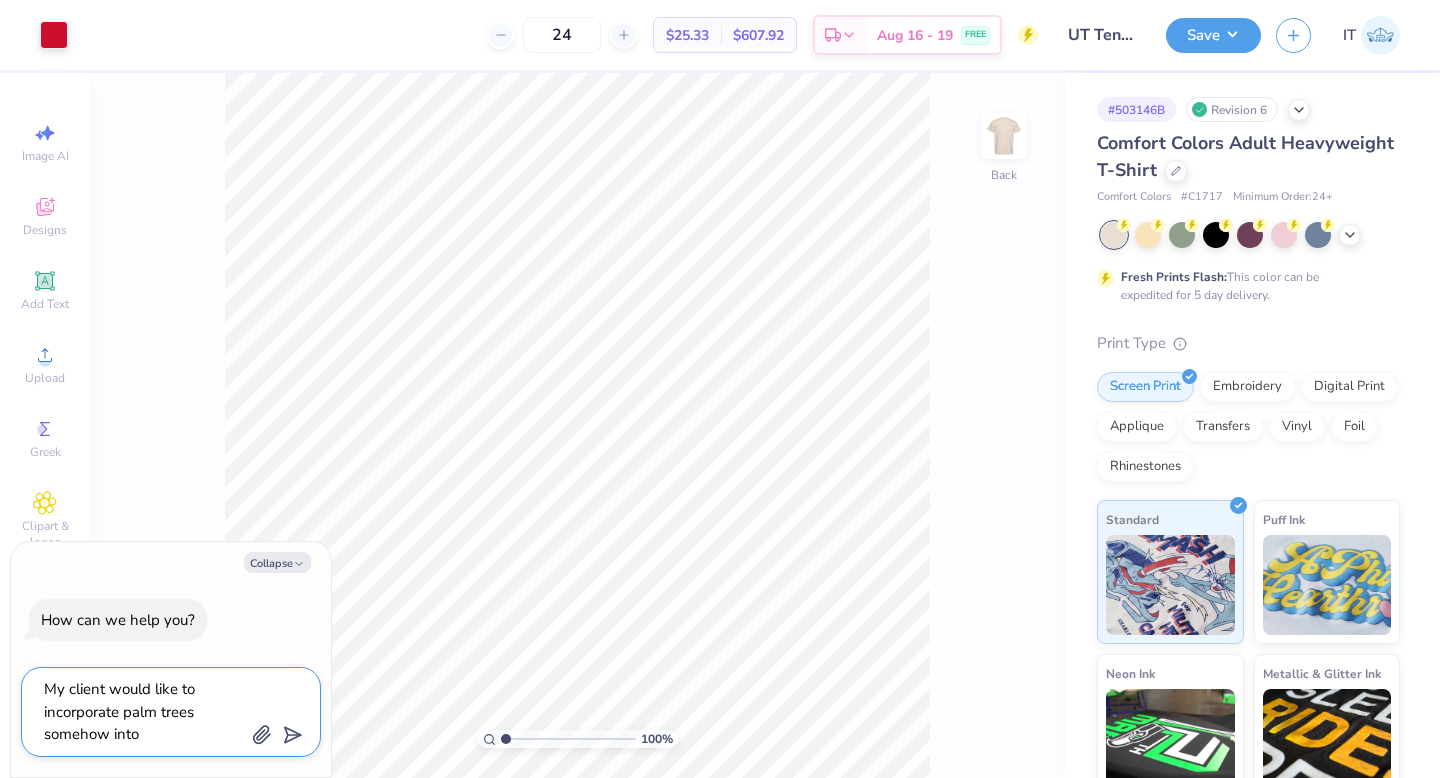 type on "My client would like to incorporate palm trees somehow into" 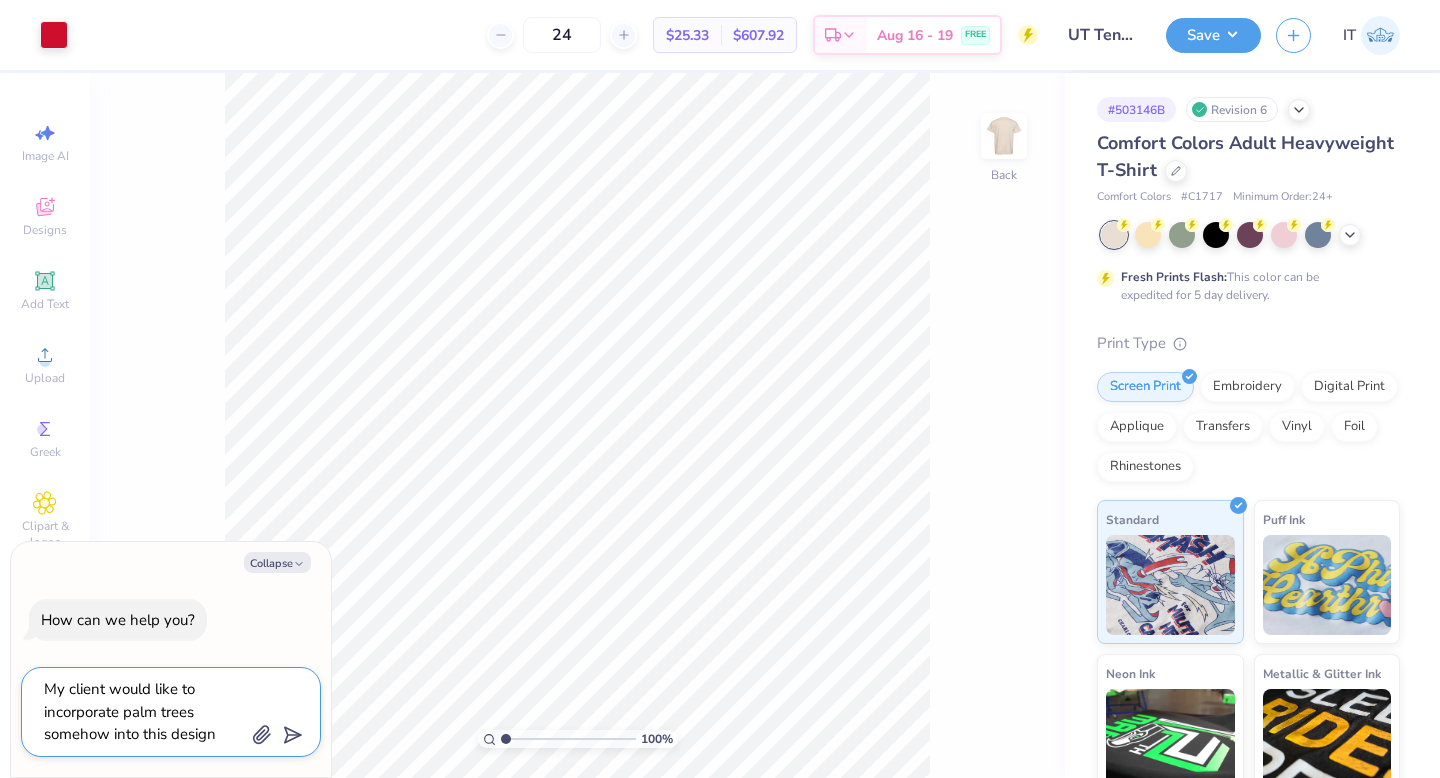 click at bounding box center (289, 733) 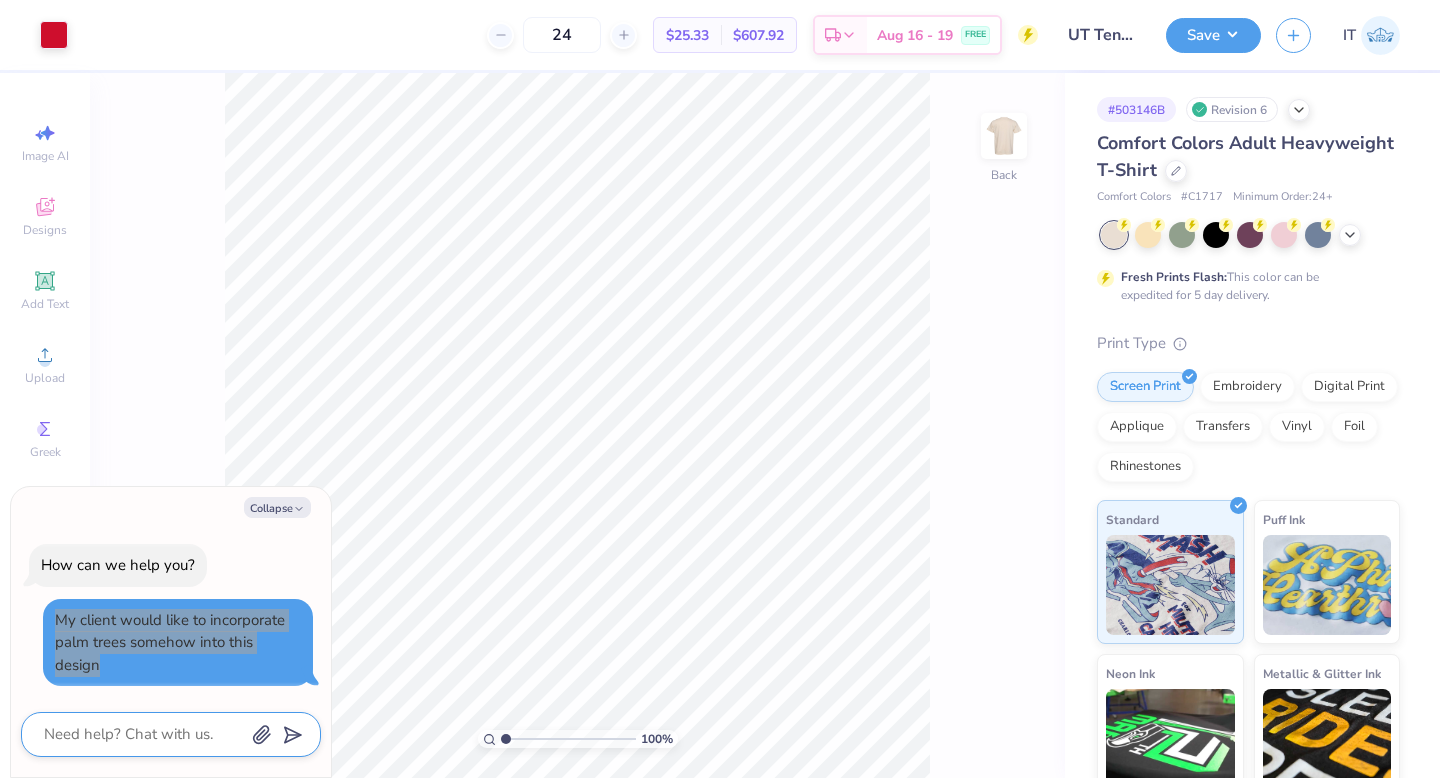 drag, startPoint x: 153, startPoint y: 665, endPoint x: 42, endPoint y: 623, distance: 118.680244 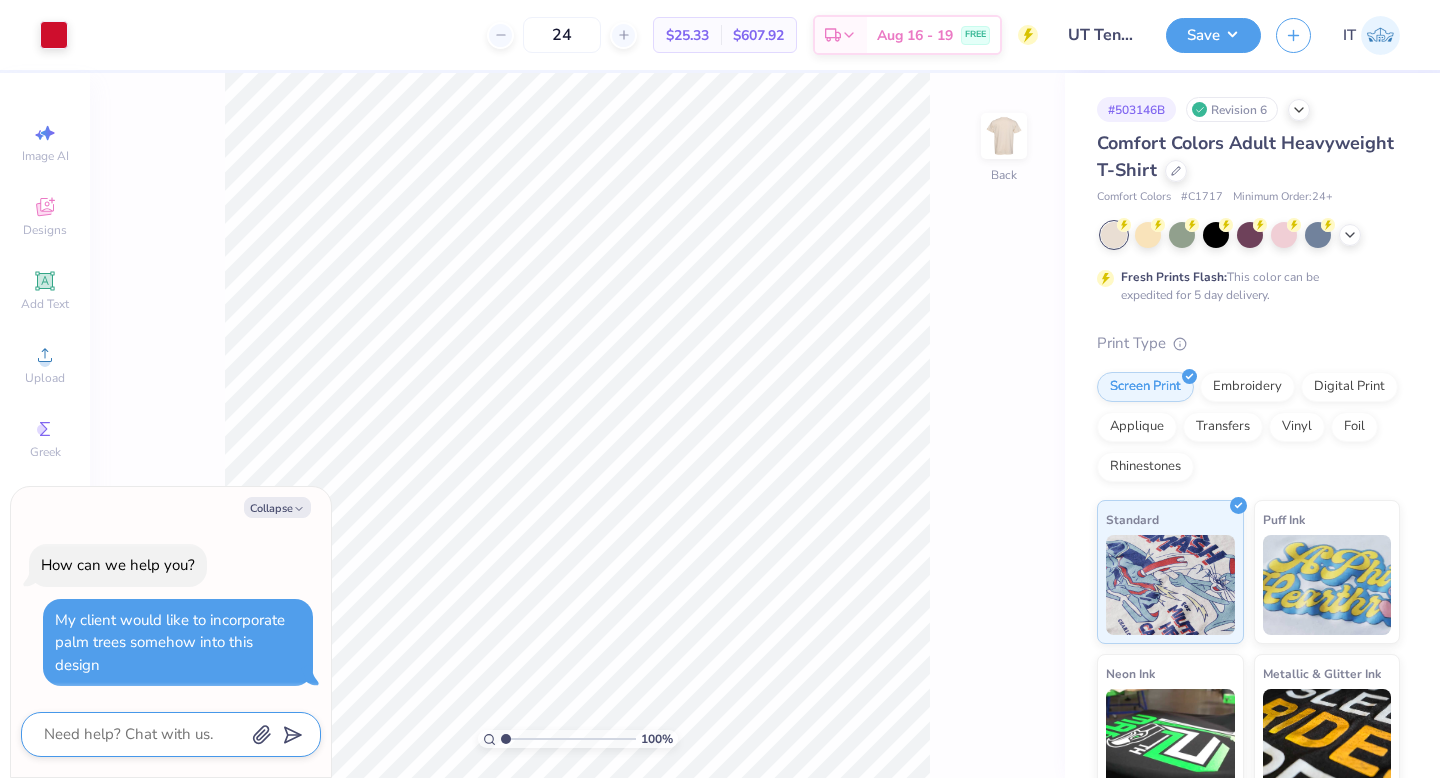 click on "How can we help you? My client would like to incorporate palm trees somehow into this design" at bounding box center (171, 615) 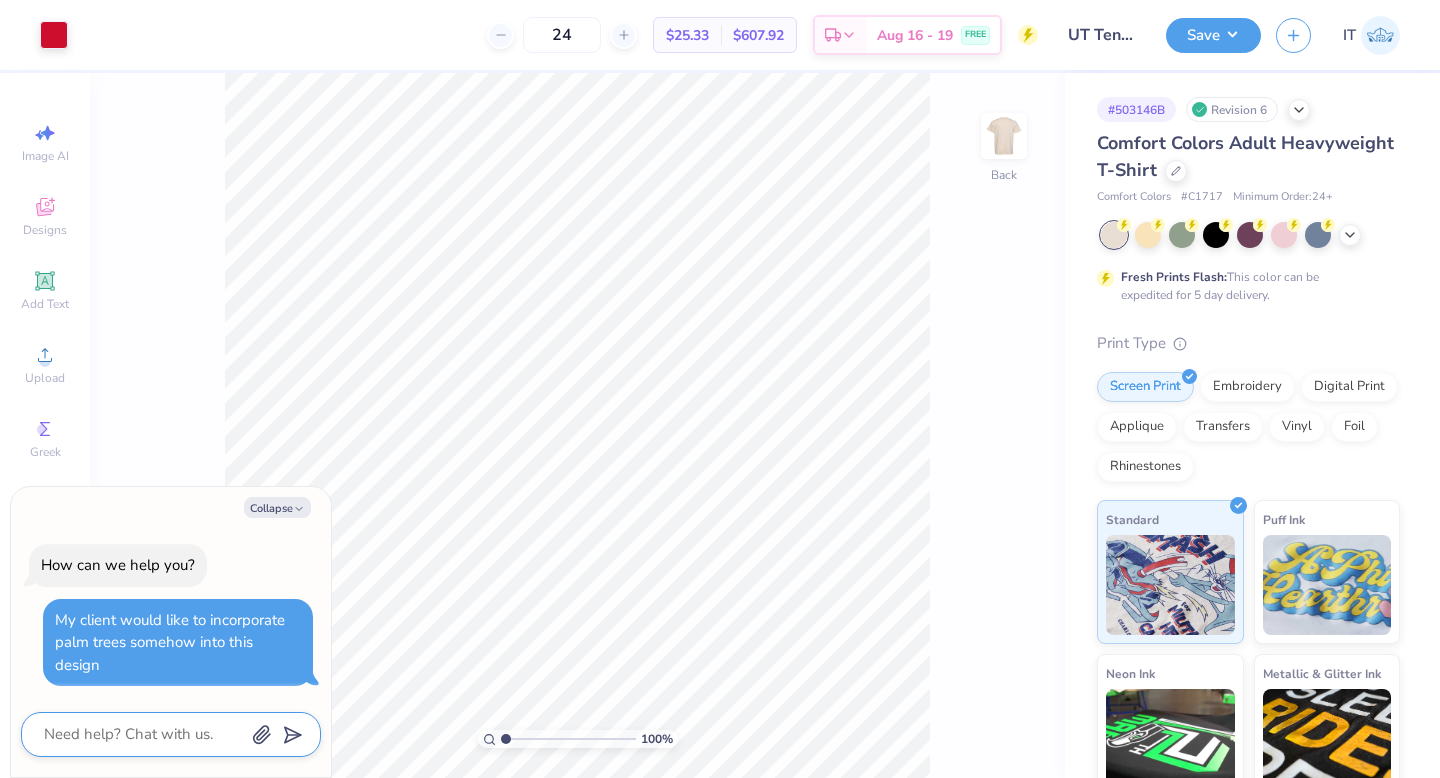 click at bounding box center [143, 734] 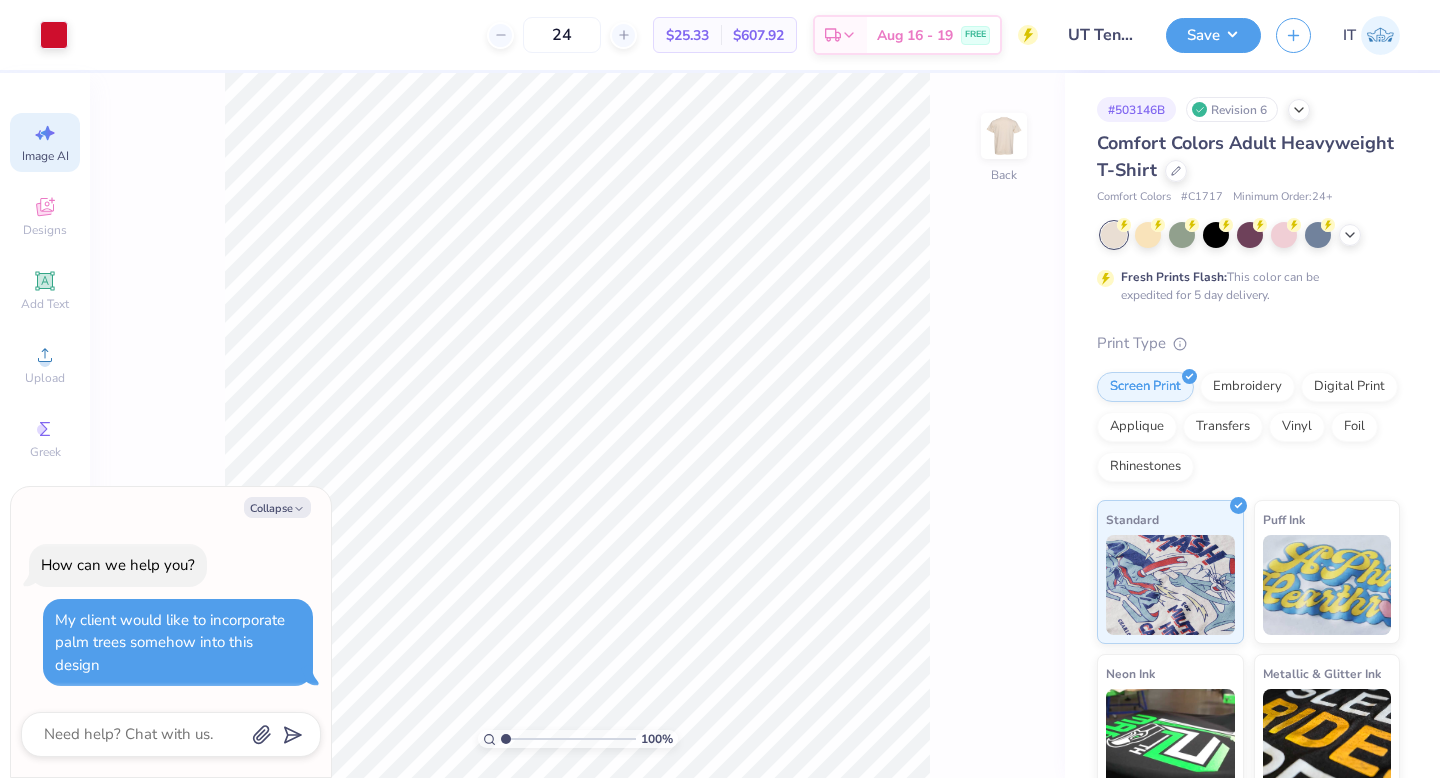 click on "Image AI" at bounding box center (45, 156) 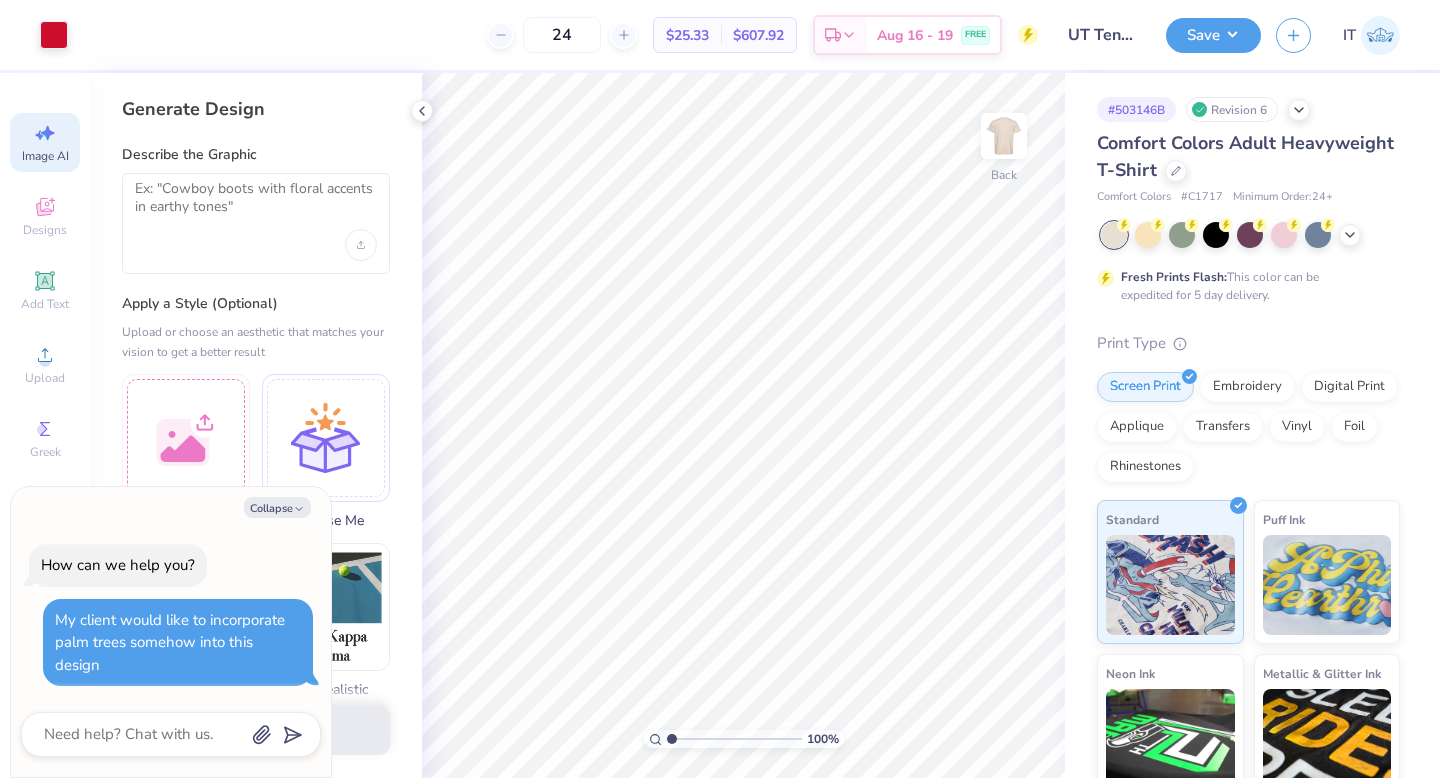click at bounding box center [256, 223] 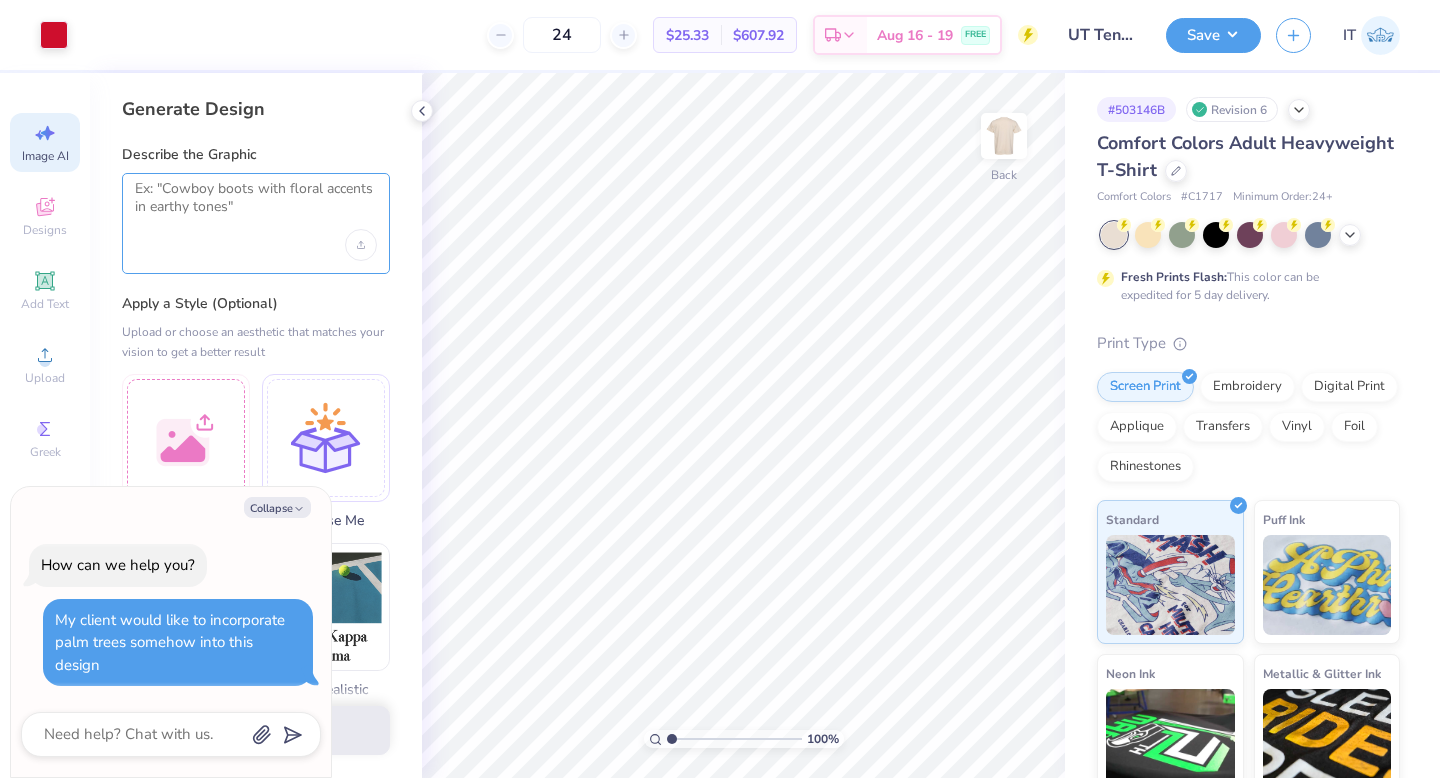 click at bounding box center [256, 205] 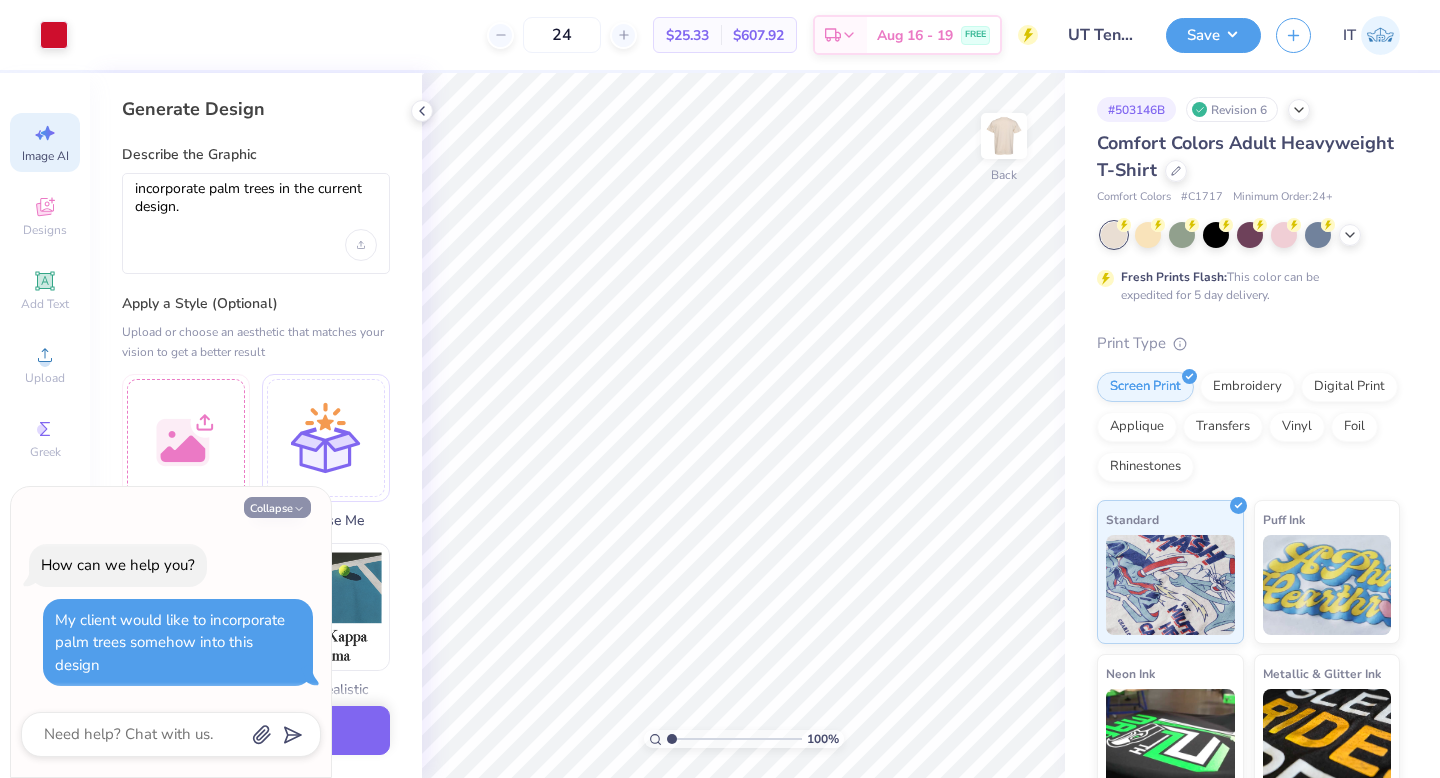 click on "Collapse" at bounding box center (277, 507) 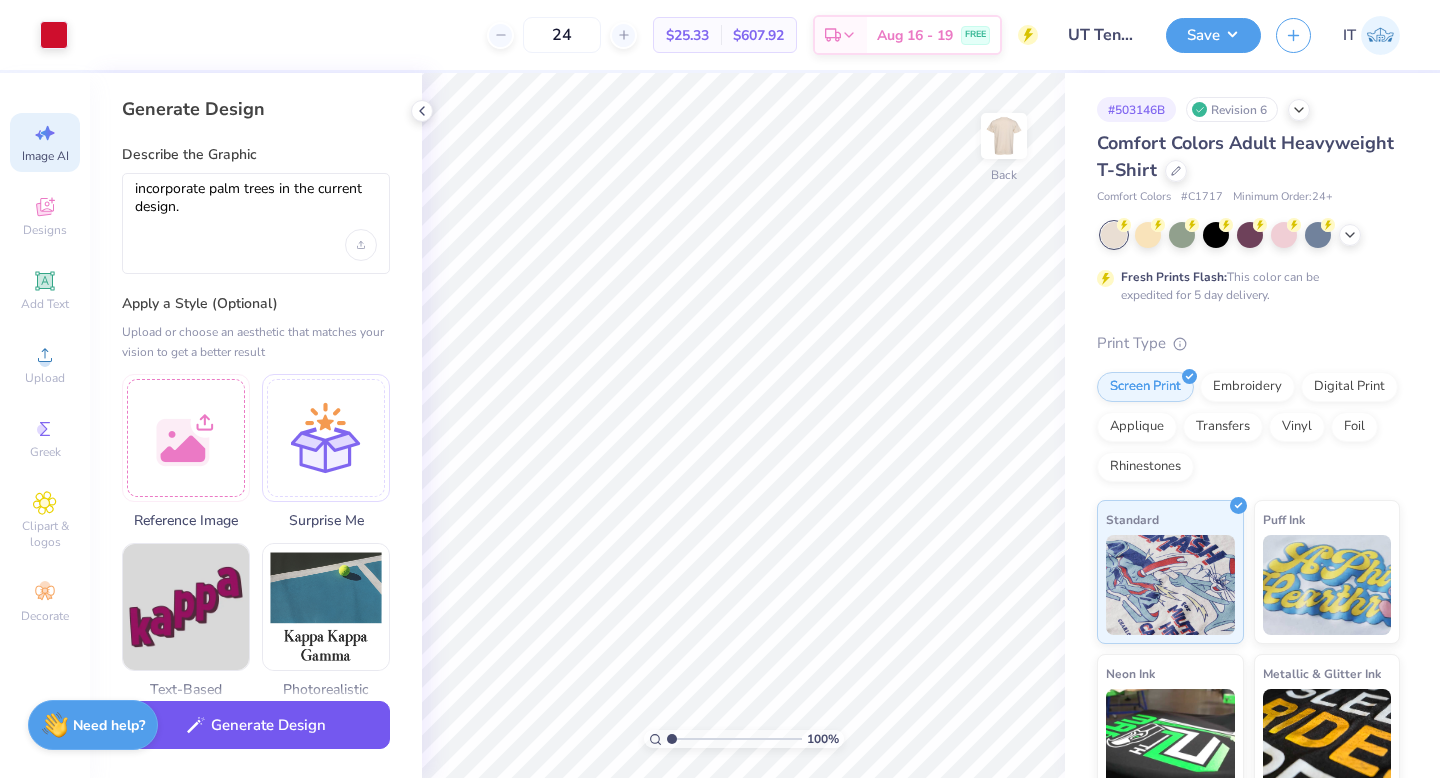 click on "Generate Design" at bounding box center (256, 725) 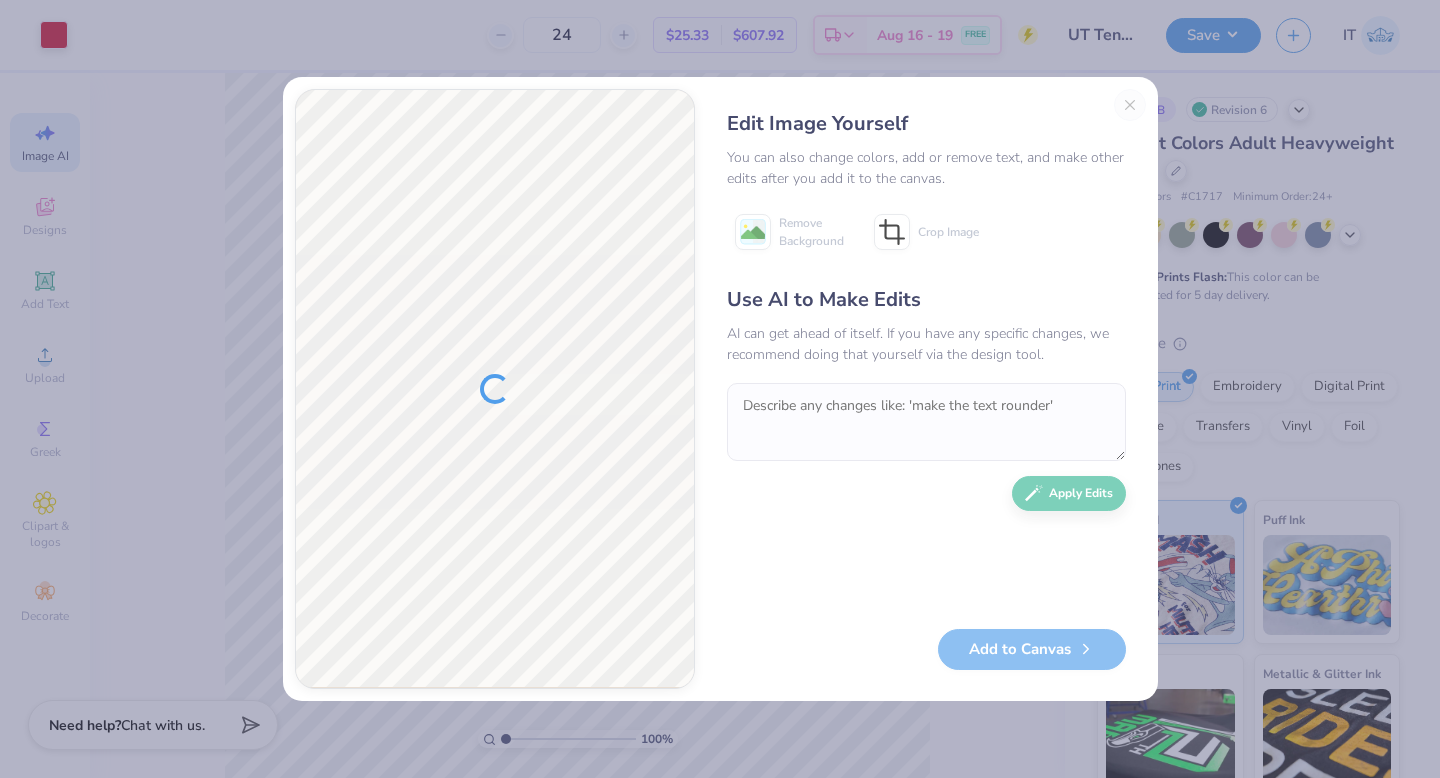 click on "Edit Image Yourself You can also change colors, add or remove text, and make other edits after you add it to the canvas. Remove Background Crop Image Use AI to Make Edits AI can get ahead of itself. If you have any specific changes, we recommend doing that yourself via the design tool. Apply Edits Add to Canvas" at bounding box center [926, 389] 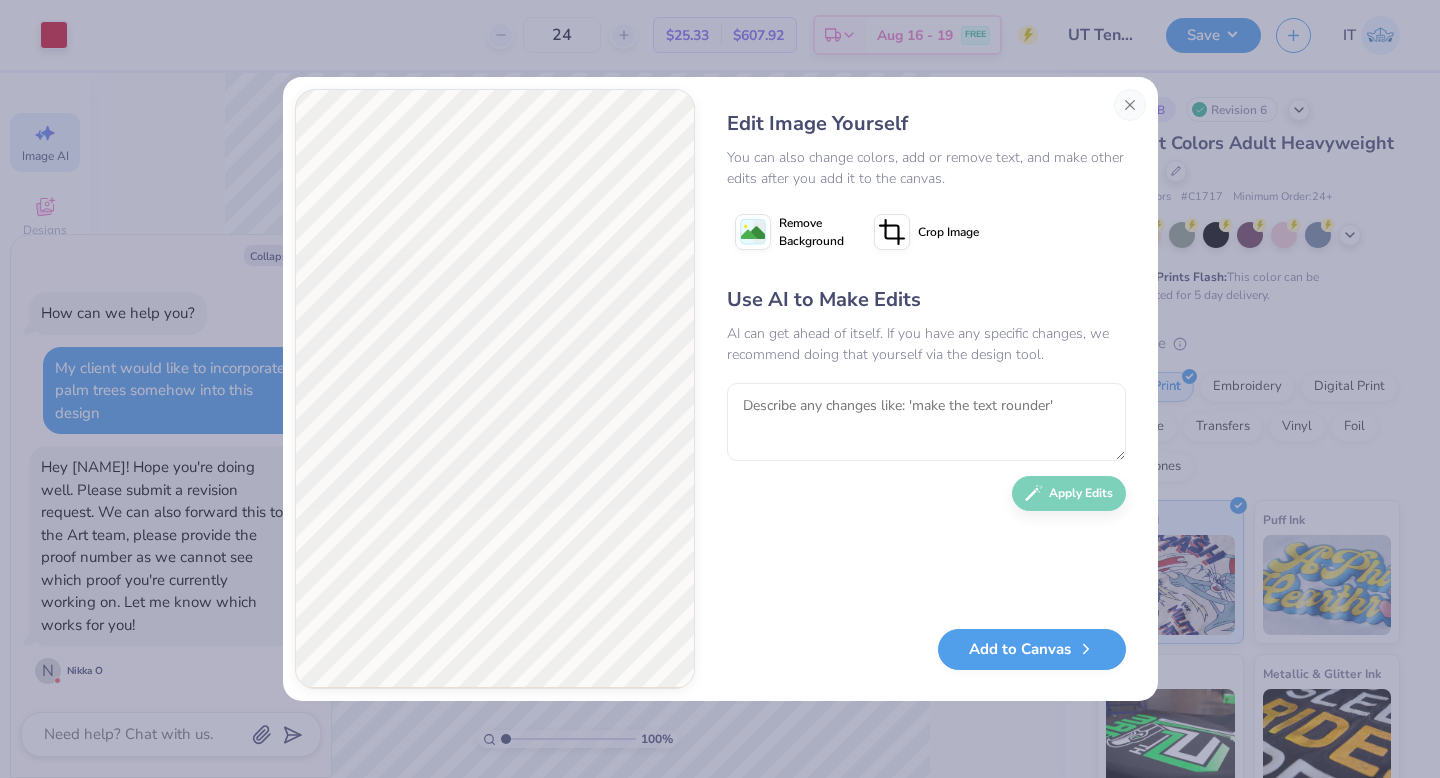select on "4" 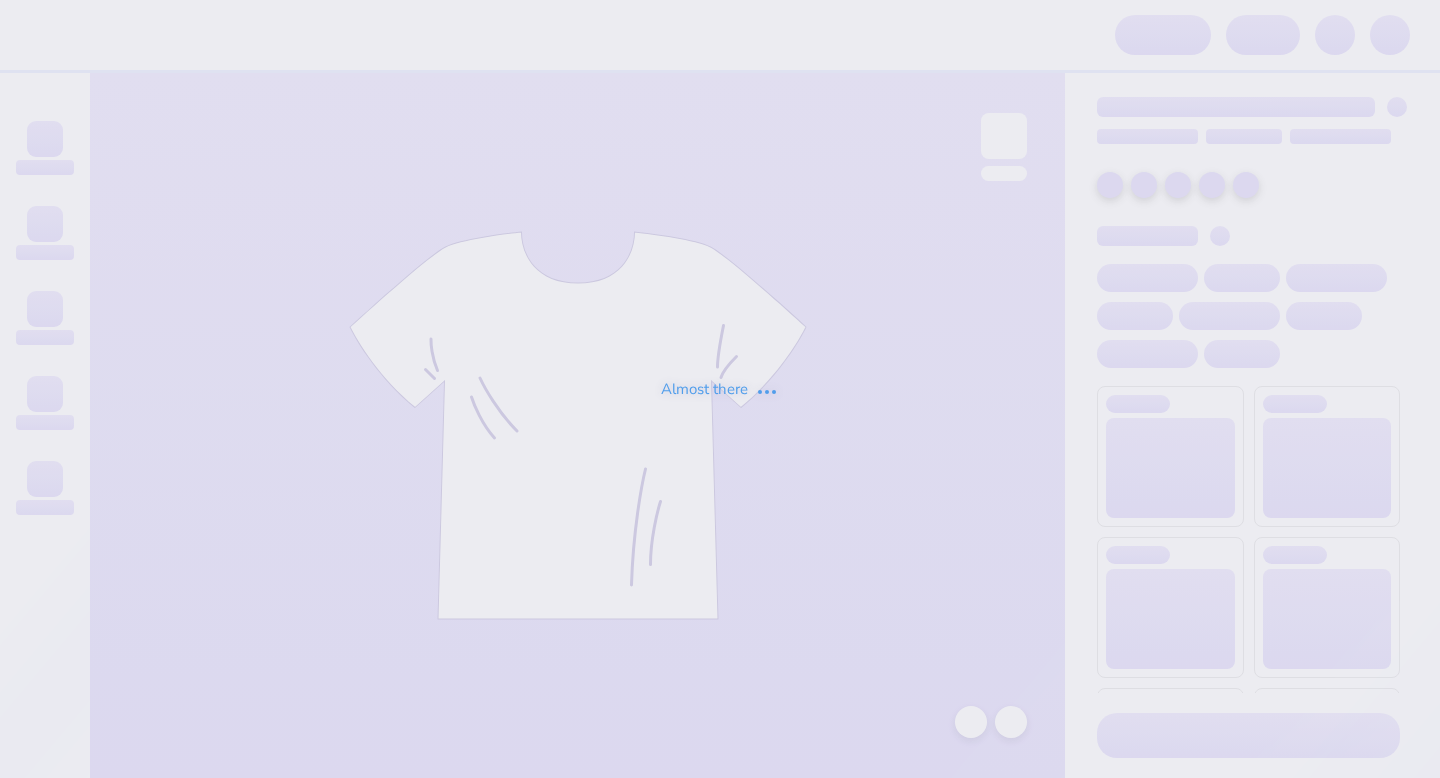 scroll, scrollTop: 0, scrollLeft: 0, axis: both 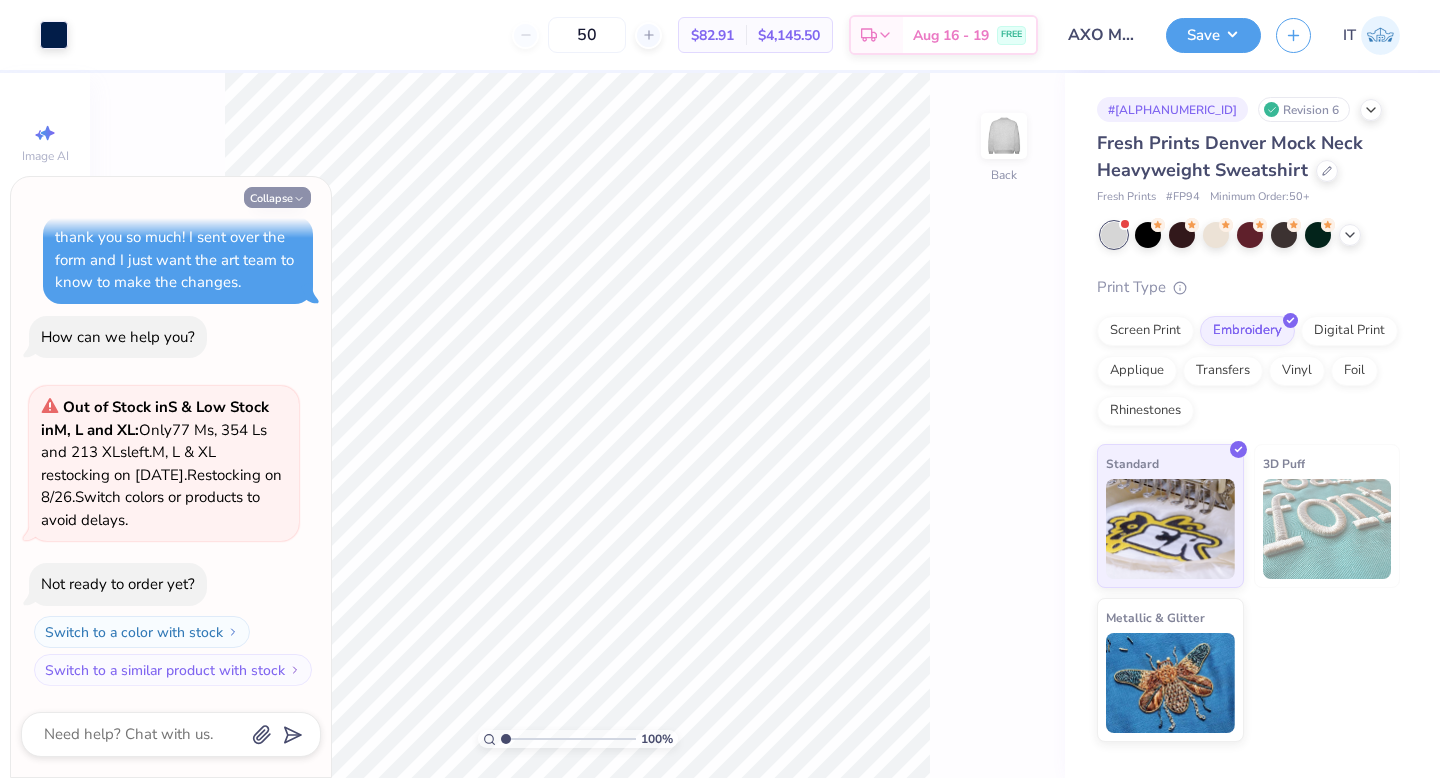 click 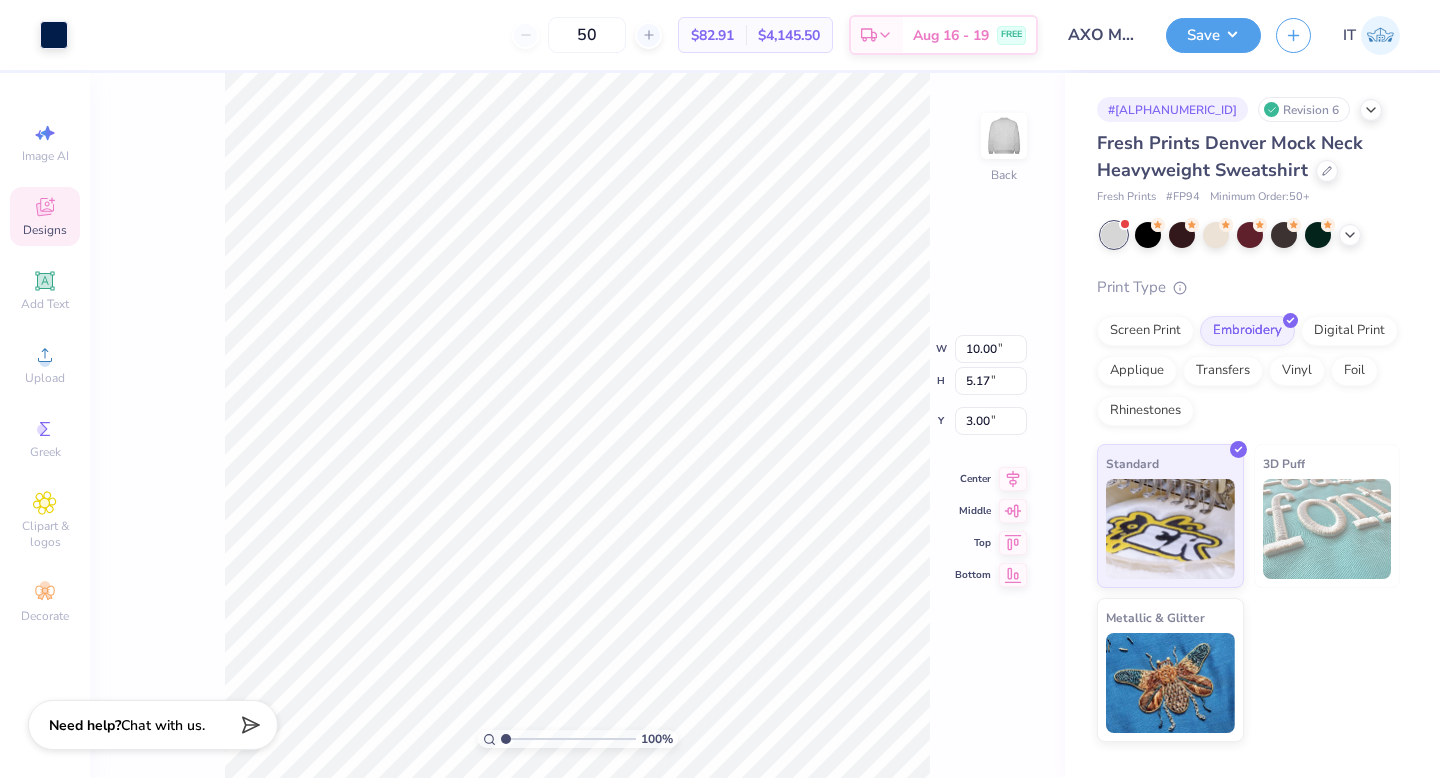 click on "Designs" at bounding box center [45, 216] 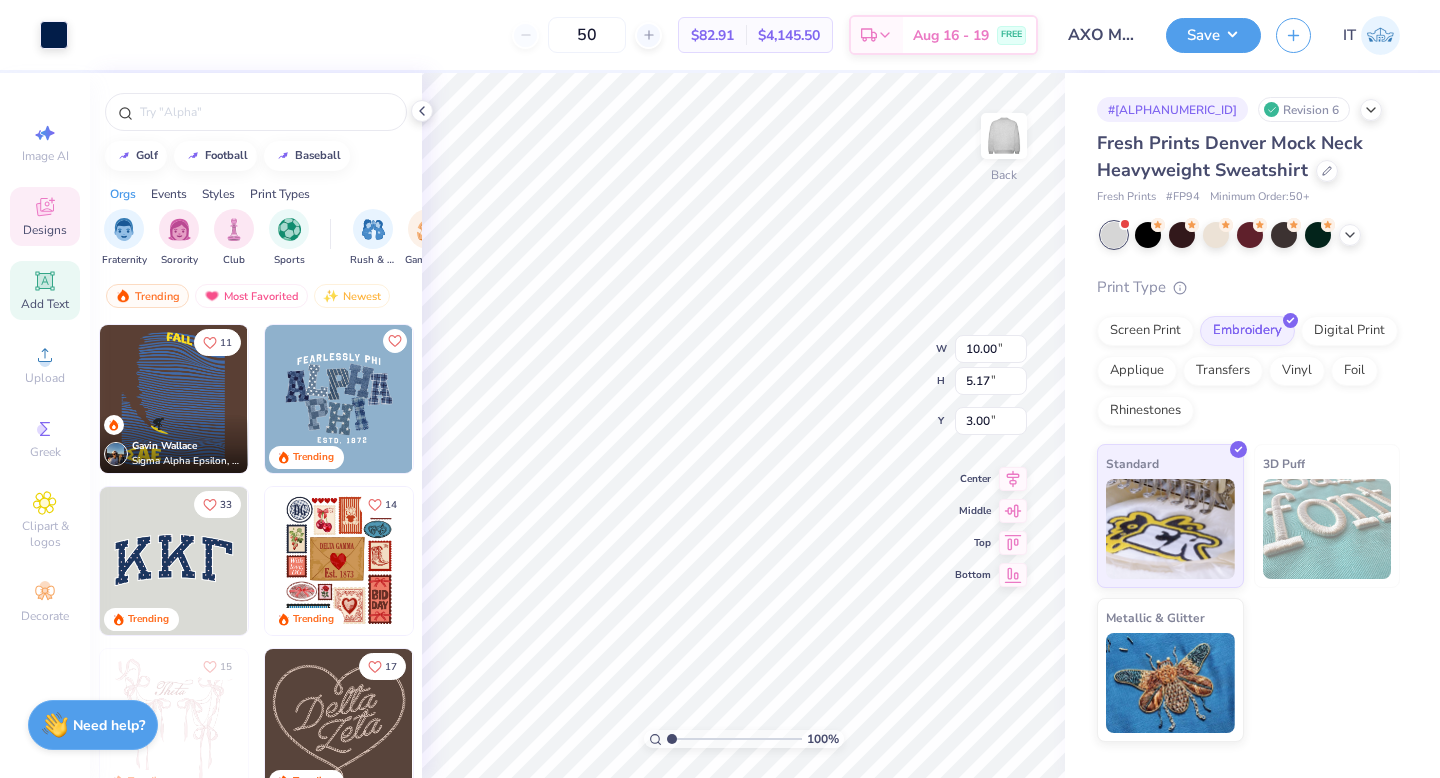 click 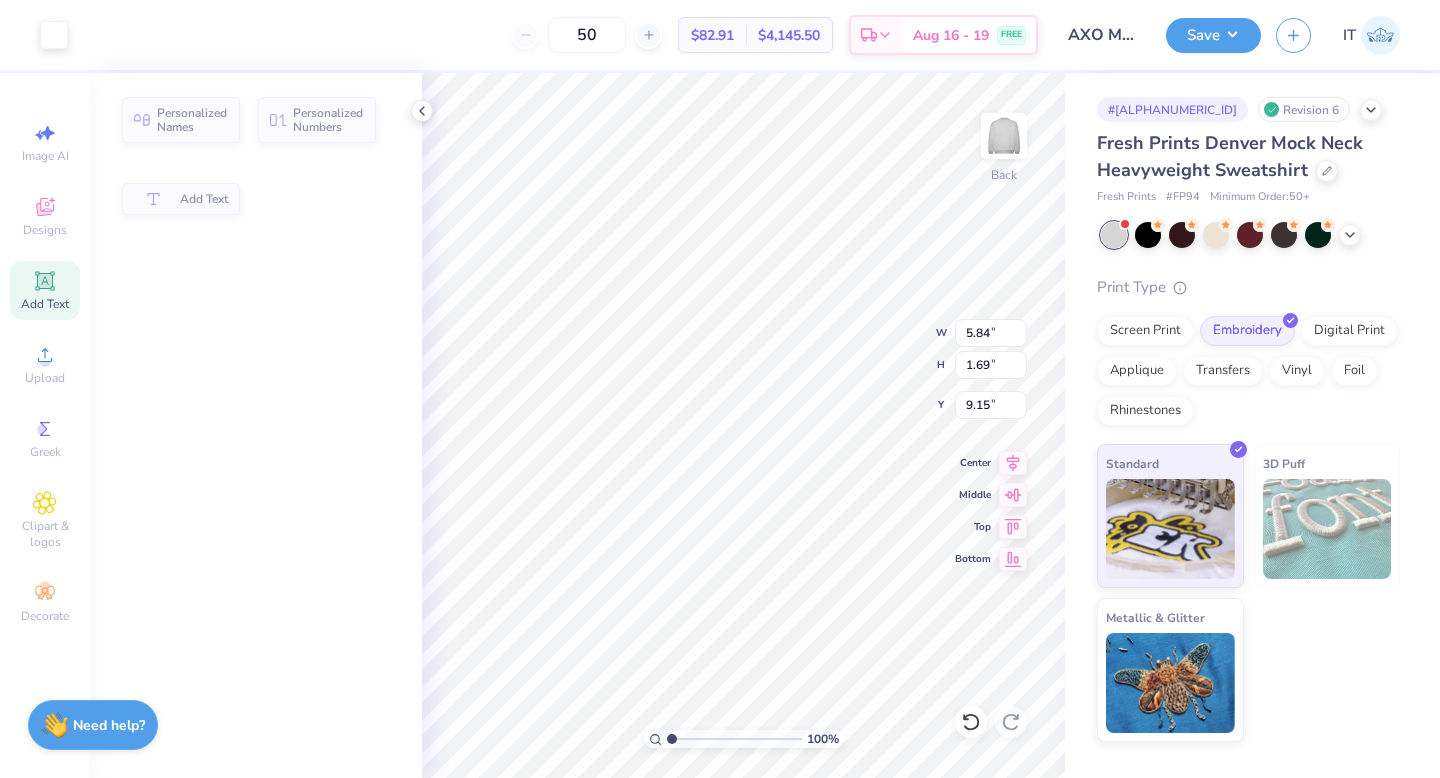 type on "5.84" 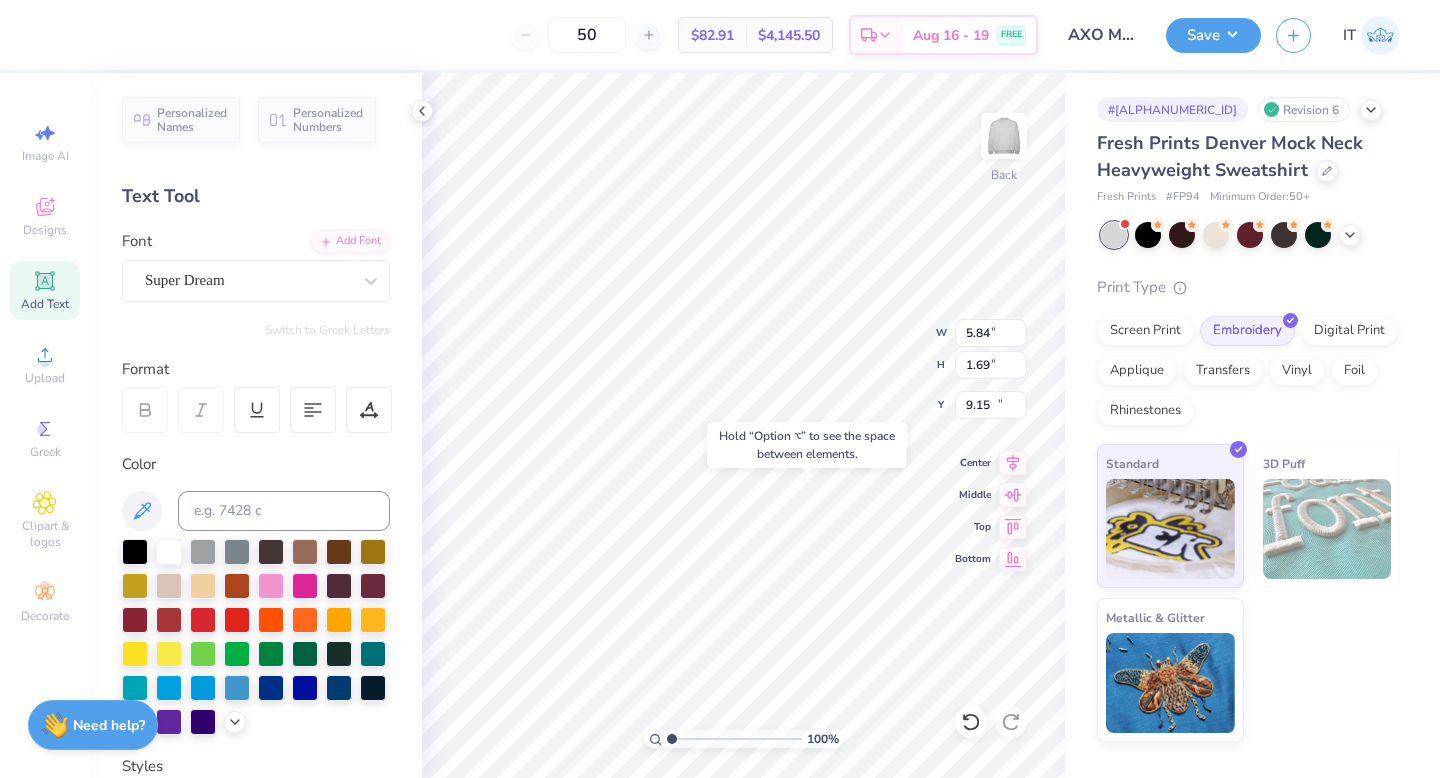 type on "11.28" 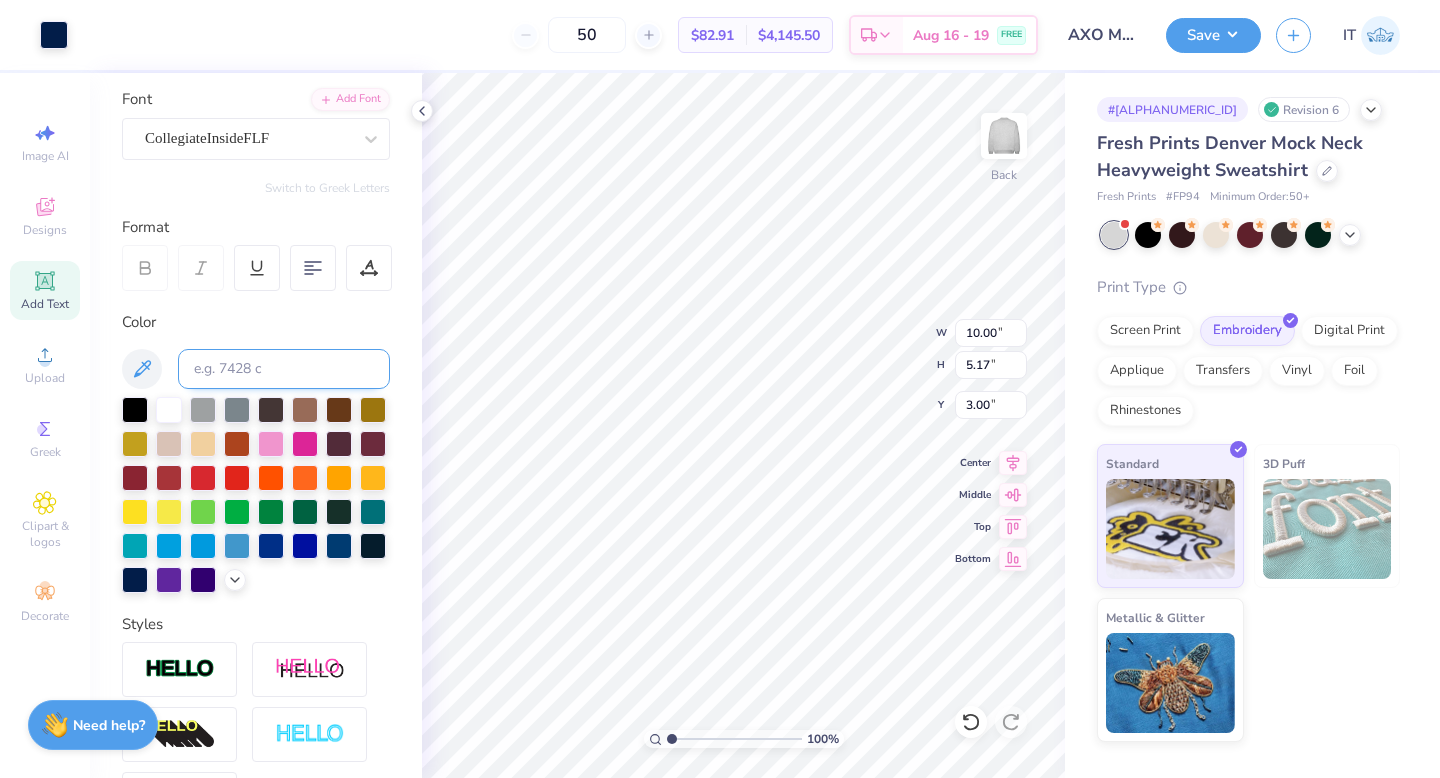 scroll, scrollTop: 0, scrollLeft: 0, axis: both 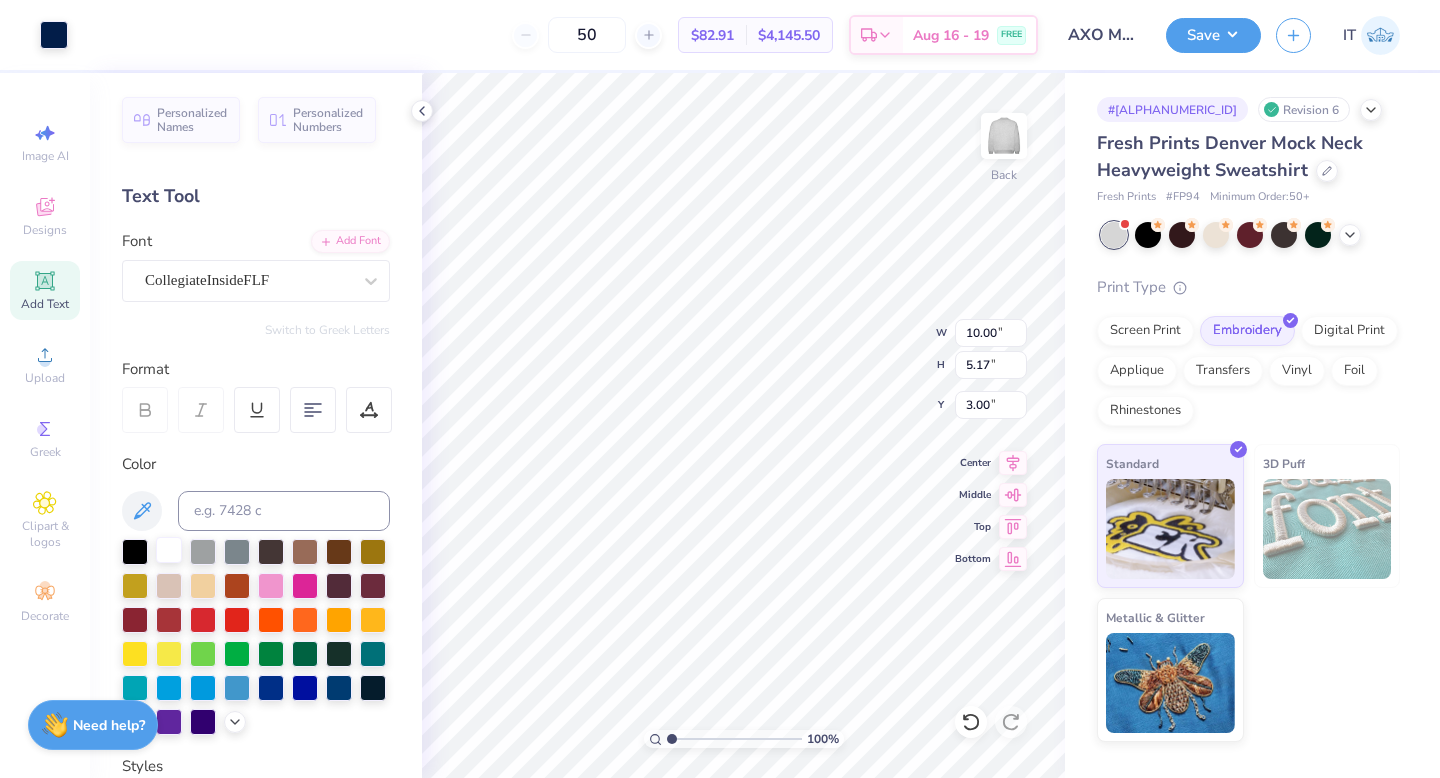click at bounding box center [169, 550] 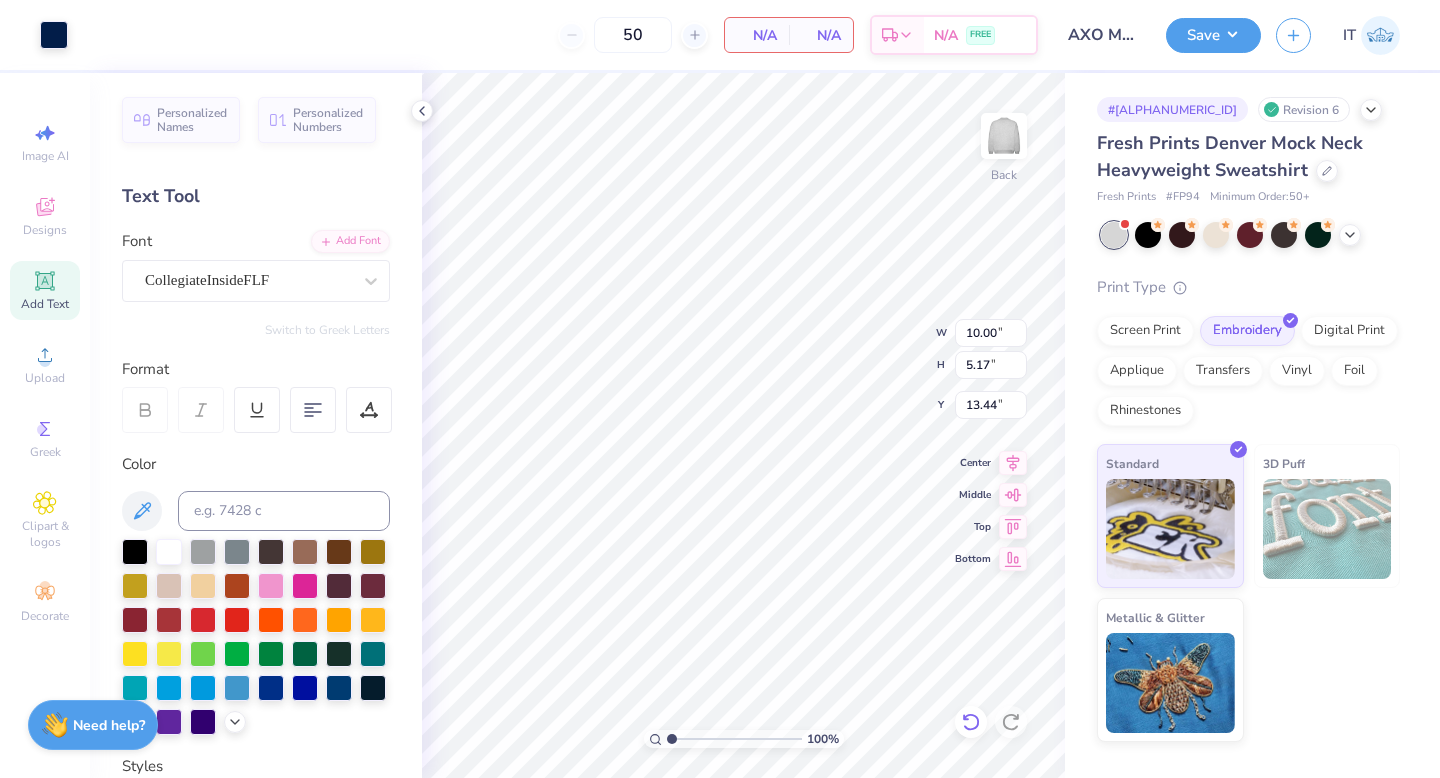 click at bounding box center [971, 722] 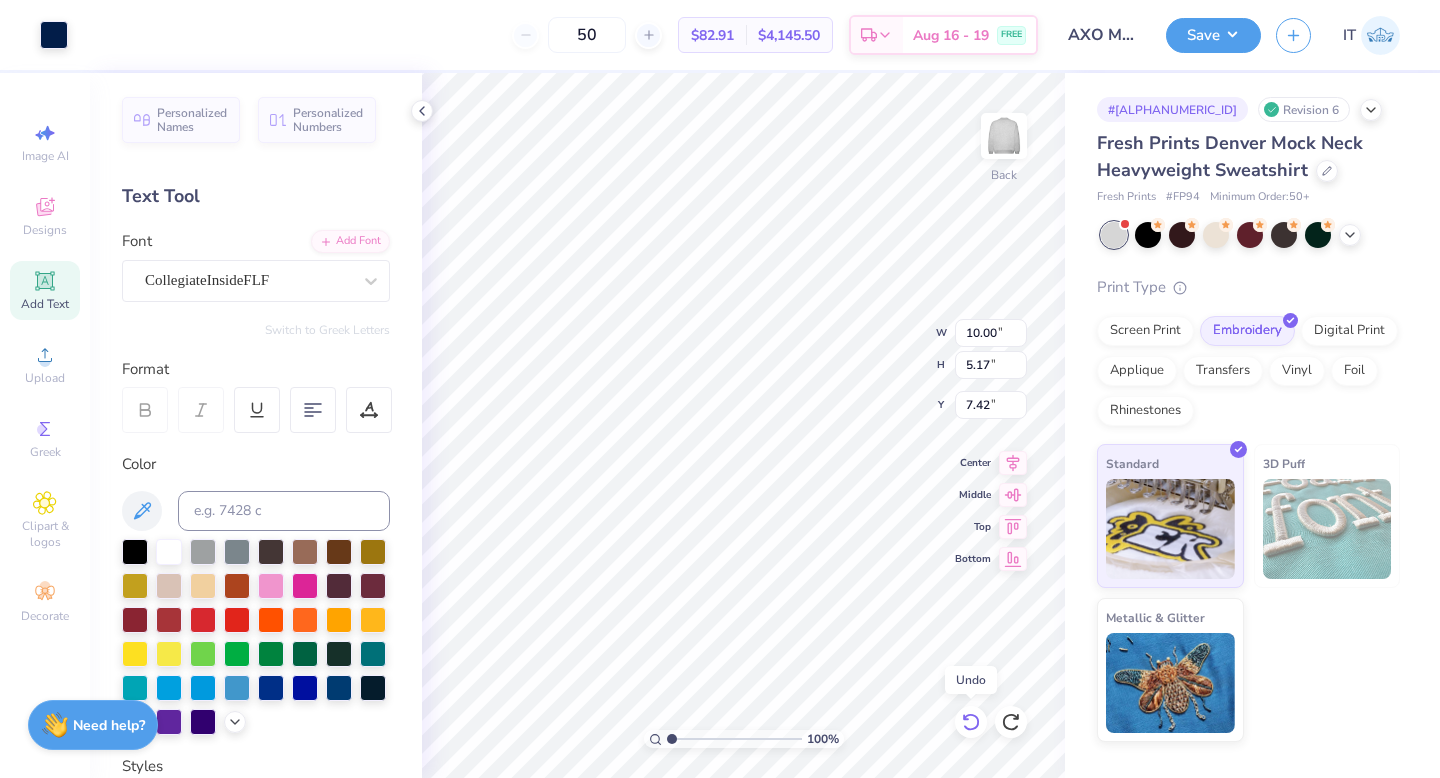 click at bounding box center [971, 722] 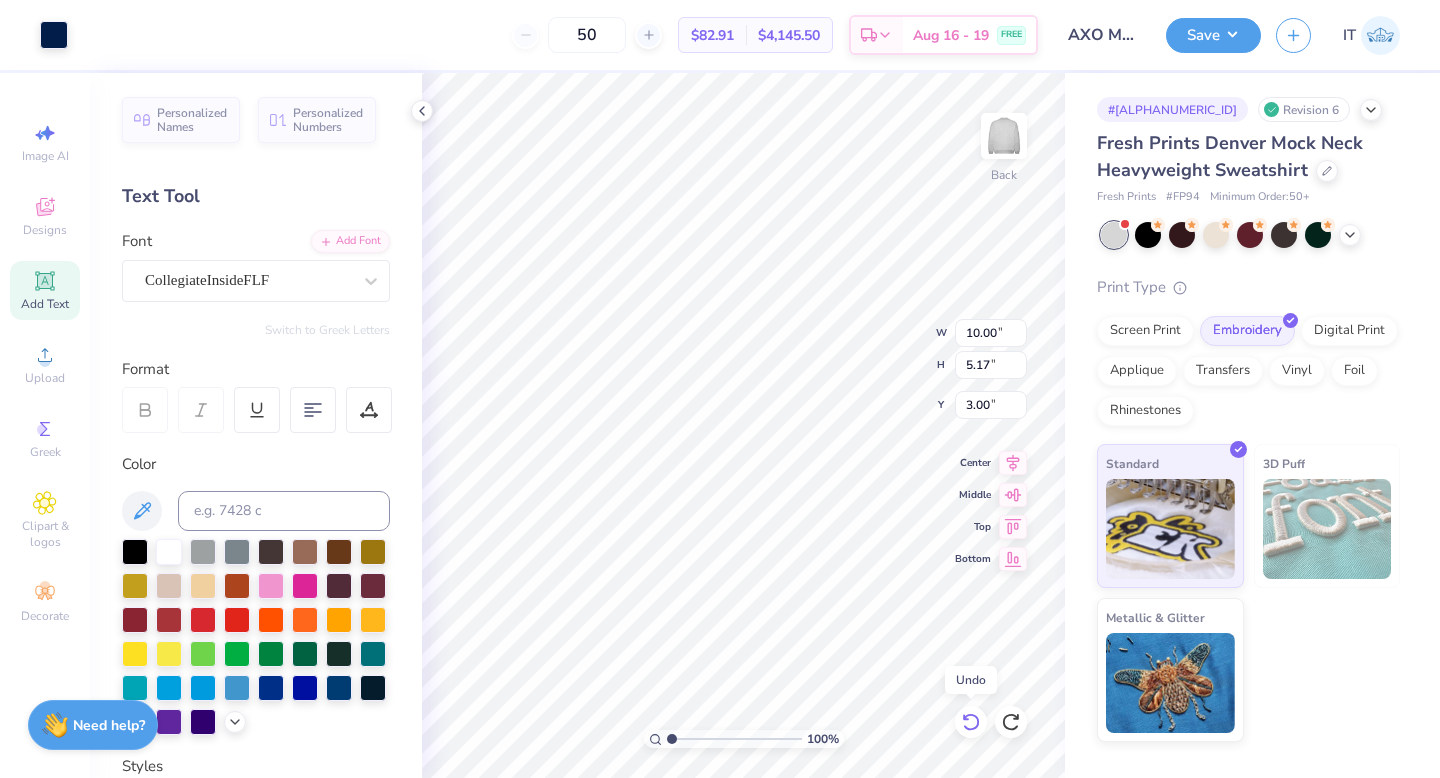 click at bounding box center [971, 722] 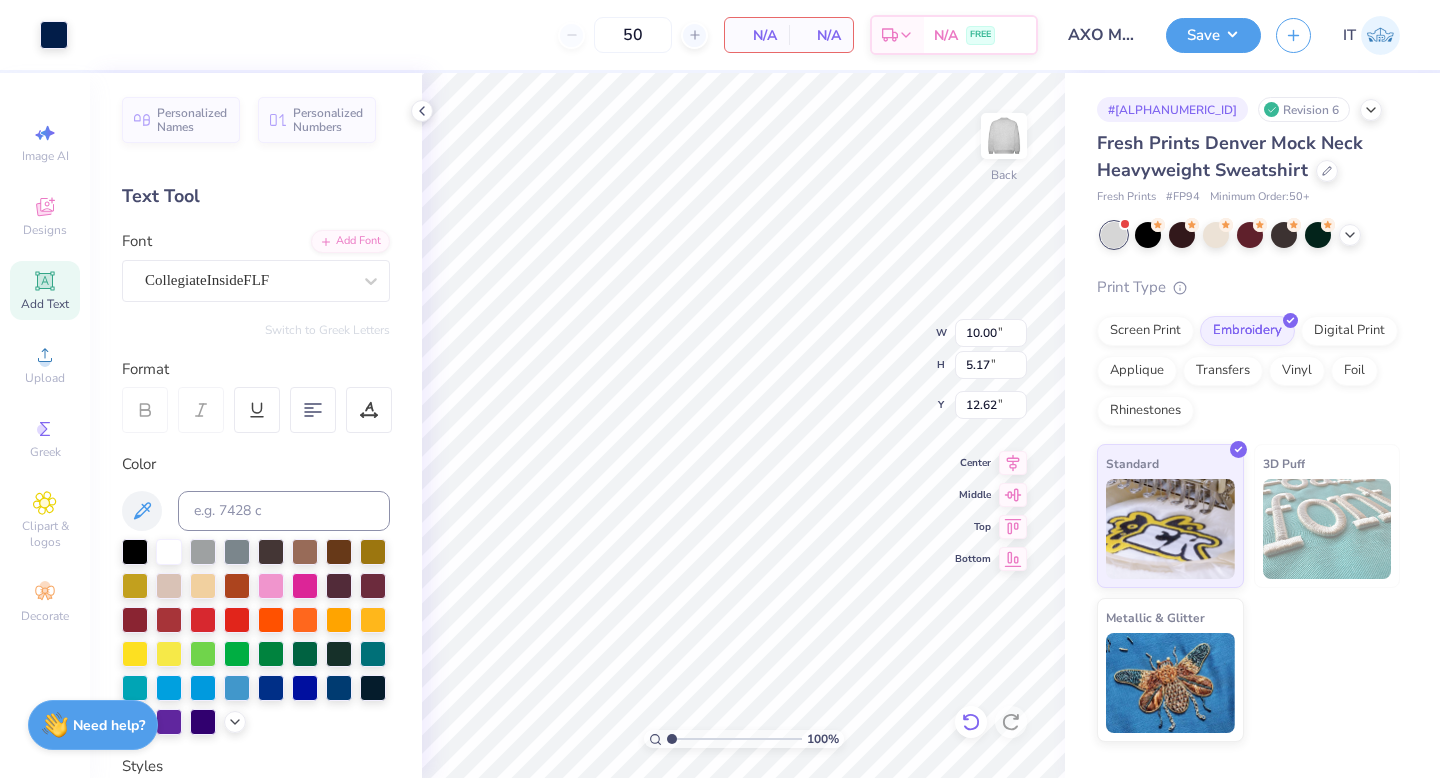click 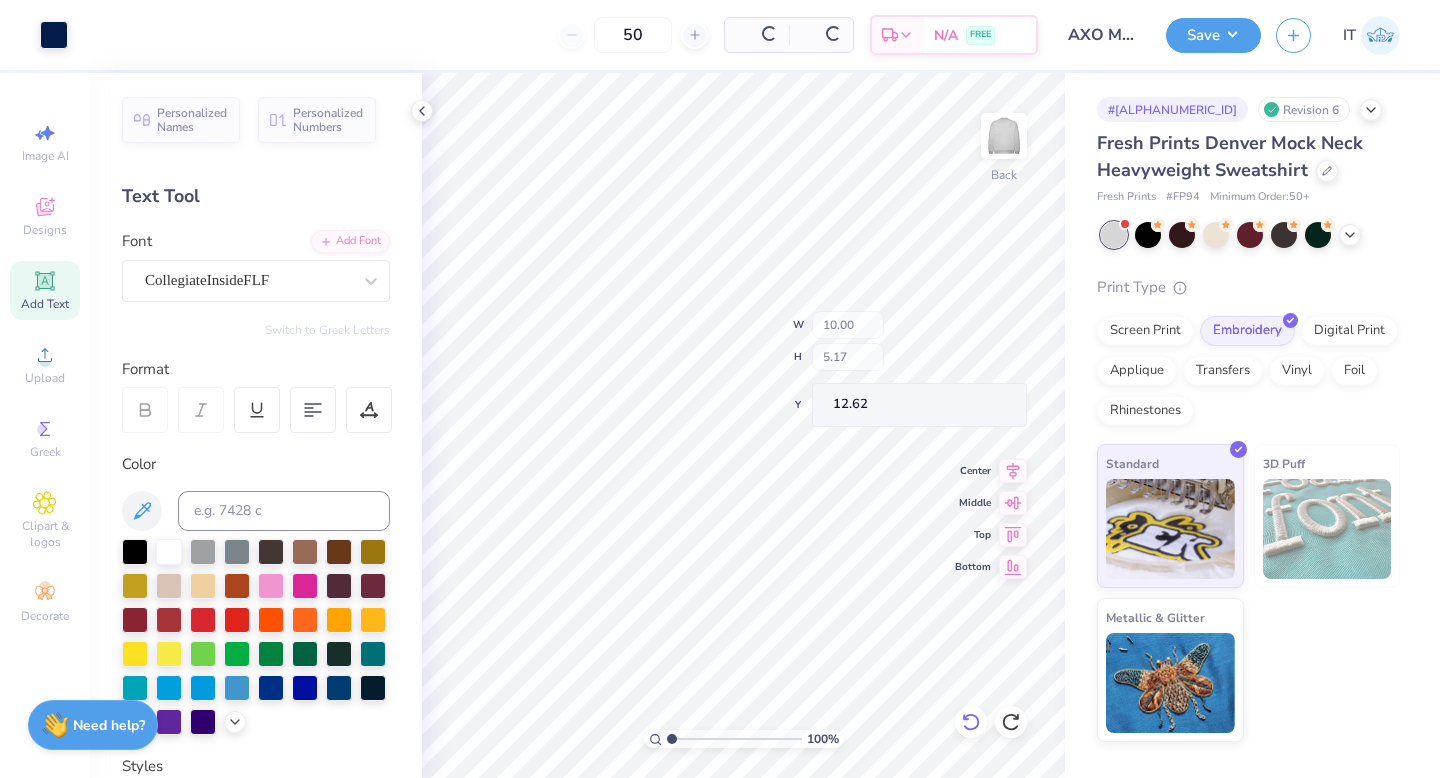 type on "3.00" 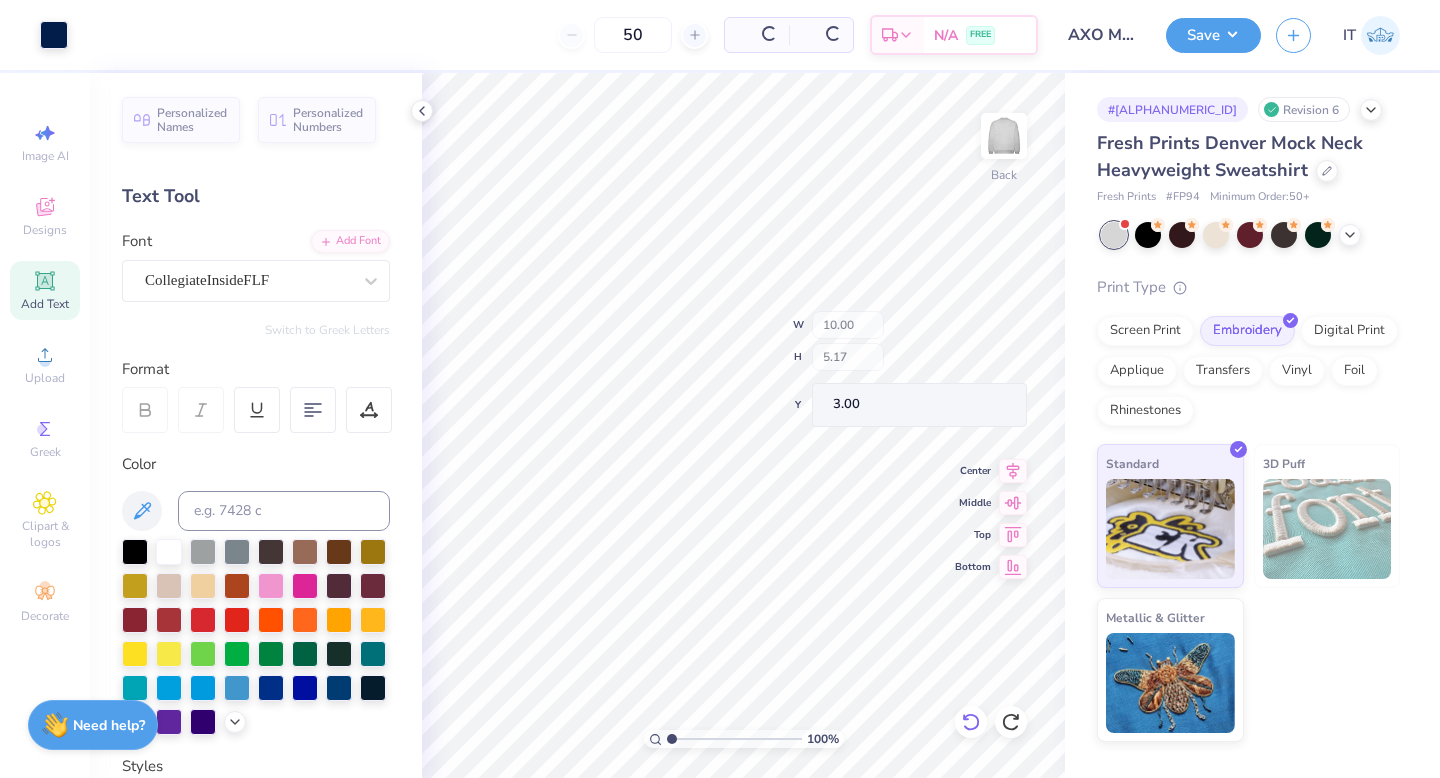click 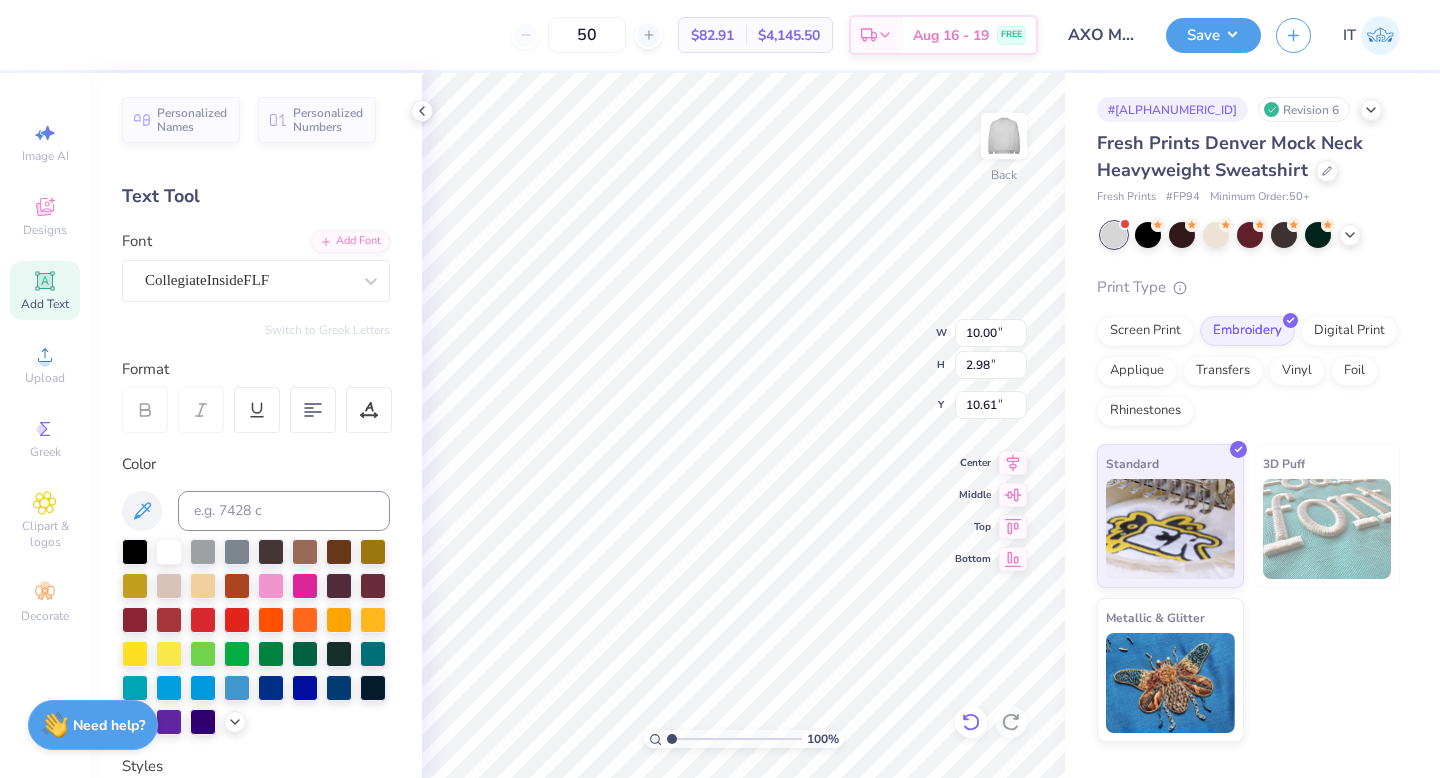 click at bounding box center [971, 722] 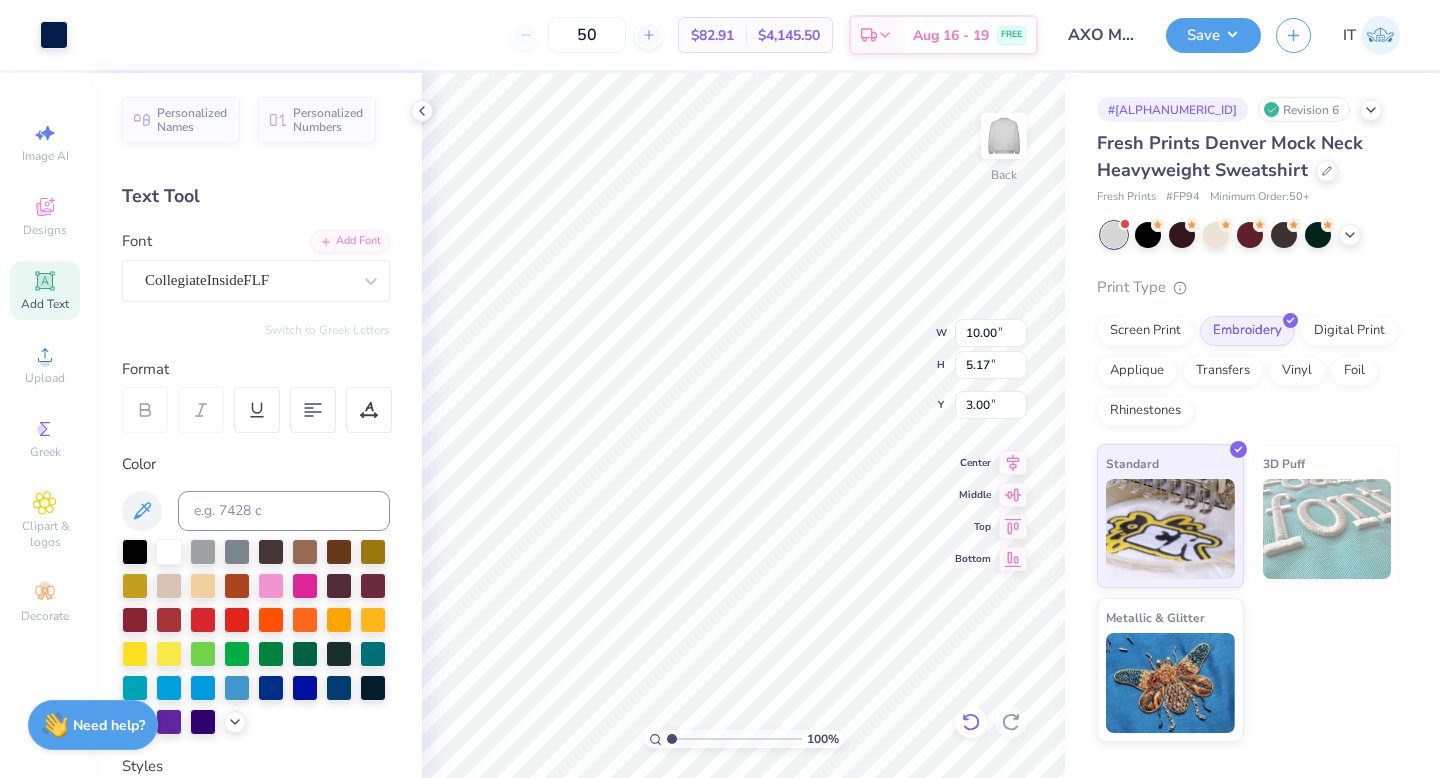 type on "11.08" 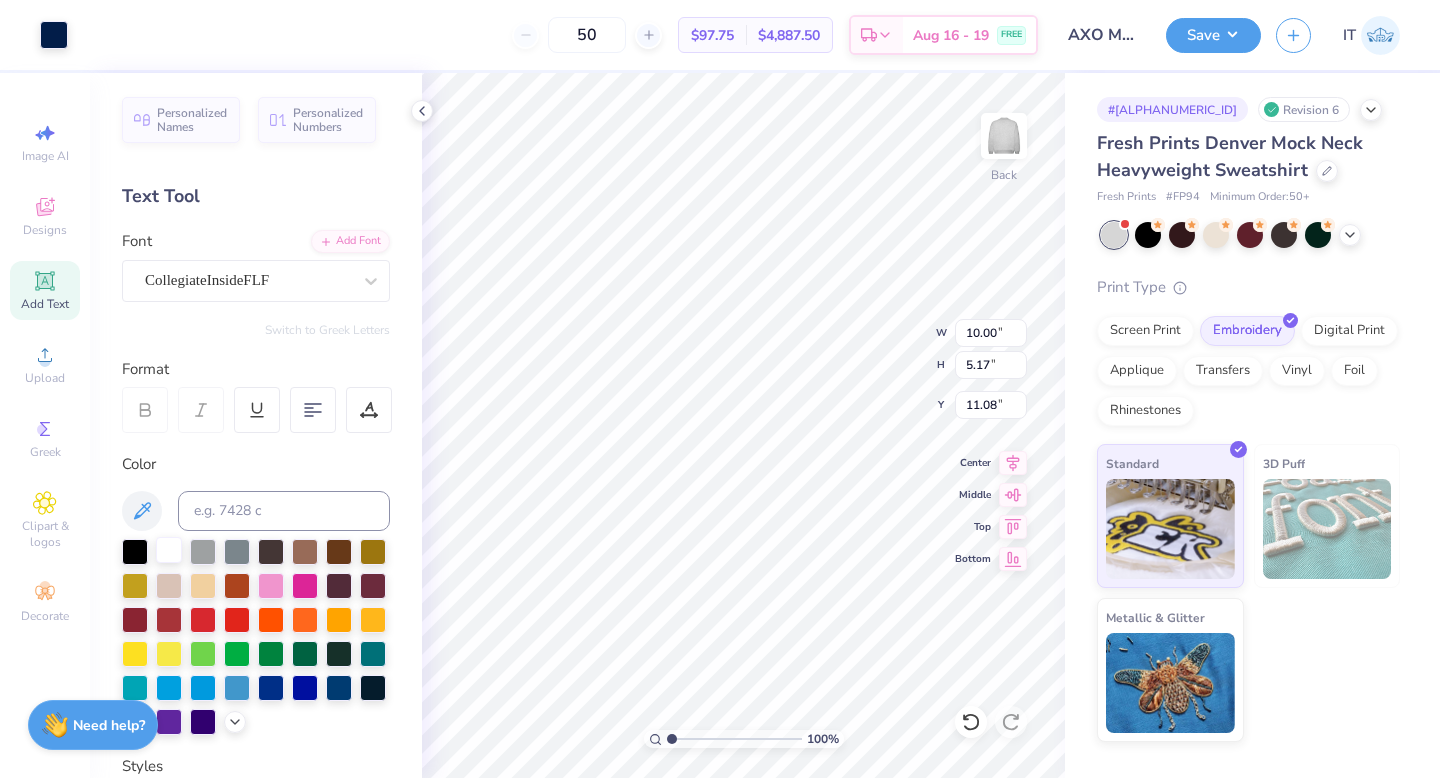 click at bounding box center (169, 550) 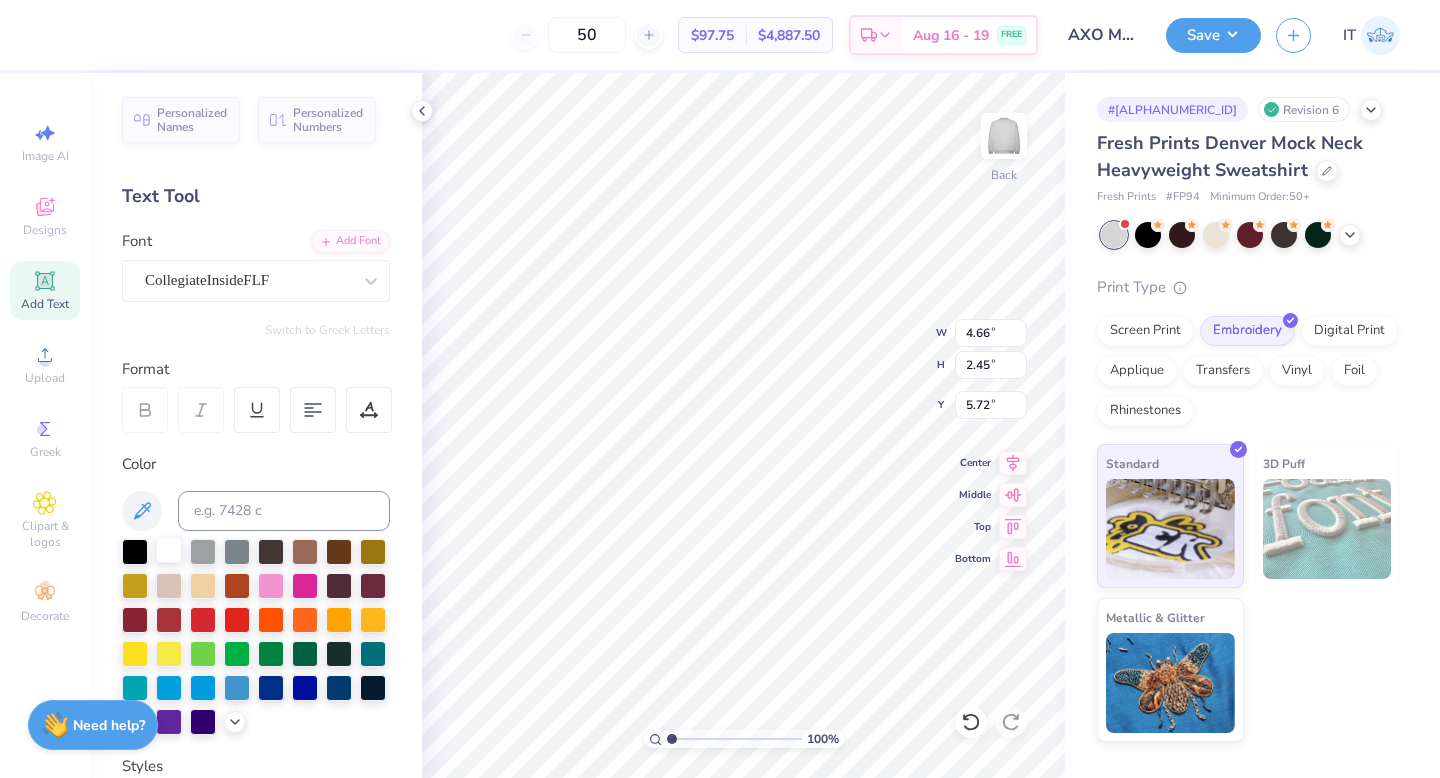 click at bounding box center (169, 550) 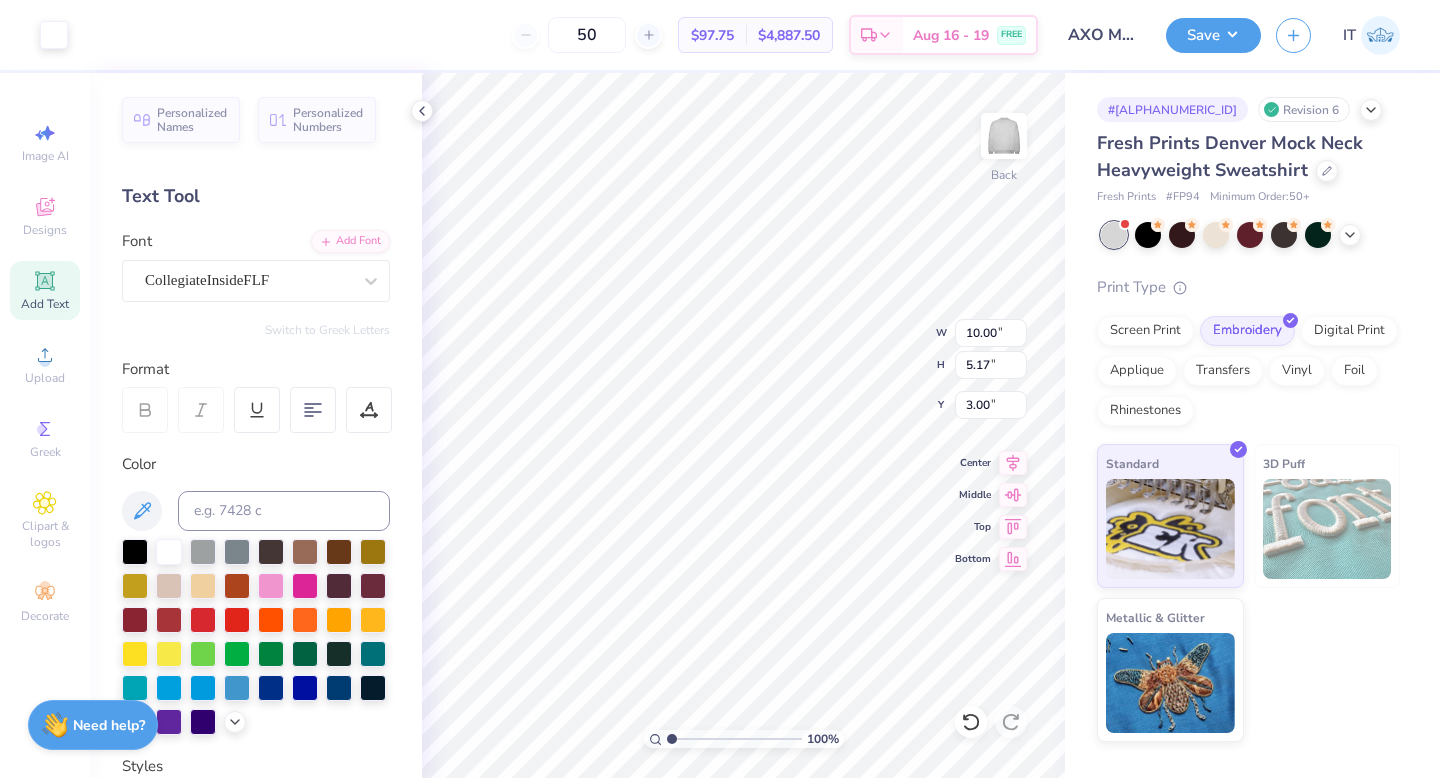type on "10.76" 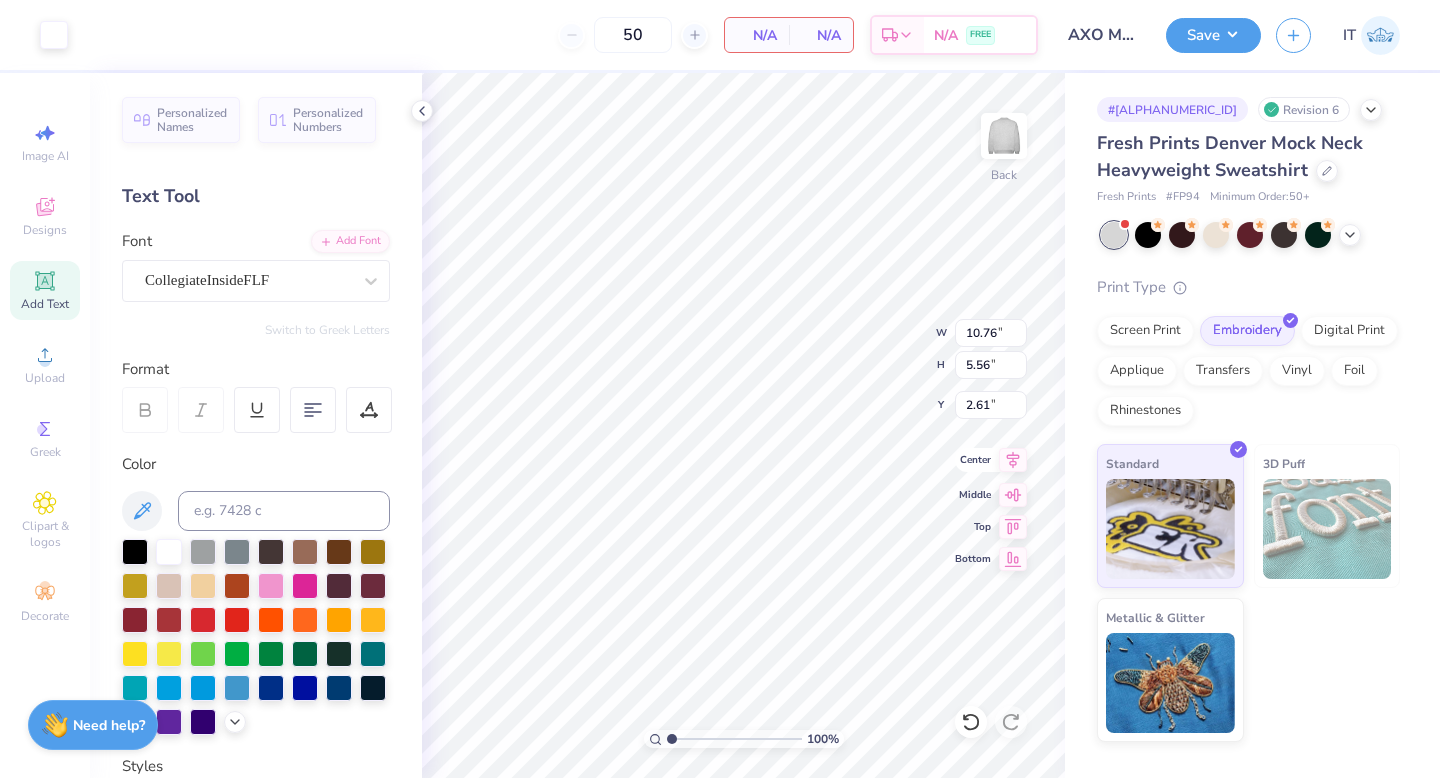 click 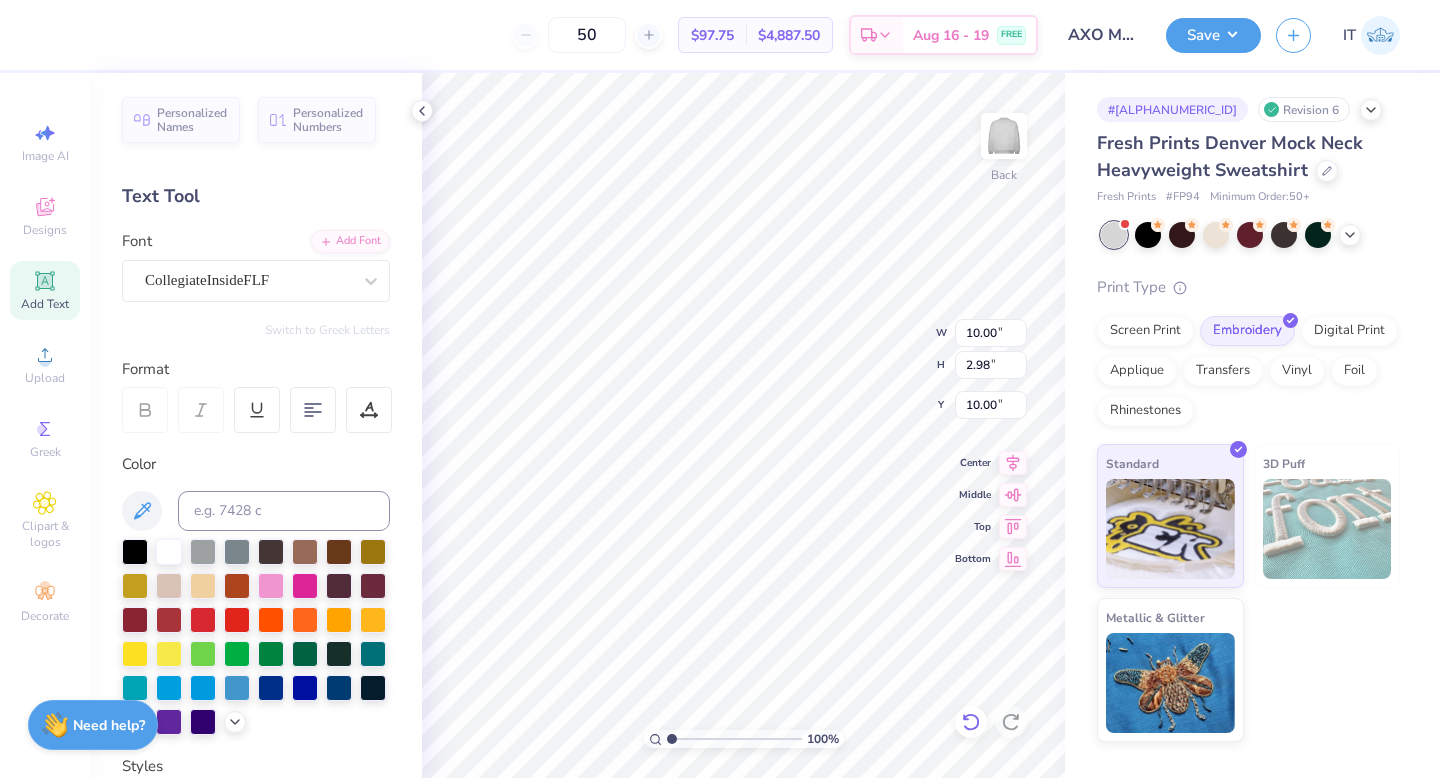 click 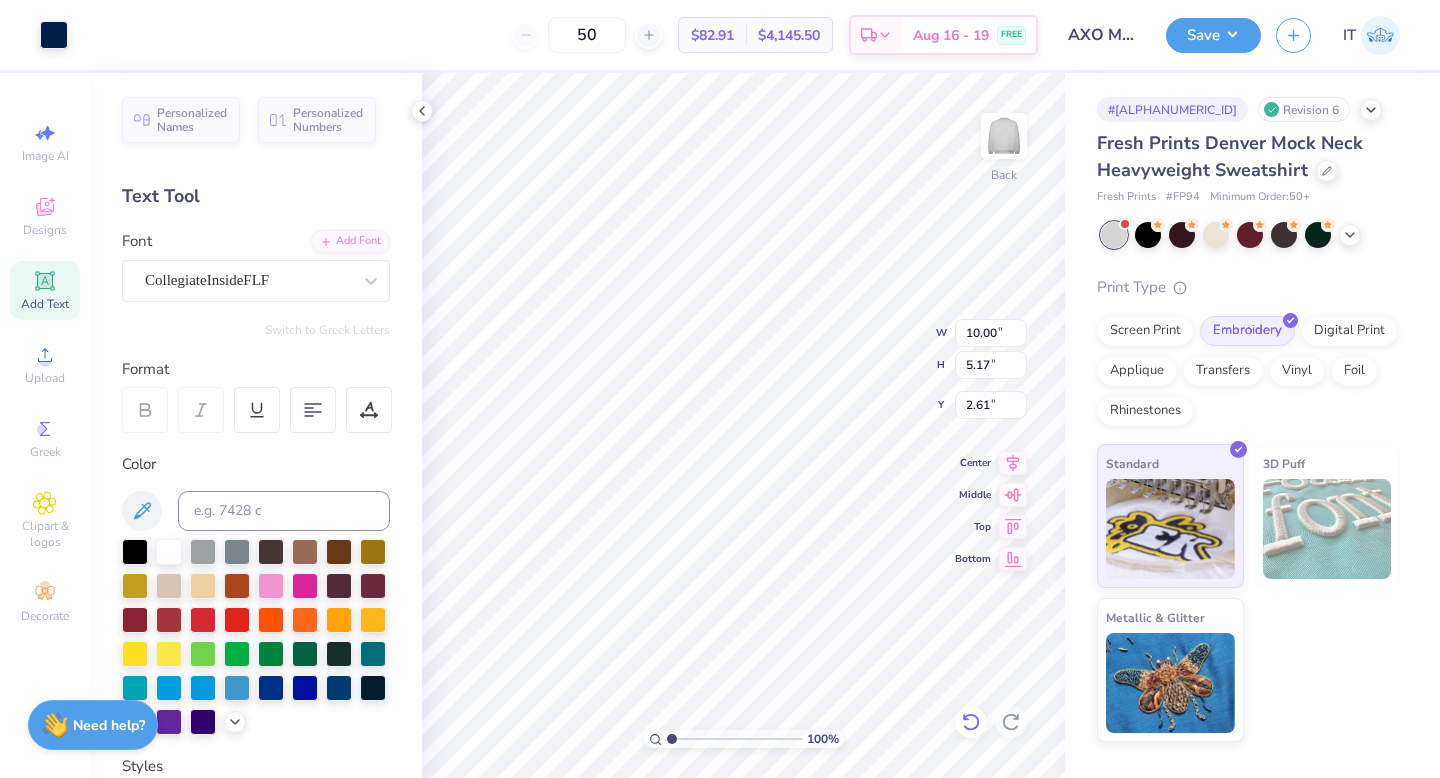type on "10.82" 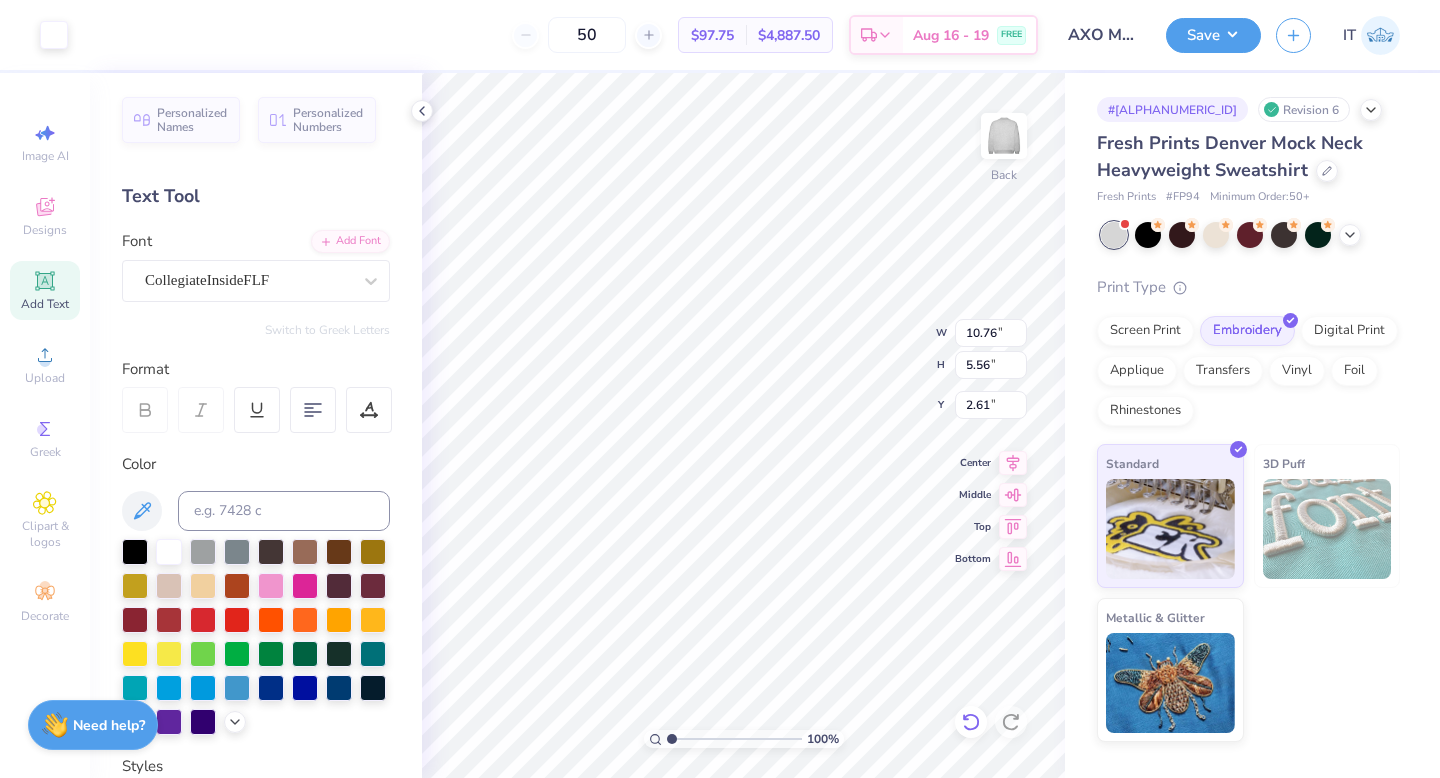 type on "11.48" 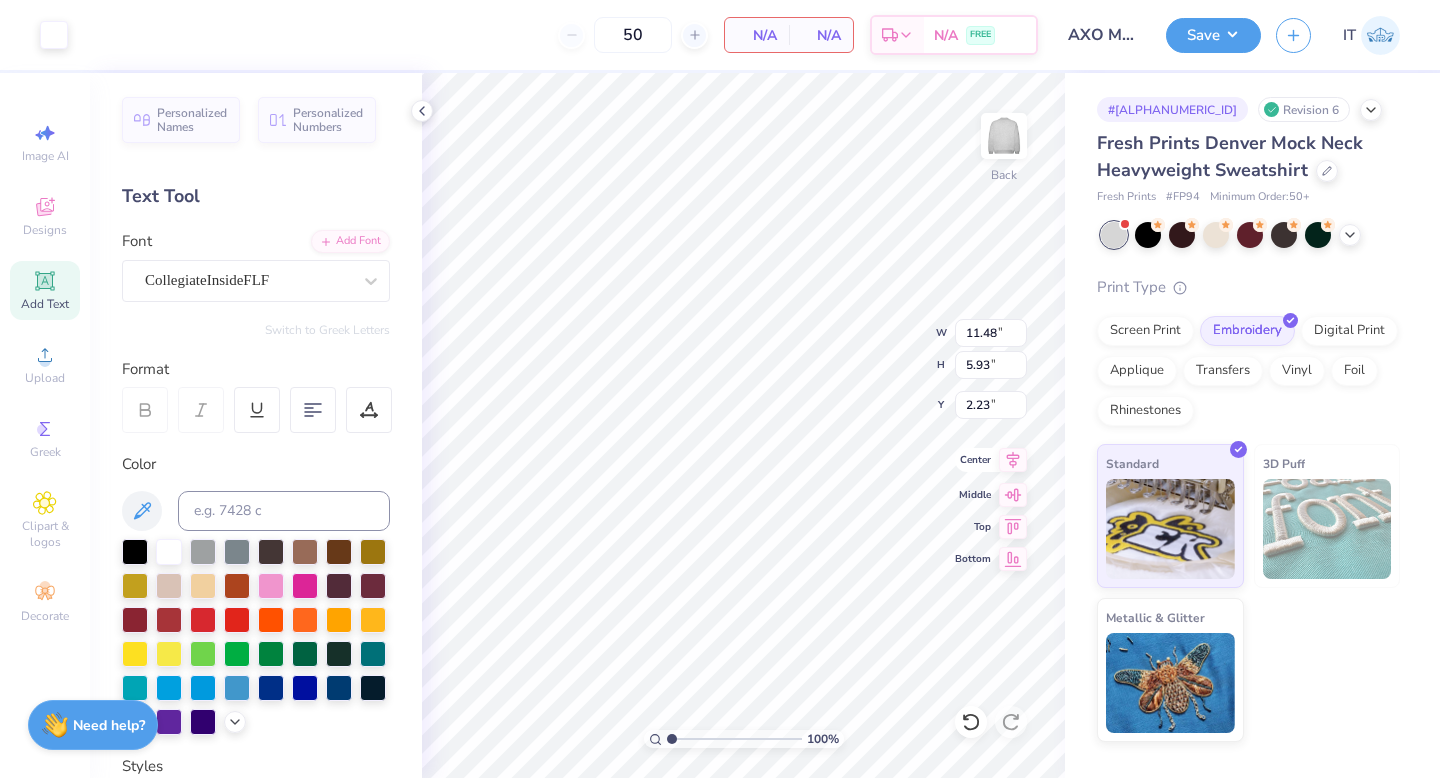 click 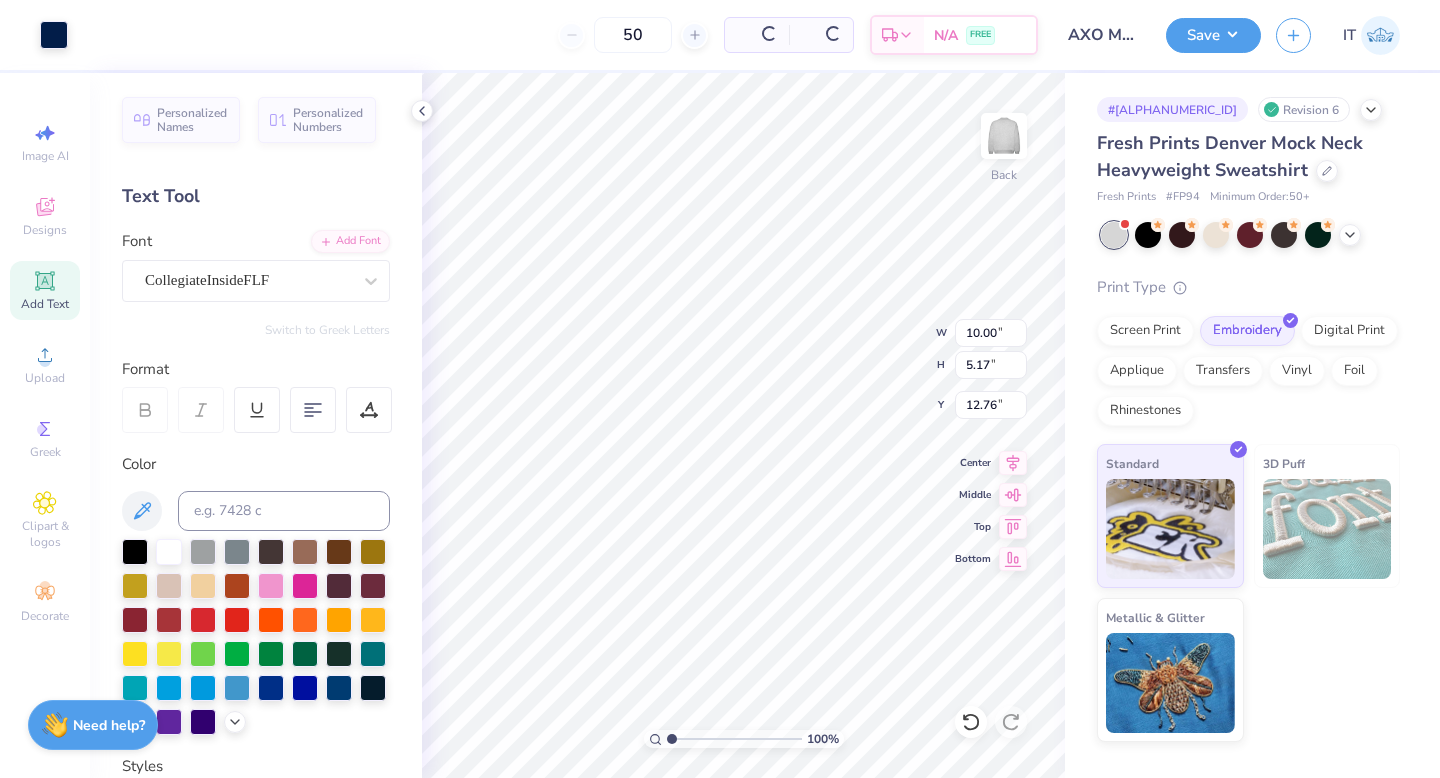 type on "12.76" 